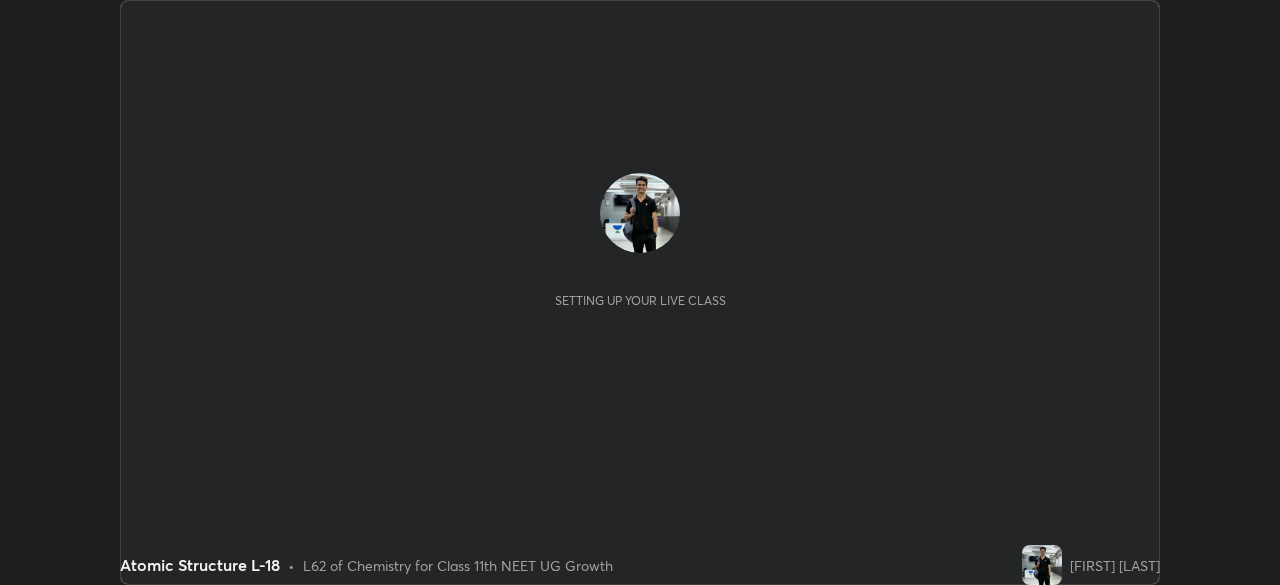 scroll, scrollTop: 0, scrollLeft: 0, axis: both 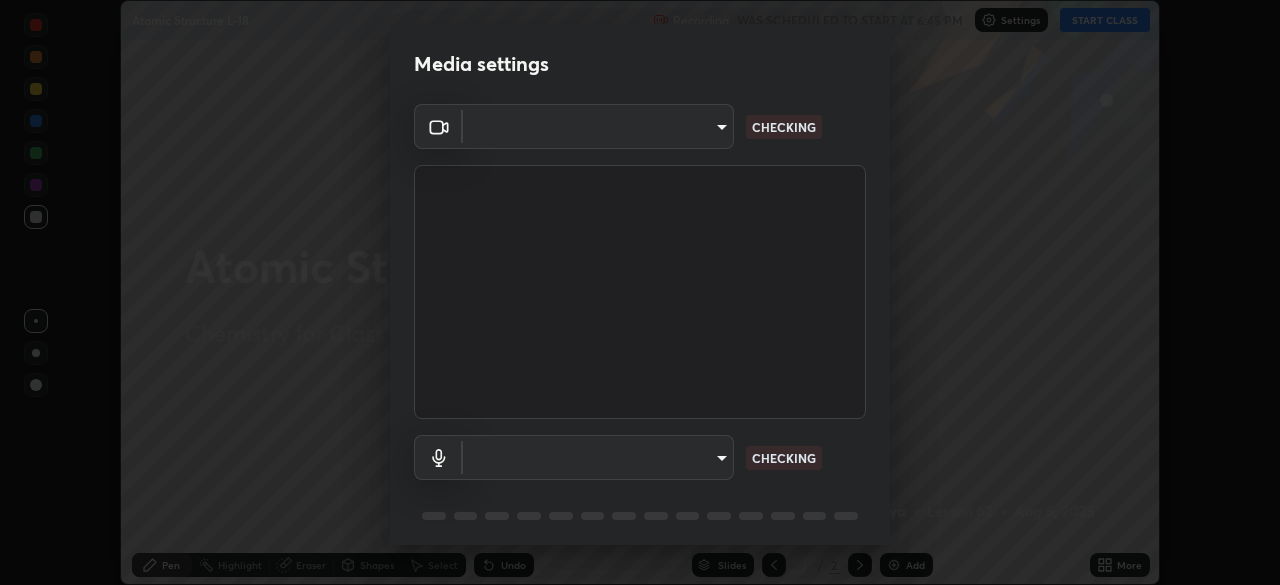type on "e68af464f7f9ec2662c8dd58f0462b2d9bd4a3adfc91c634b4d9ed550f7d79d6" 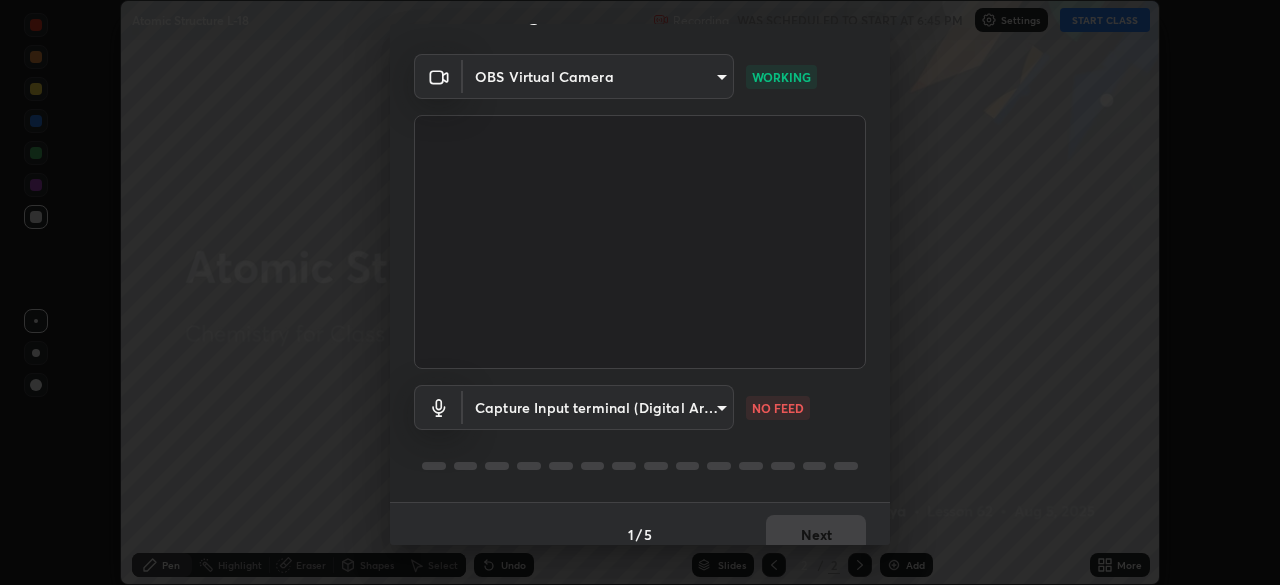 scroll, scrollTop: 71, scrollLeft: 0, axis: vertical 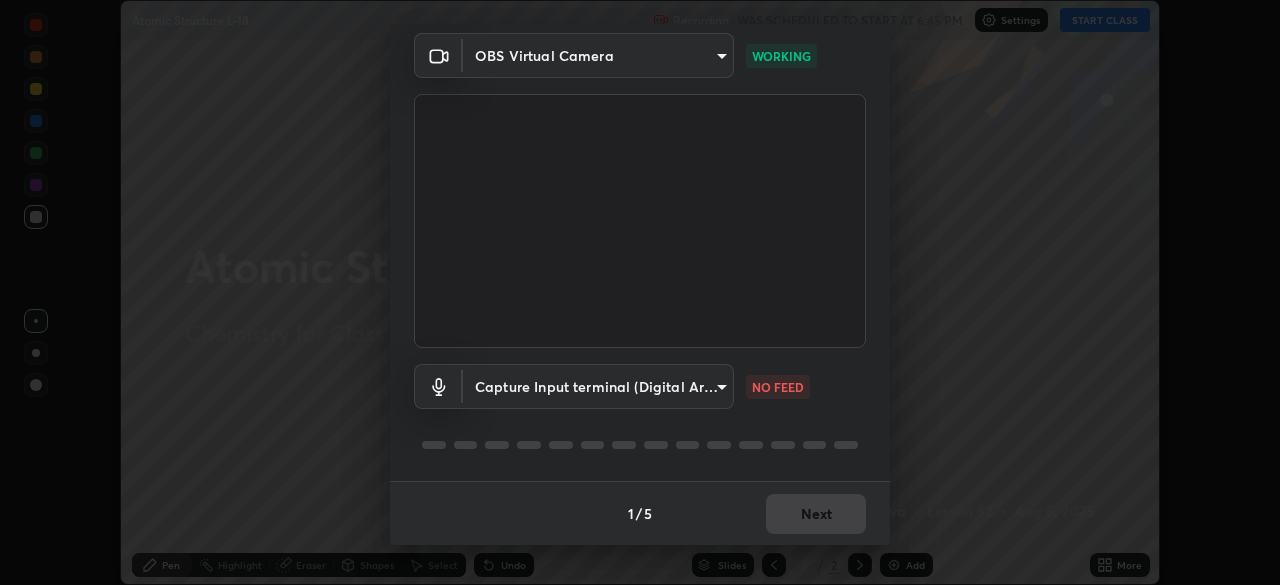 click on "Erase all Atomic Structure L-18 Recording WAS SCHEDULED TO START AT  [TIME] Settings START CLASS Setting up your live class Atomic Structure L-18 • L62 of Chemistry for Class 11th NEET UG Growth [FIRST] [LAST] Pen Highlight Eraser Shapes Select Undo Slides 2 / 2 Add More No doubts shared Encourage your learners to ask a doubt for better clarity Report an issue Reason for reporting Buffering Chat not working Audio - Video sync issue Educator video quality low ​ Attach an image Report Media settings OBS Virtual Camera [HASH] WORKING Capture Input terminal (Digital Array MIC) [HASH] NO FEED 1 / 5 Next" at bounding box center [640, 292] 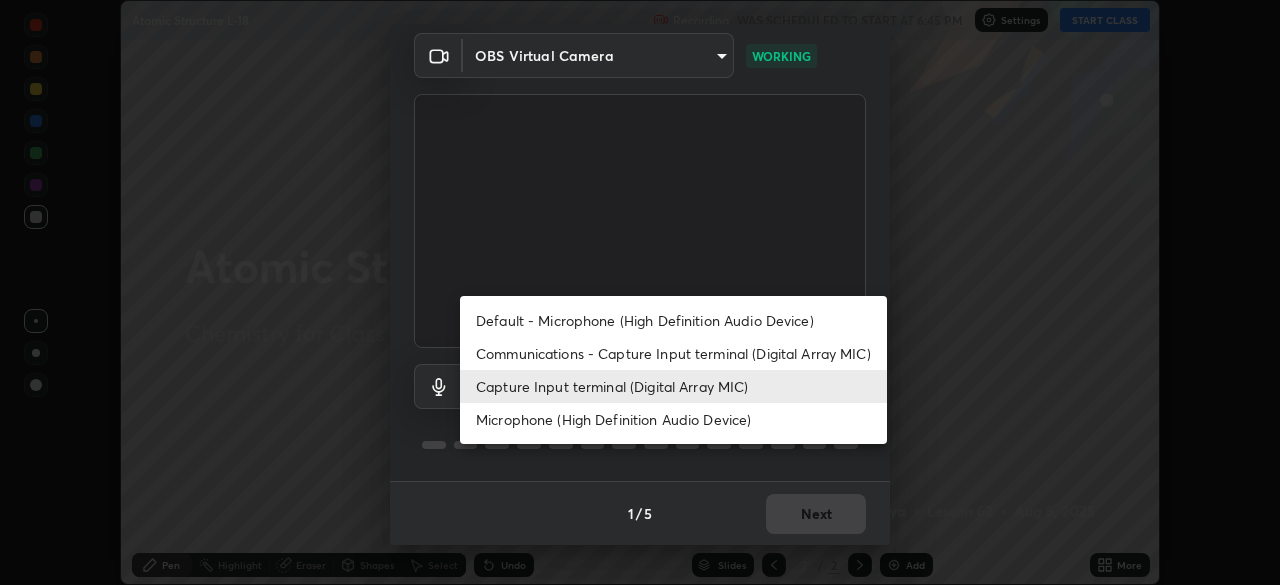 click on "Communications - Capture Input terminal (Digital Array MIC)" at bounding box center [673, 353] 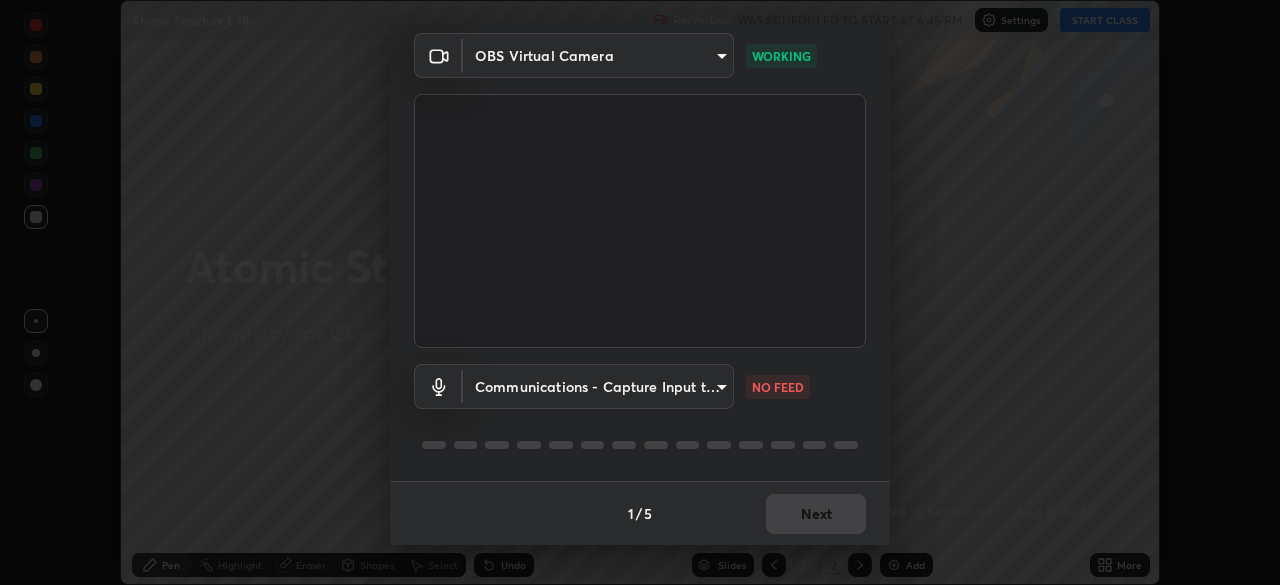 type on "communications" 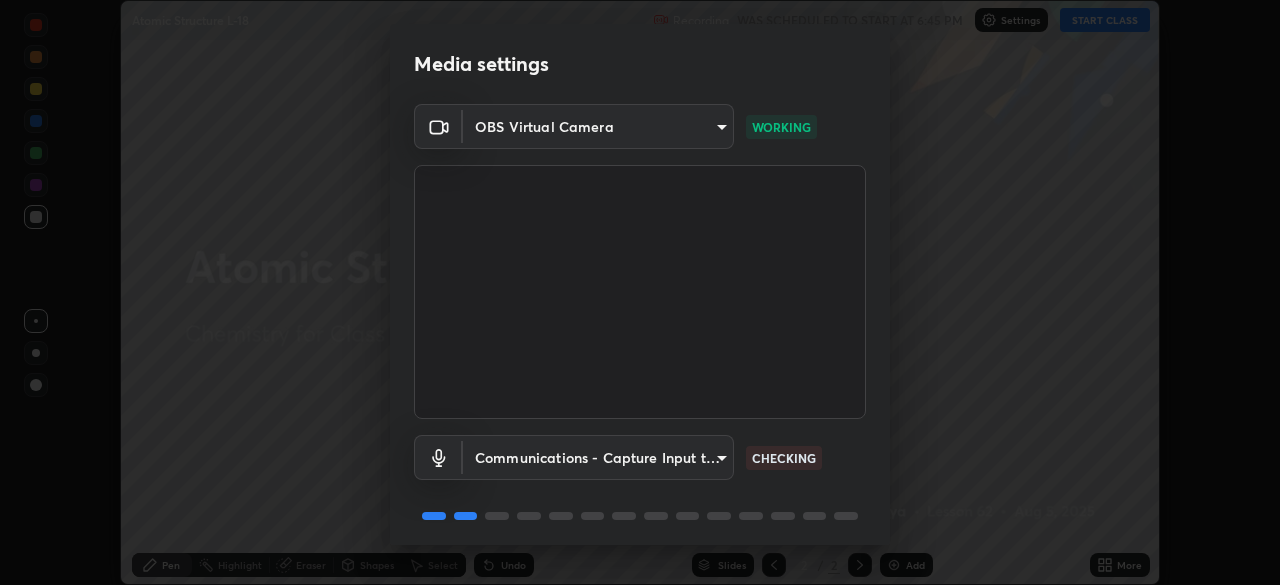 scroll, scrollTop: 71, scrollLeft: 0, axis: vertical 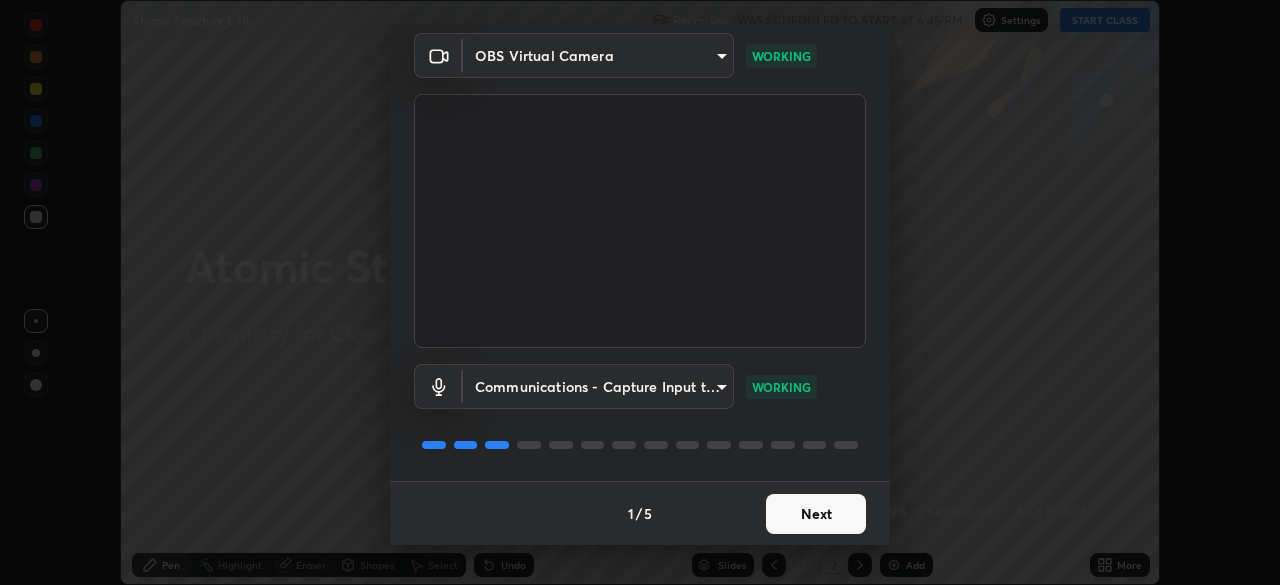 click on "Next" at bounding box center (816, 514) 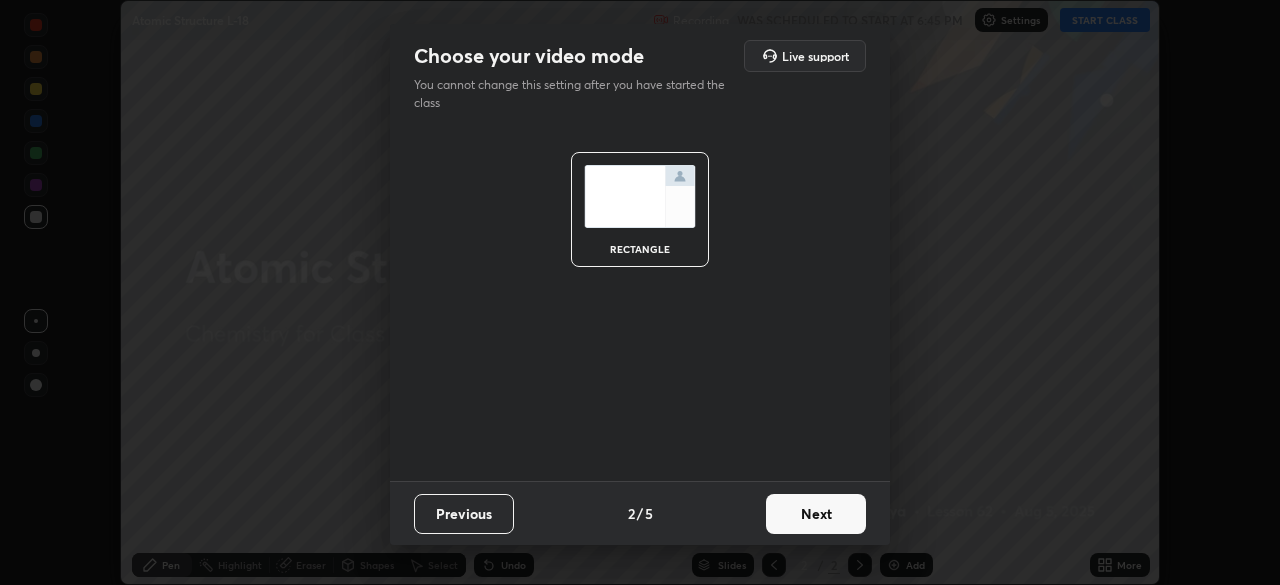 scroll, scrollTop: 0, scrollLeft: 0, axis: both 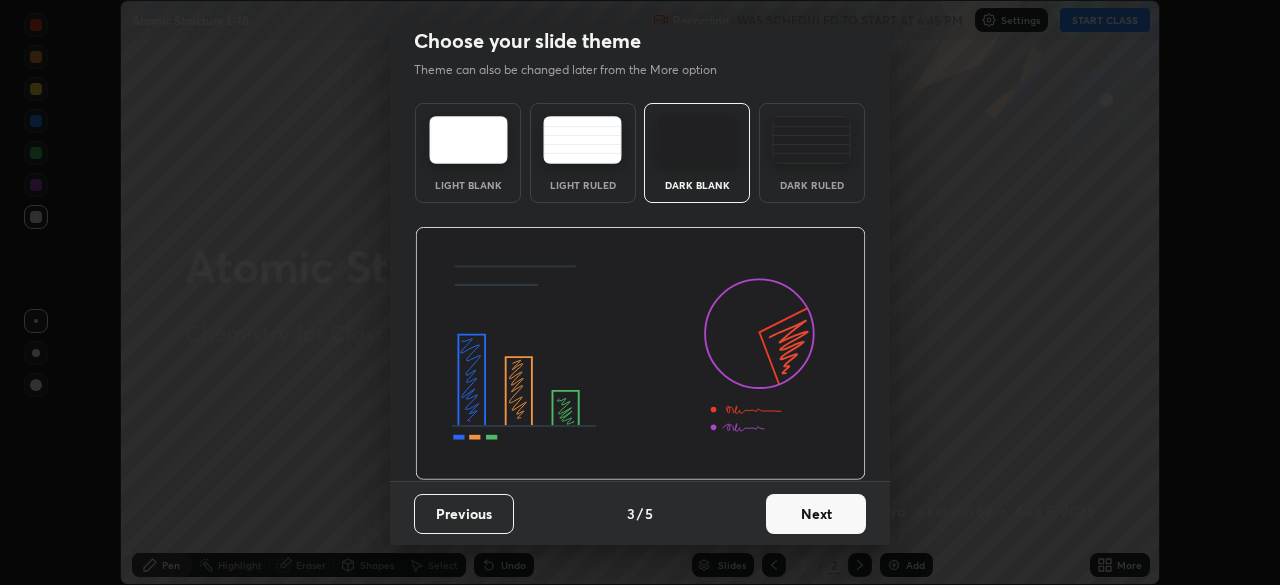 click on "Next" at bounding box center (816, 514) 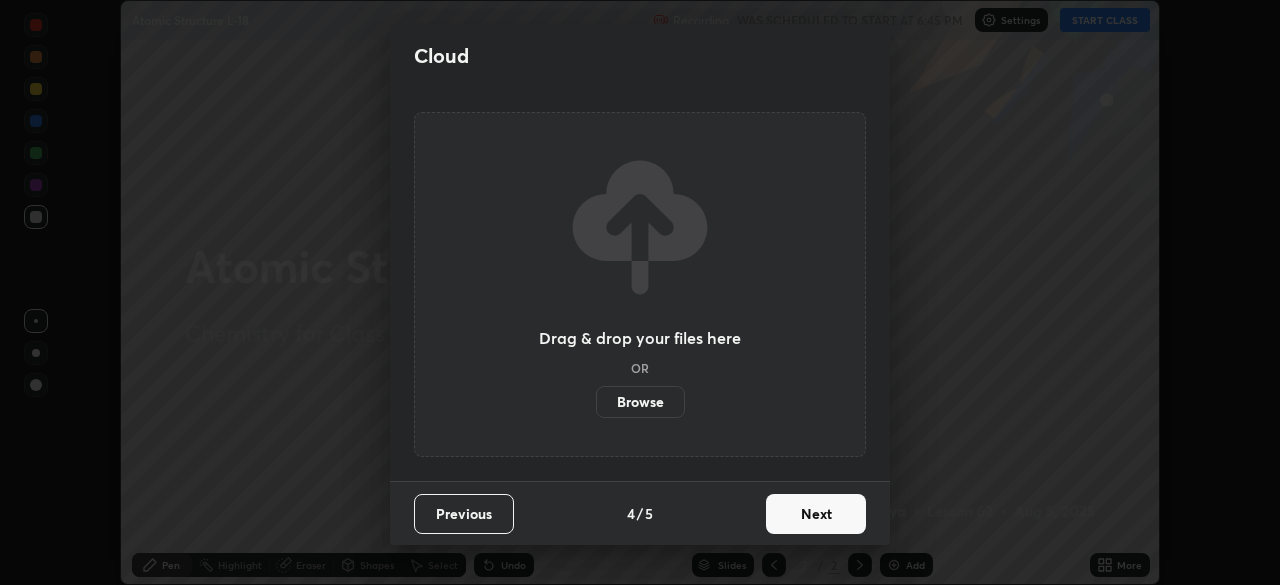 click on "Next" at bounding box center (816, 514) 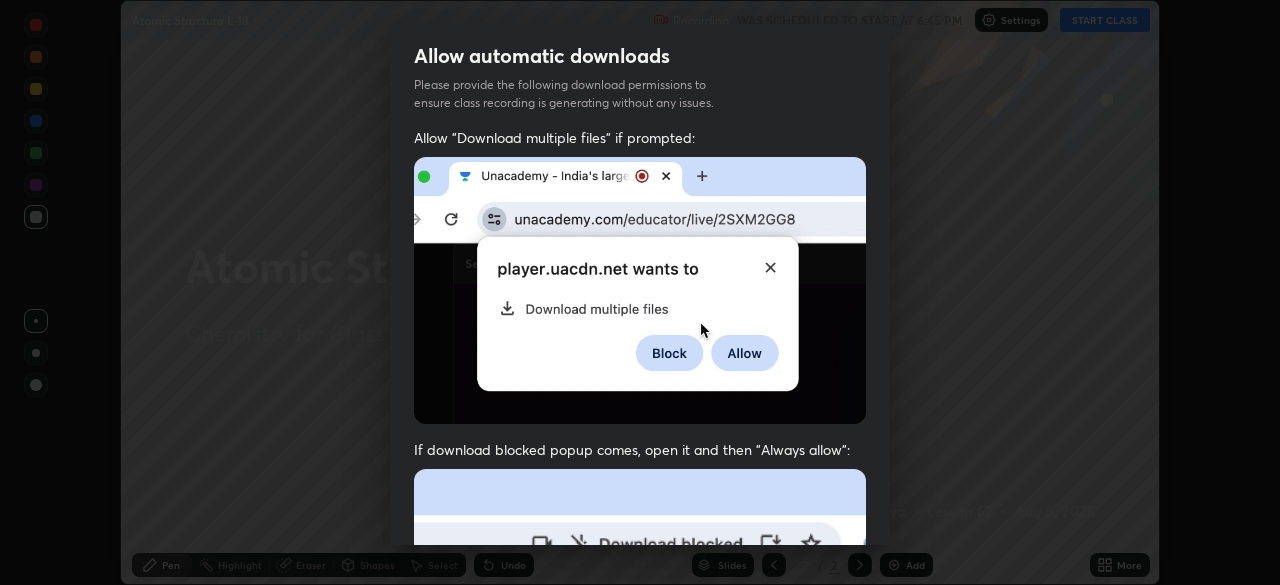 click at bounding box center (640, 687) 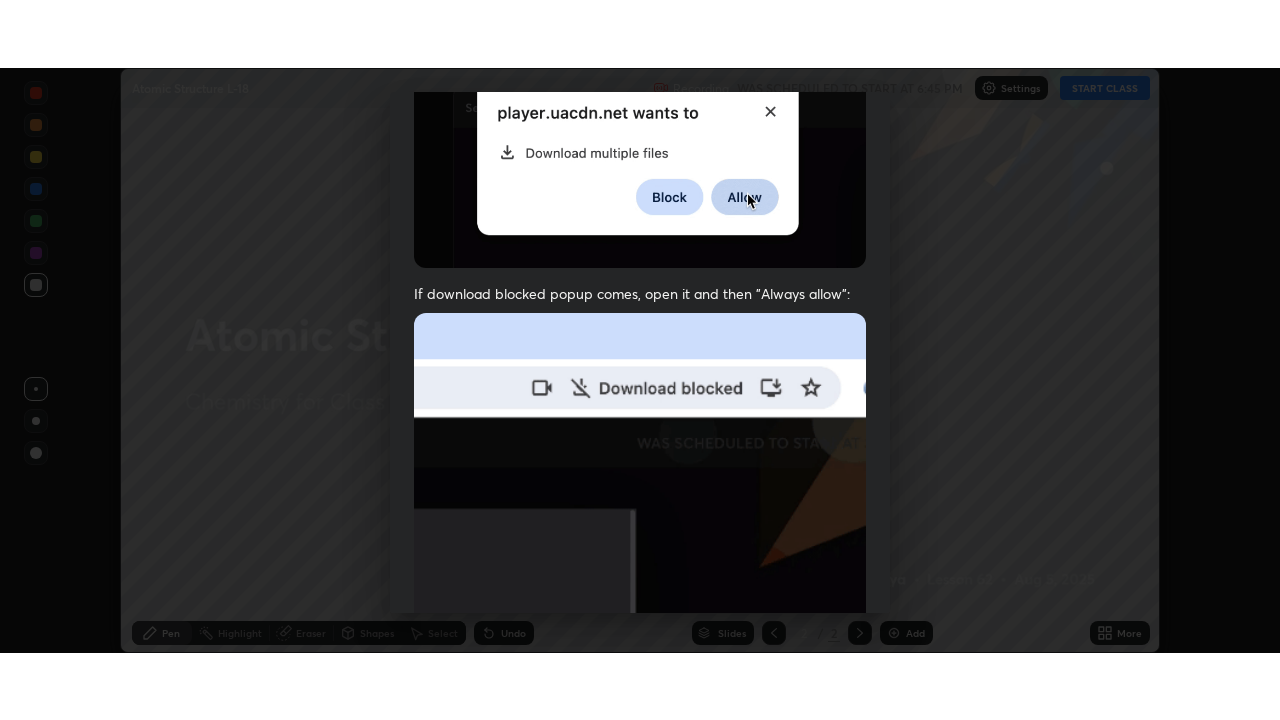 scroll, scrollTop: 479, scrollLeft: 0, axis: vertical 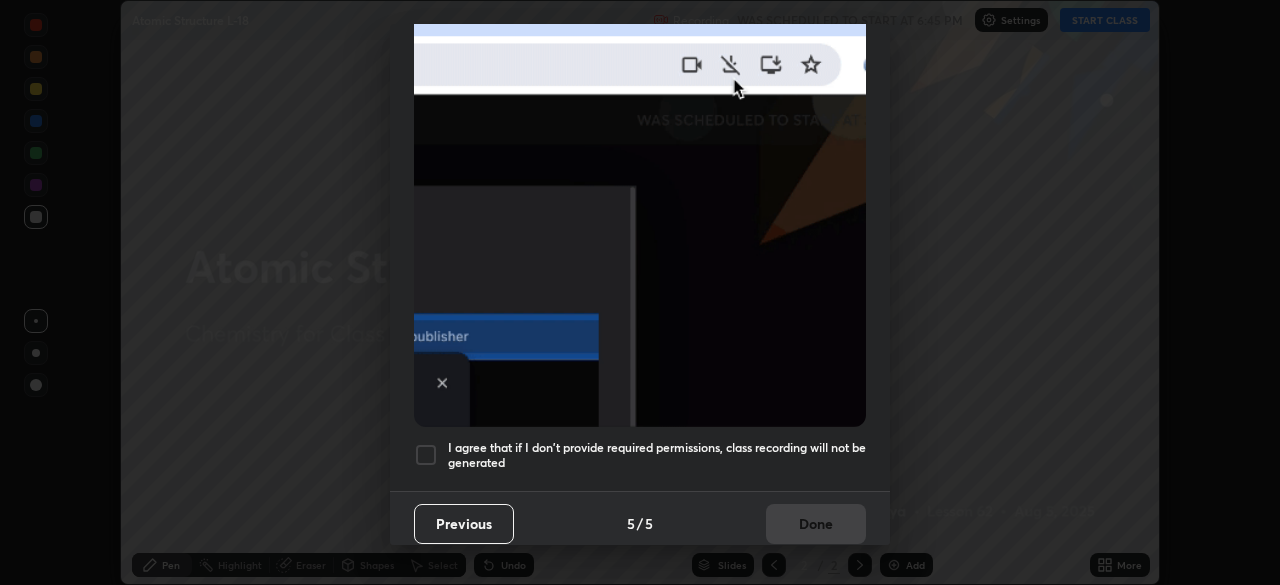 click at bounding box center [426, 455] 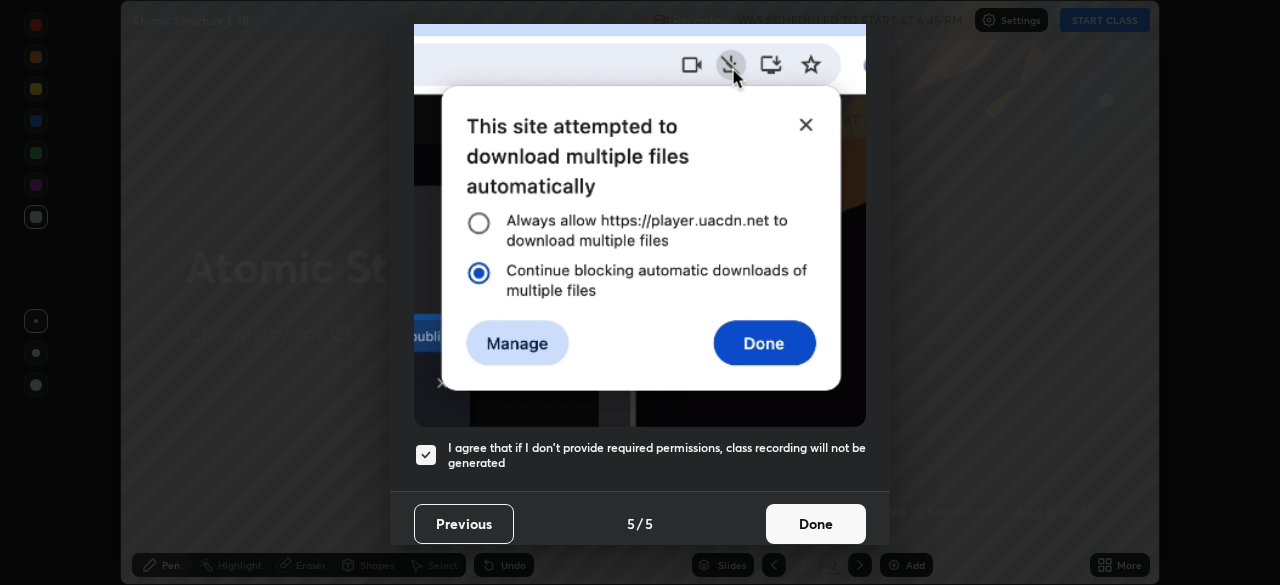 click on "Done" at bounding box center [816, 524] 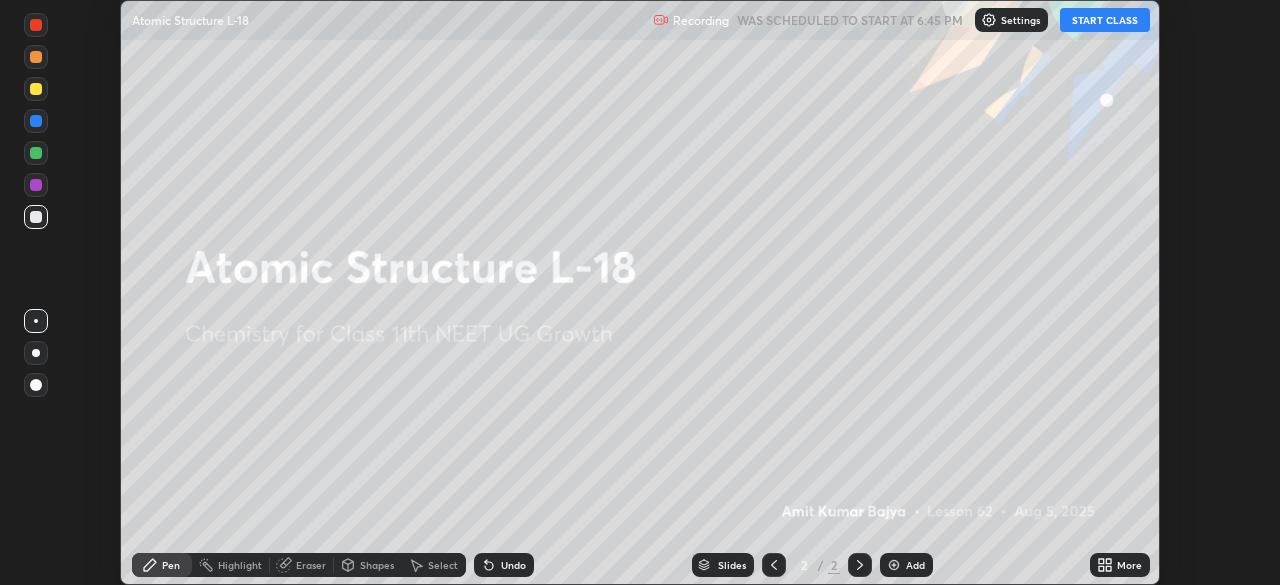 click on "Add" at bounding box center (906, 565) 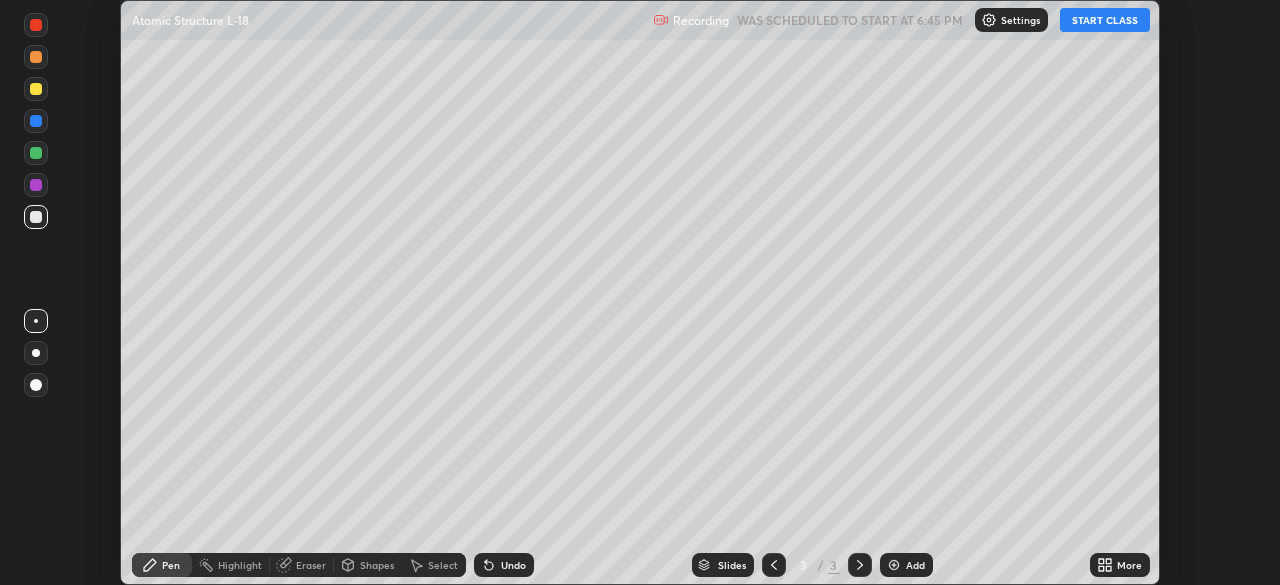 click 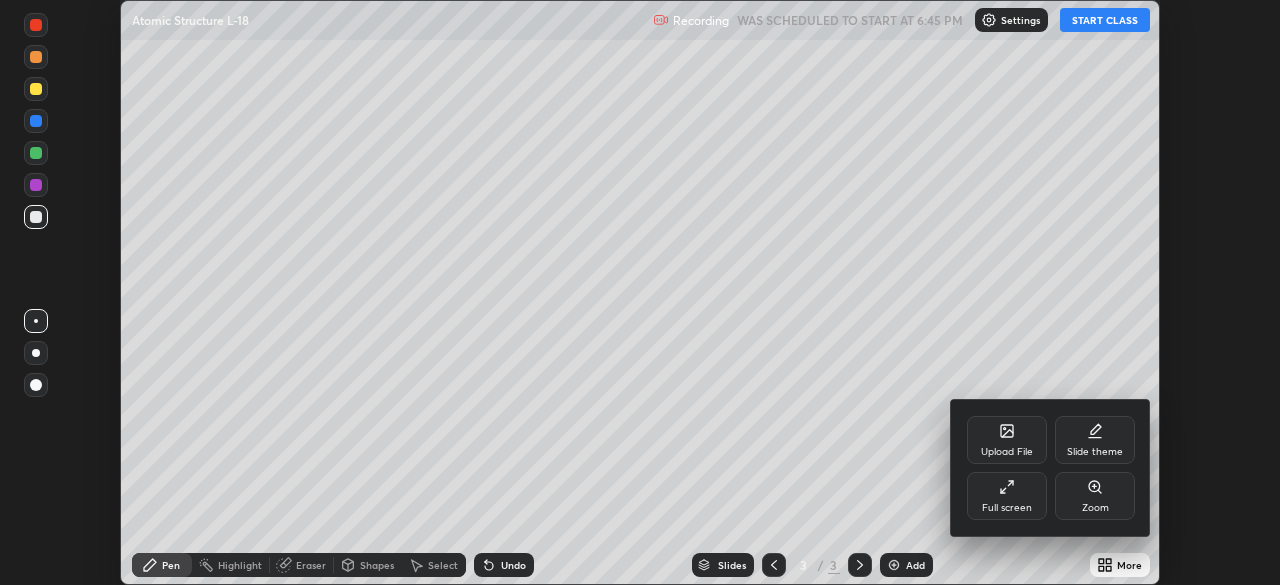 click on "Full screen" at bounding box center [1007, 508] 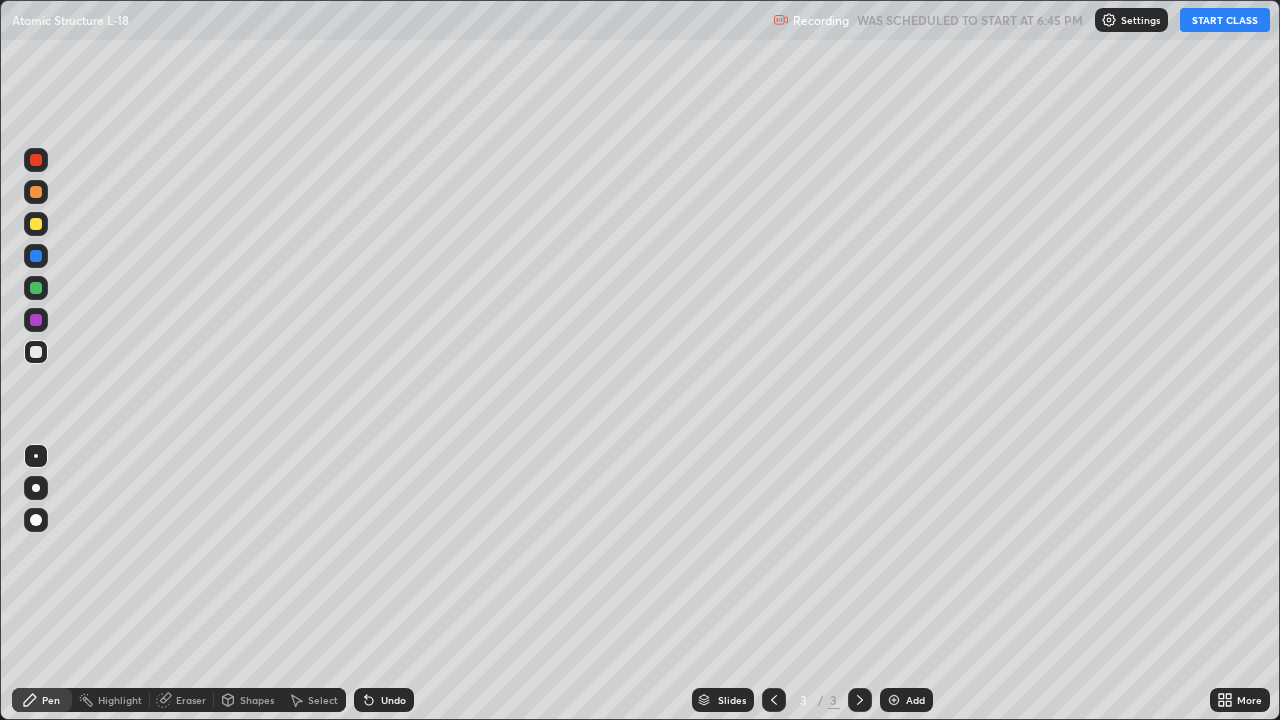 scroll, scrollTop: 99280, scrollLeft: 98720, axis: both 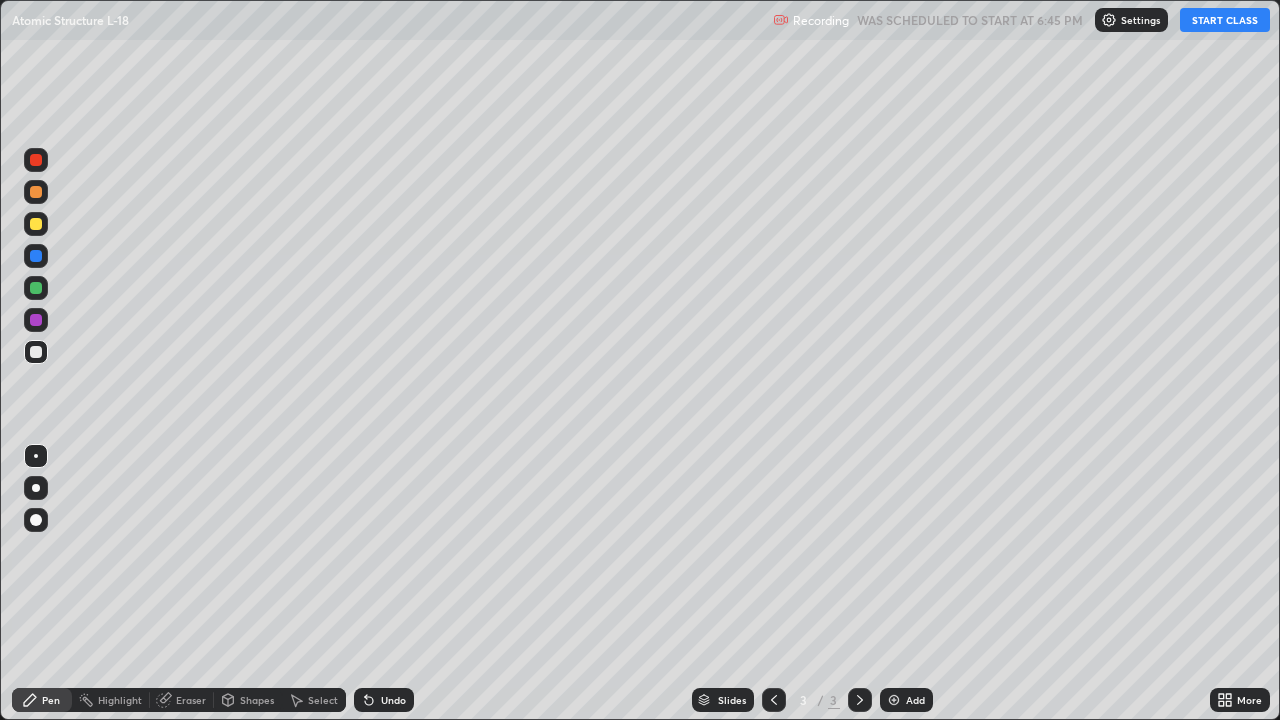 click on "START CLASS" at bounding box center (1225, 20) 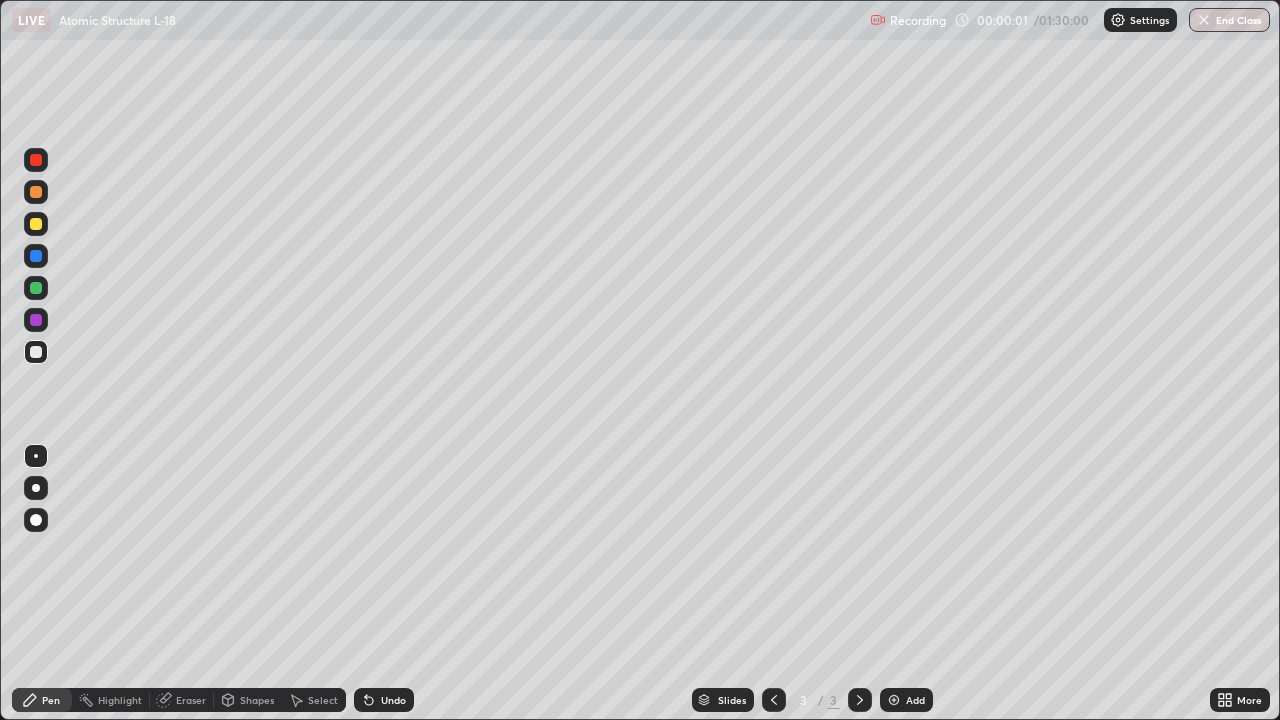 click at bounding box center (36, 224) 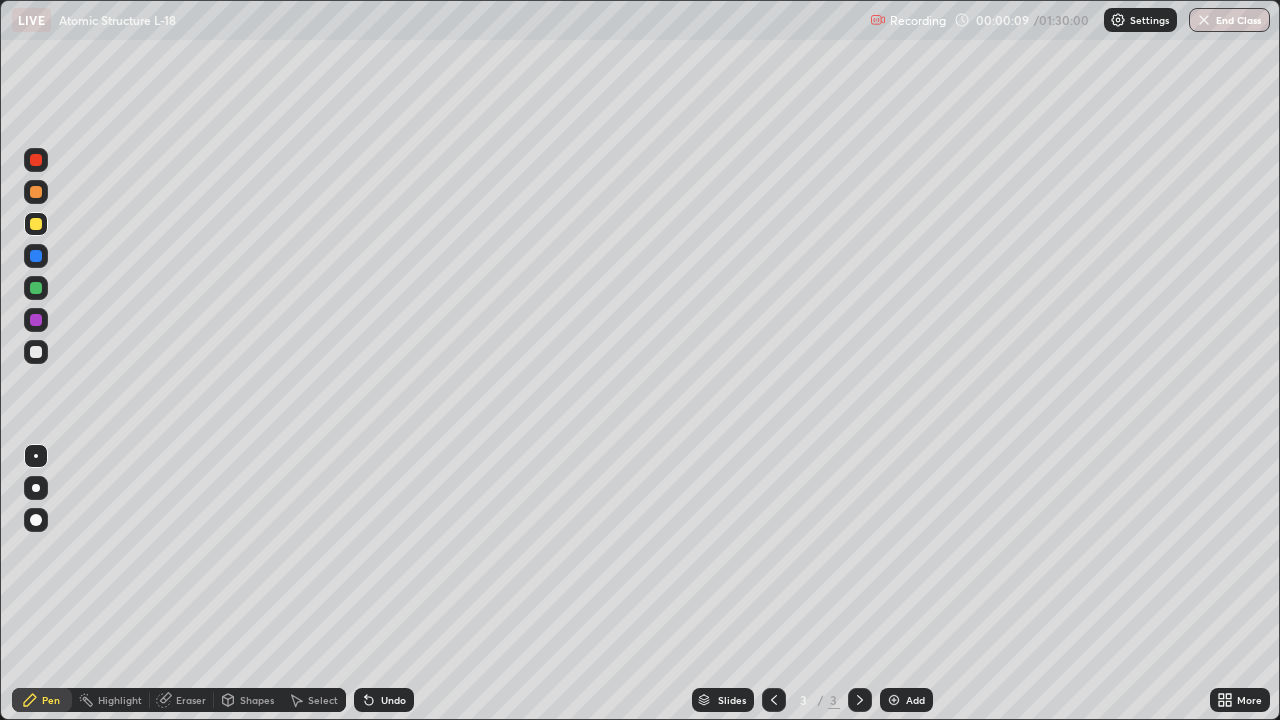 click at bounding box center [36, 352] 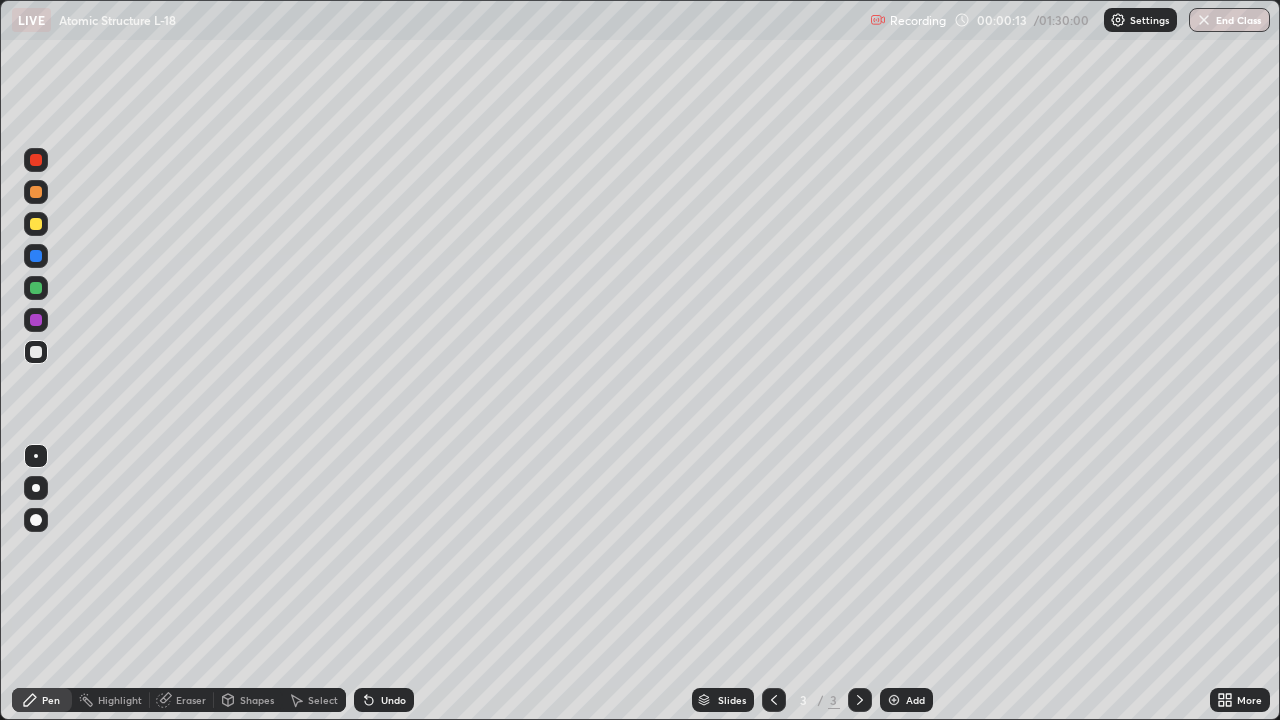 click at bounding box center [36, 224] 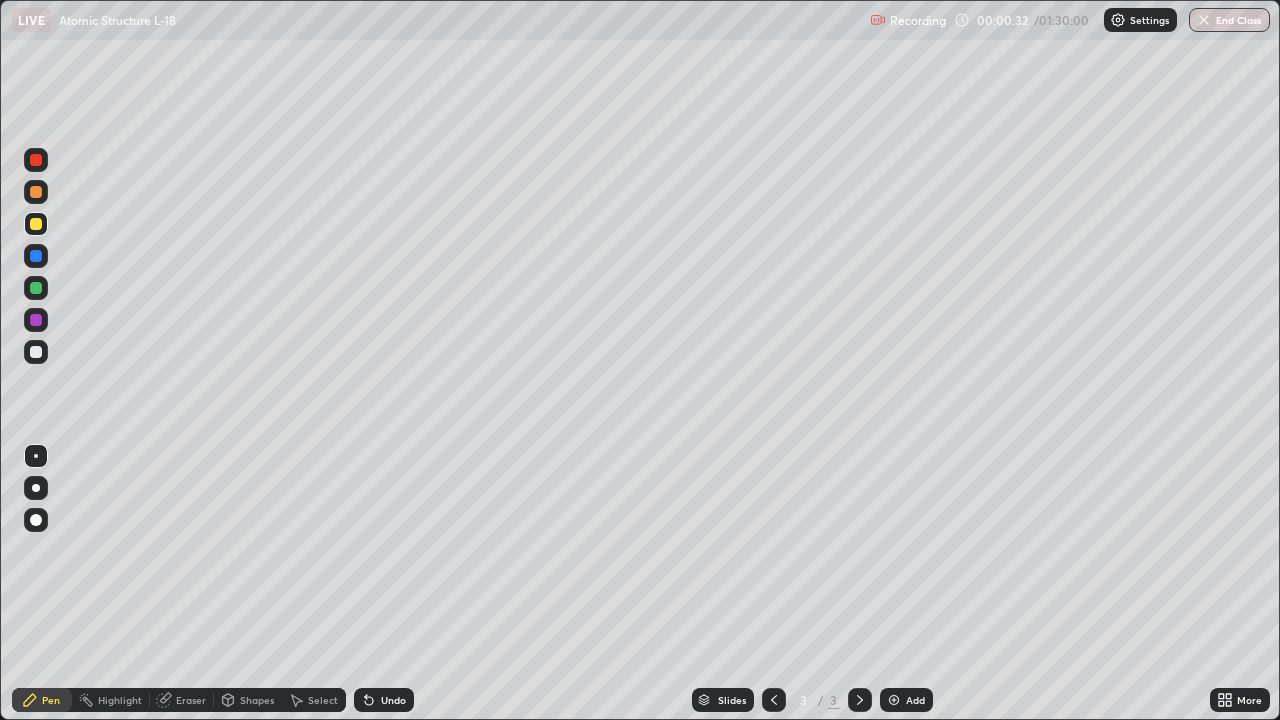 click at bounding box center [36, 288] 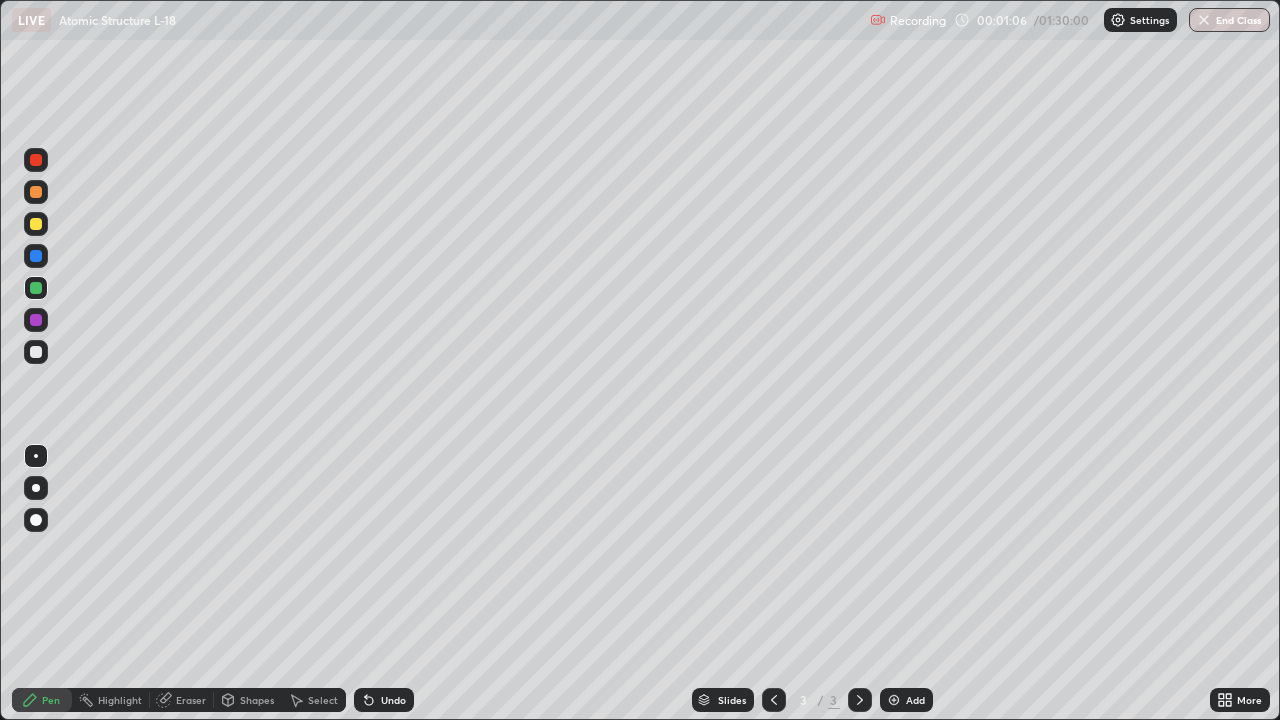 click at bounding box center (36, 352) 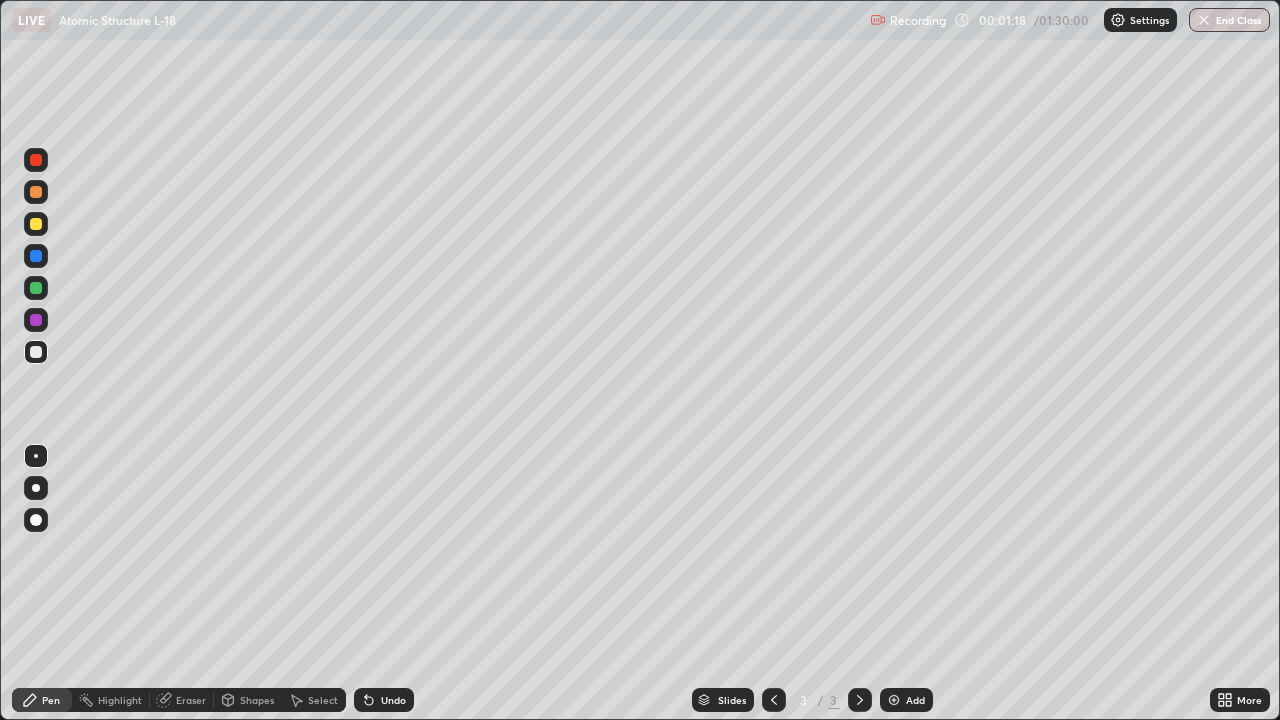 click at bounding box center [36, 288] 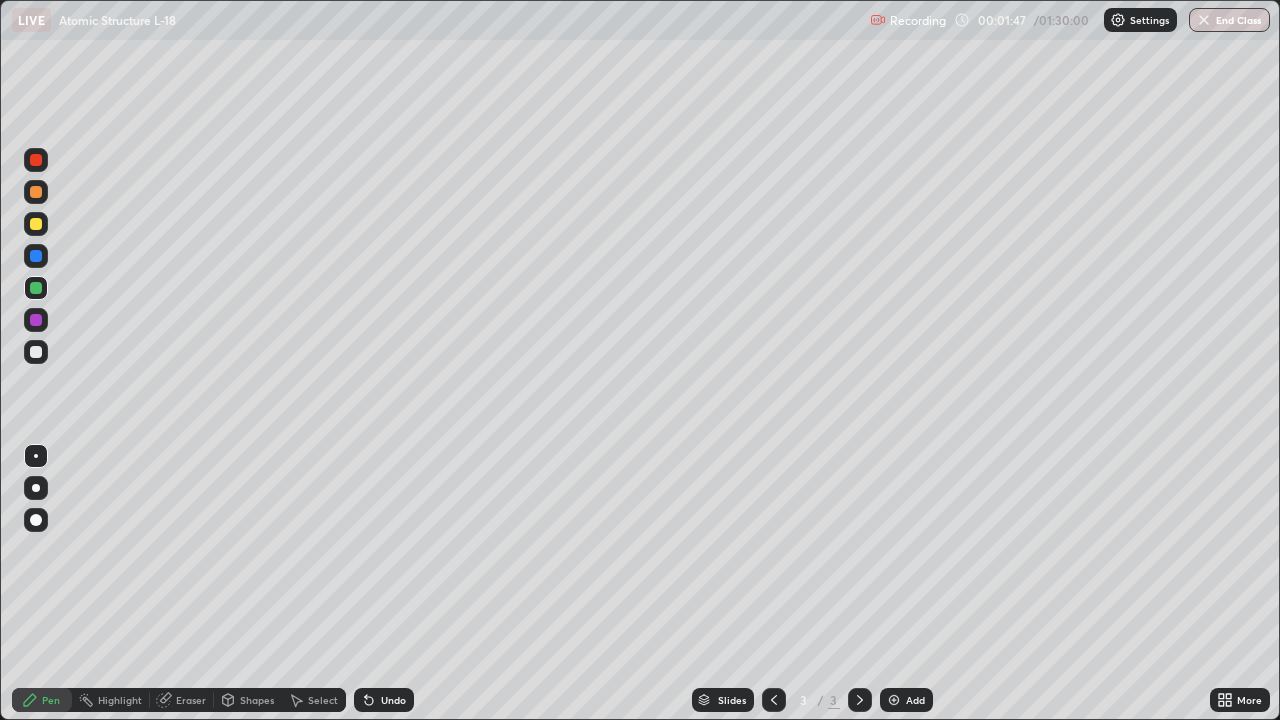 click on "Undo" at bounding box center (393, 700) 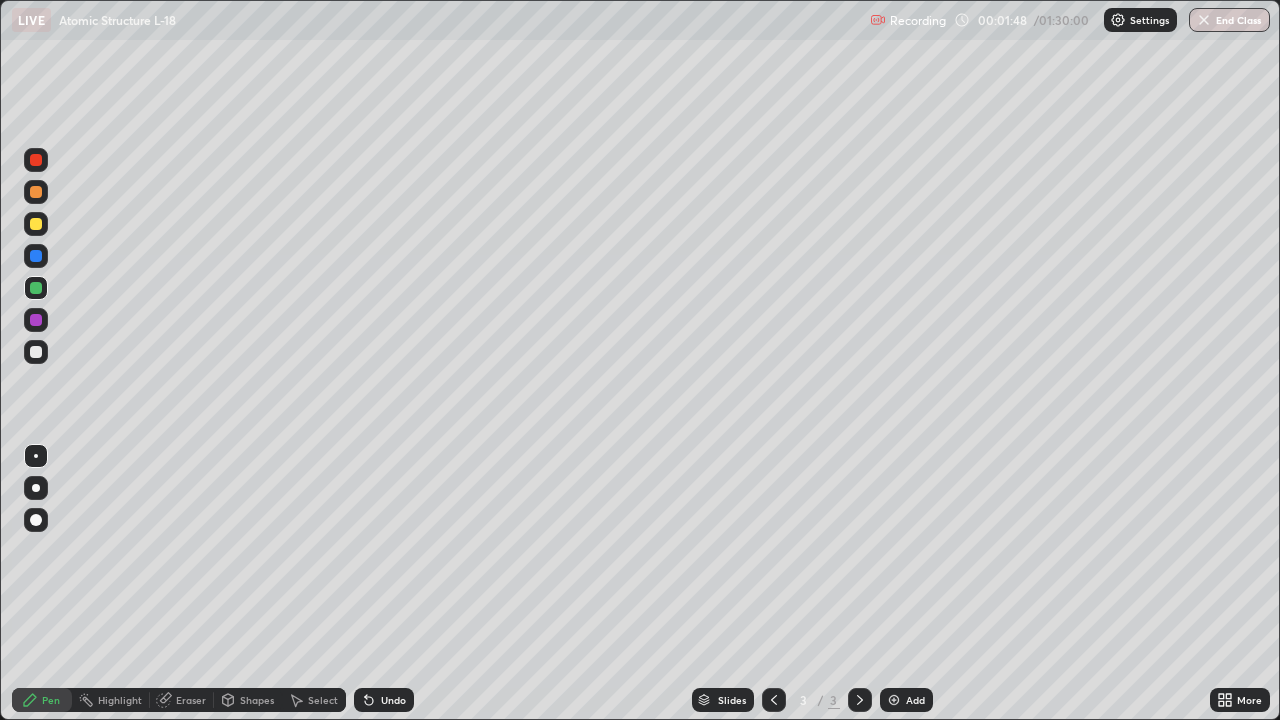 click on "Undo" at bounding box center [393, 700] 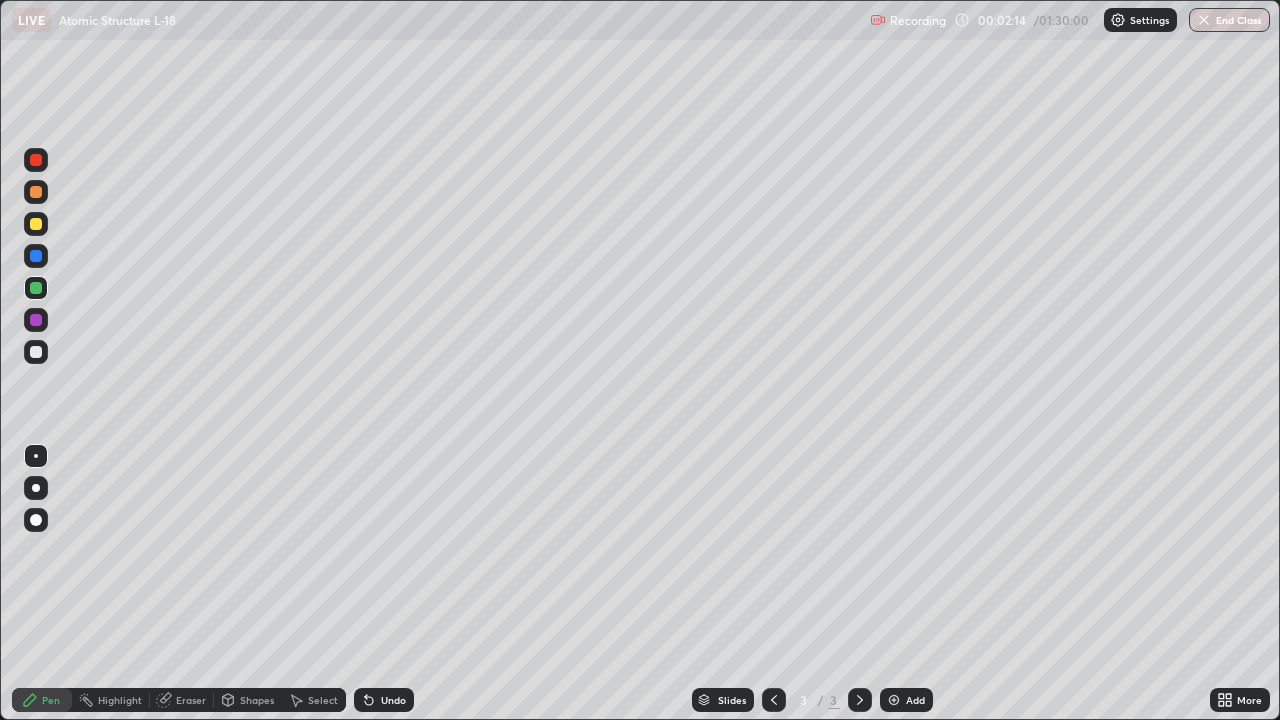 click at bounding box center (36, 256) 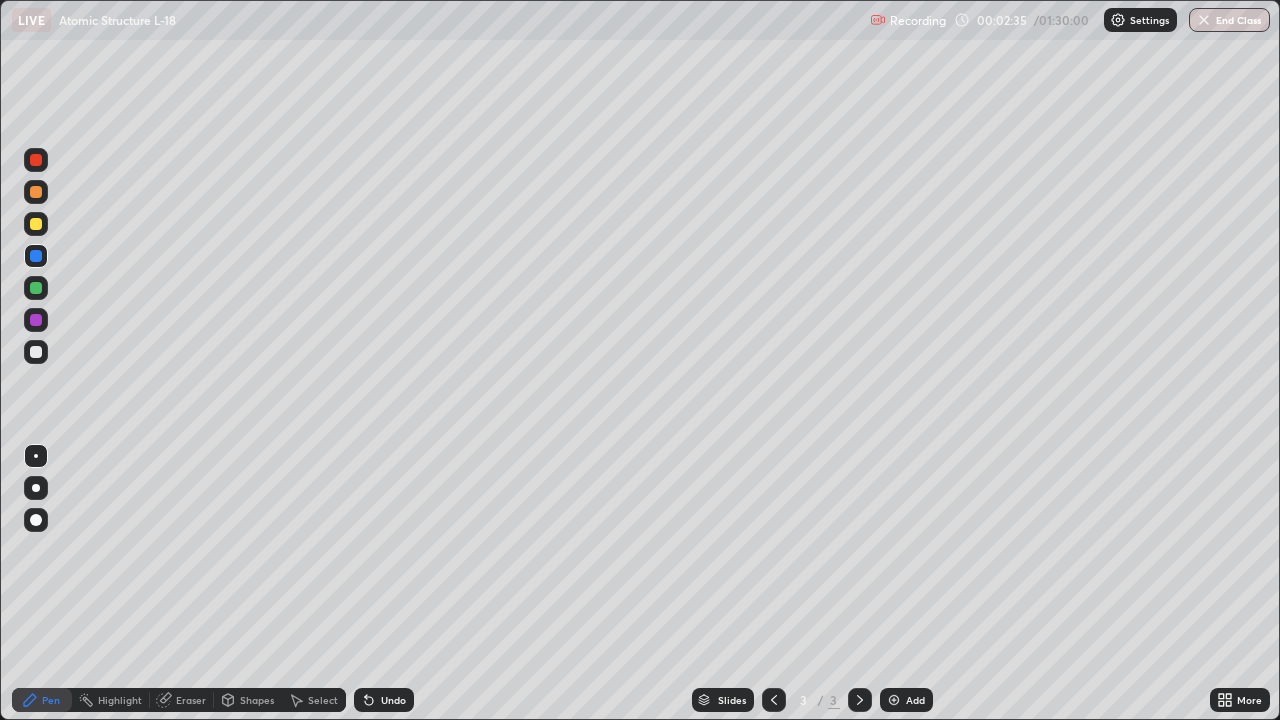 click at bounding box center (36, 352) 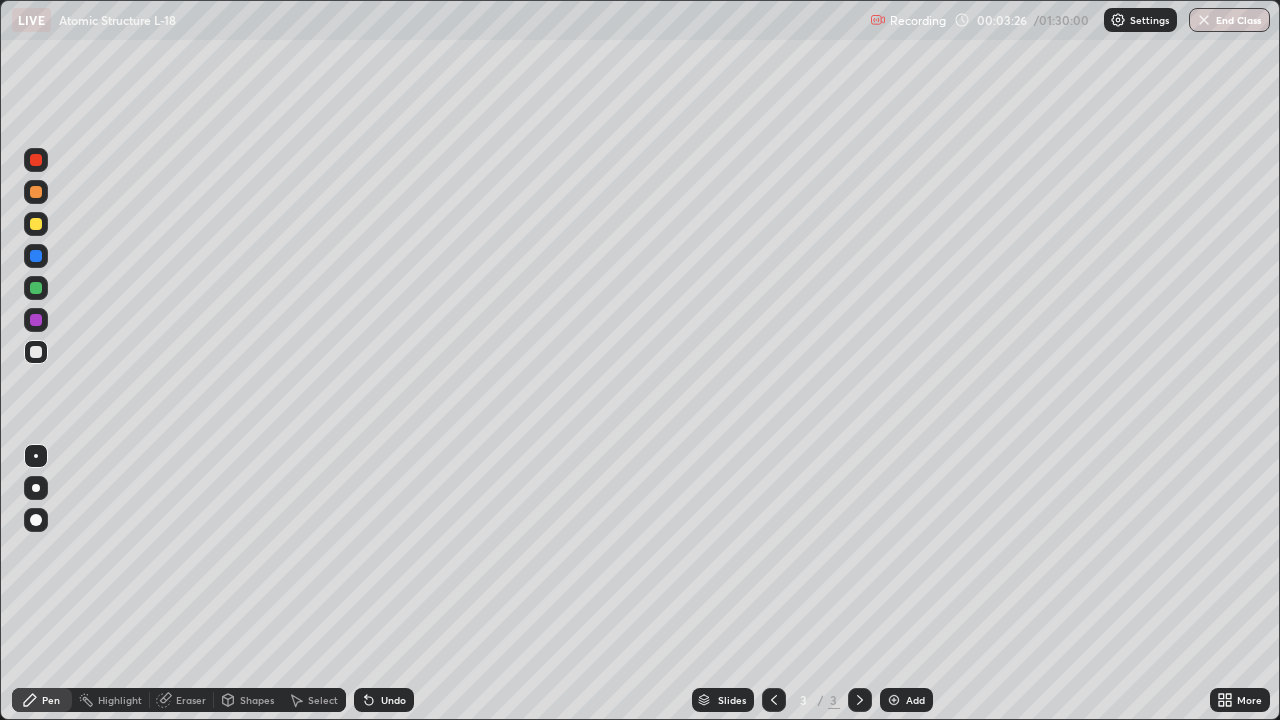 click at bounding box center [36, 288] 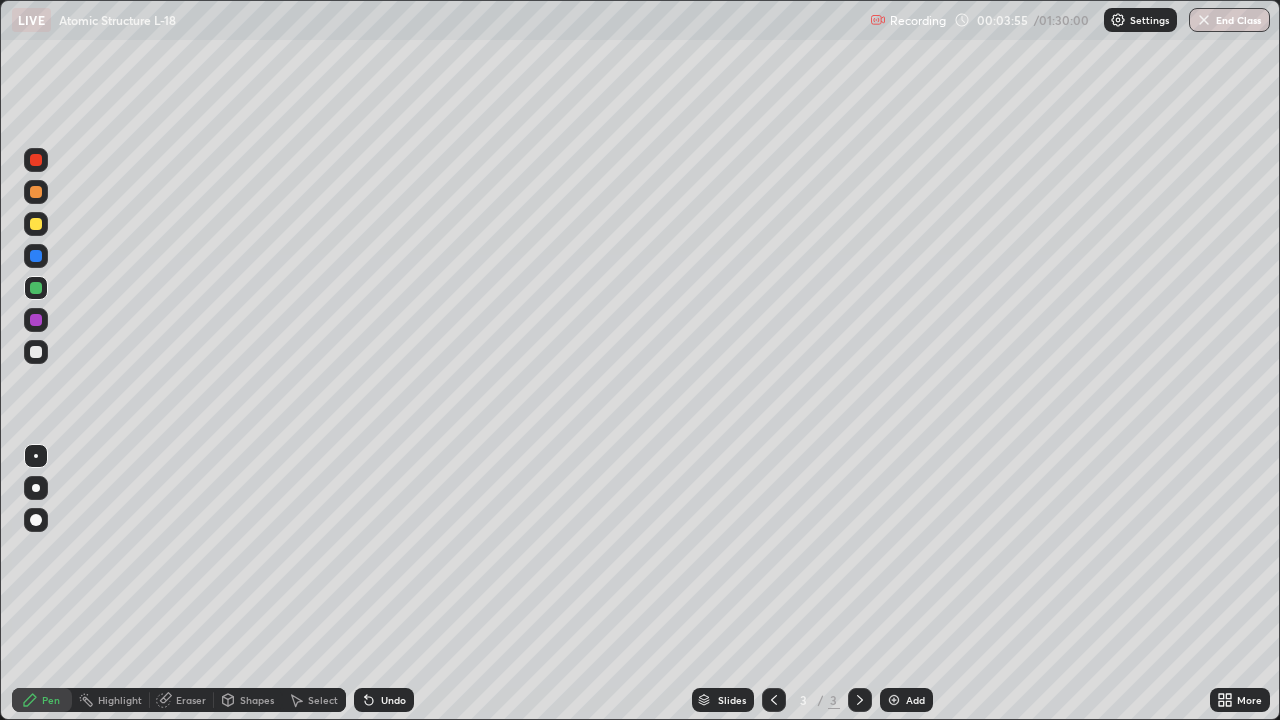 click at bounding box center (36, 320) 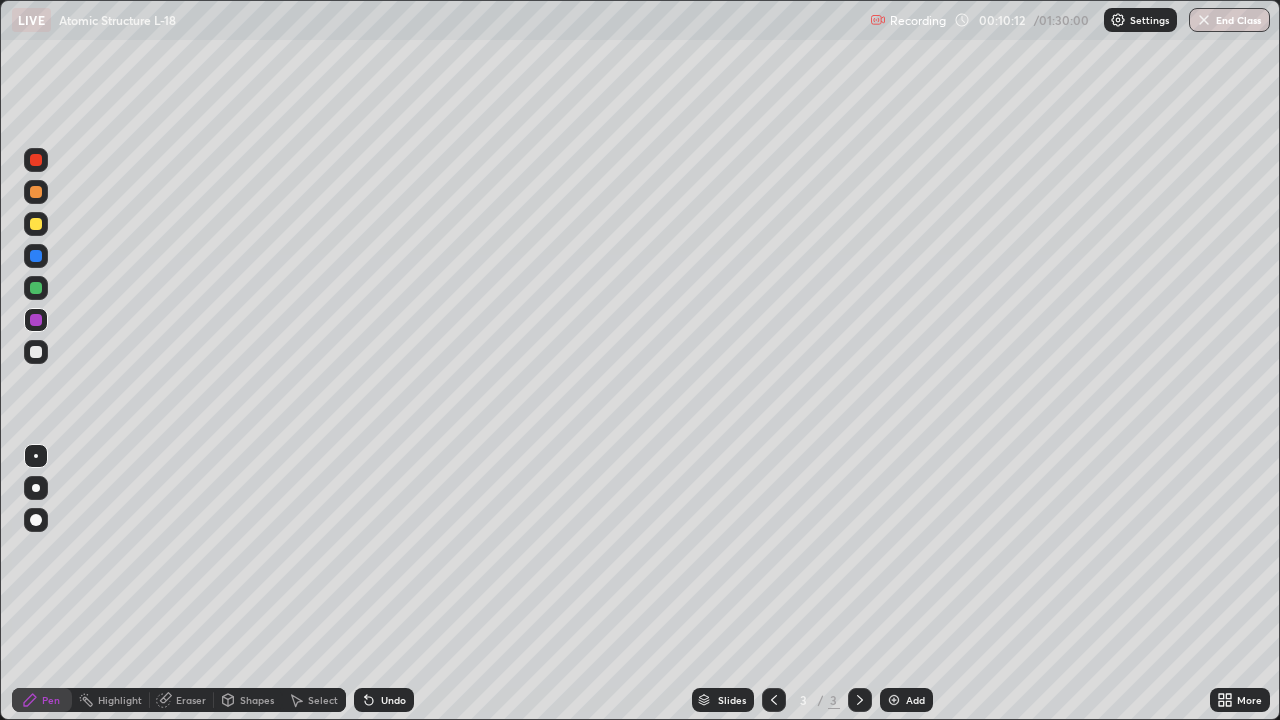 click at bounding box center (36, 352) 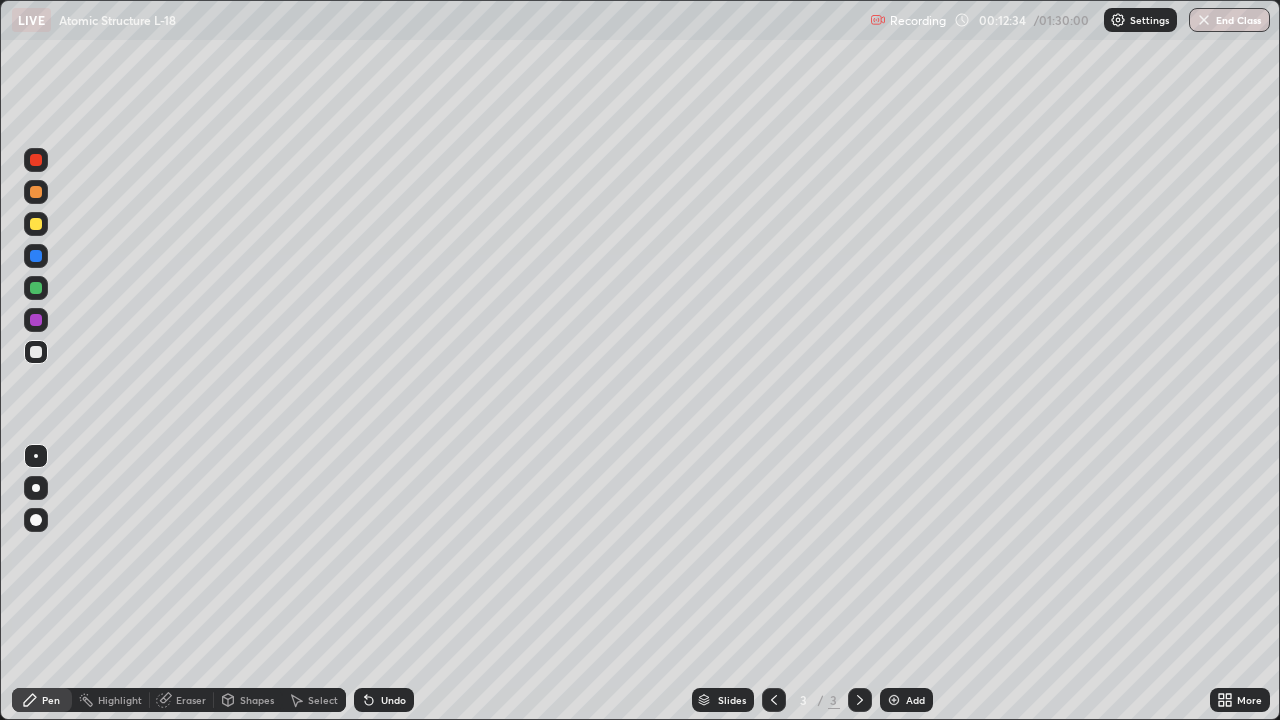click on "Add" at bounding box center [906, 700] 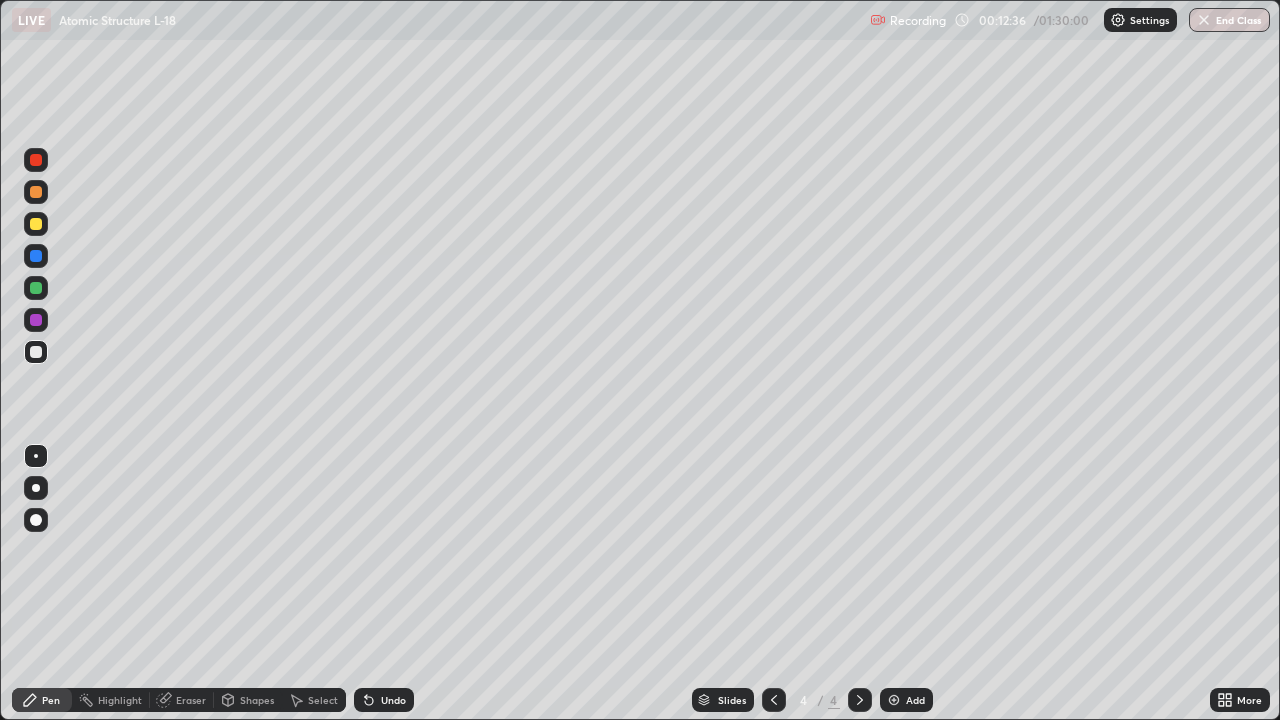 click at bounding box center [36, 288] 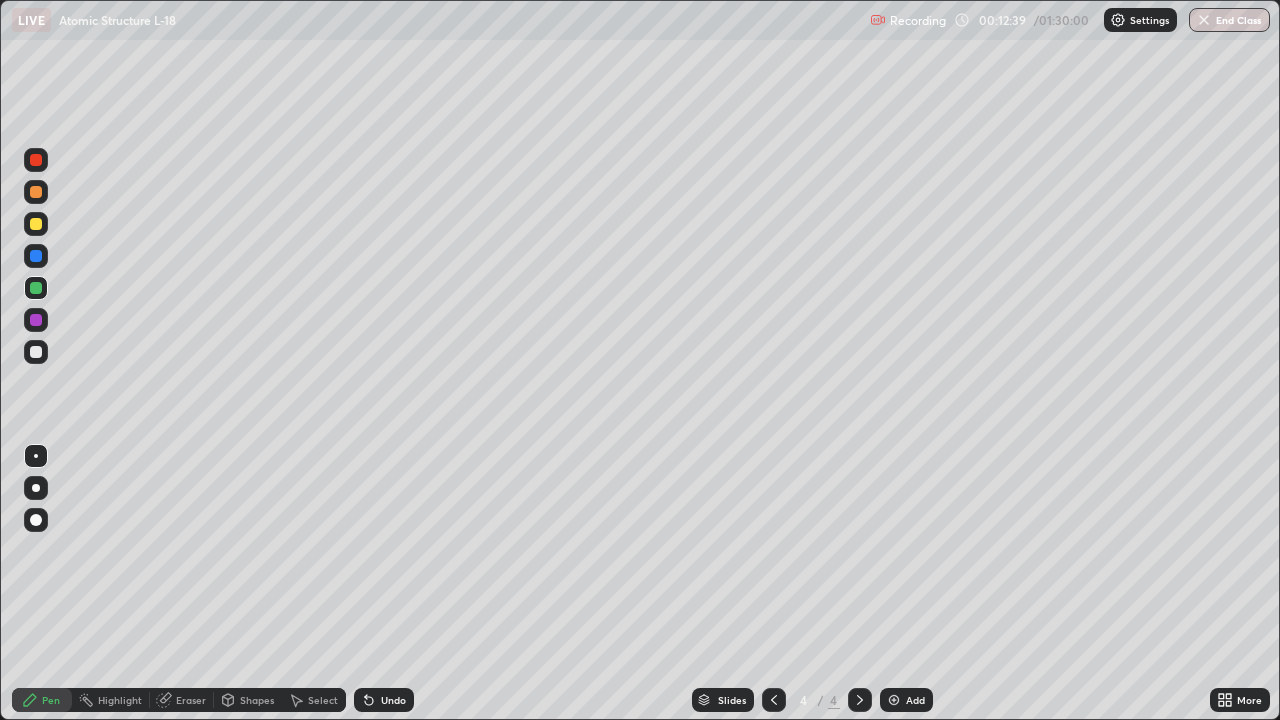 click at bounding box center [36, 192] 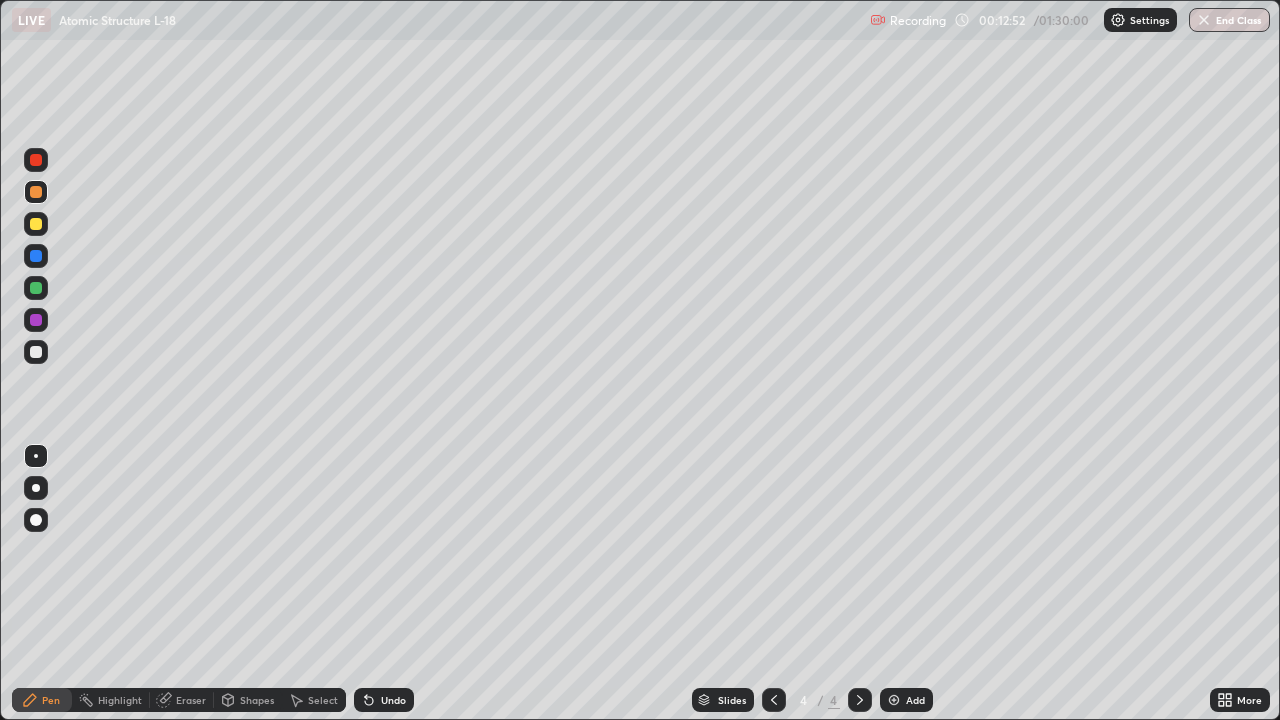click at bounding box center (36, 288) 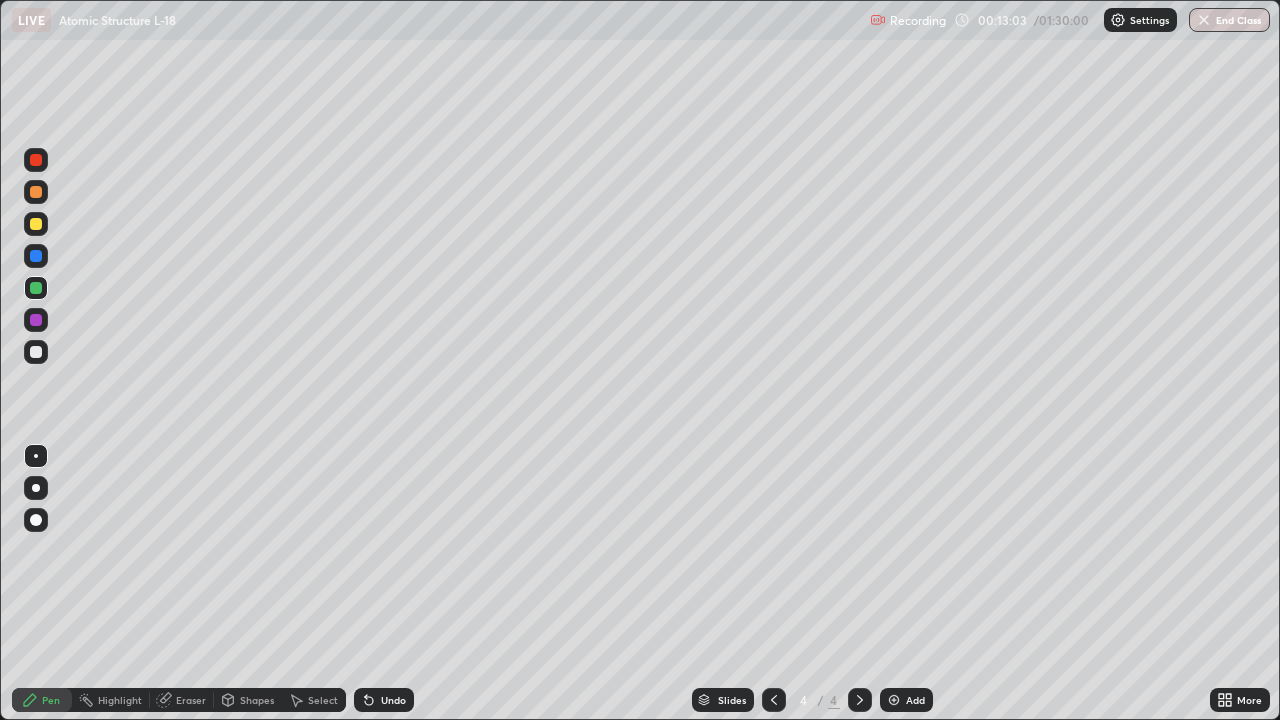 click on "Undo" at bounding box center [393, 700] 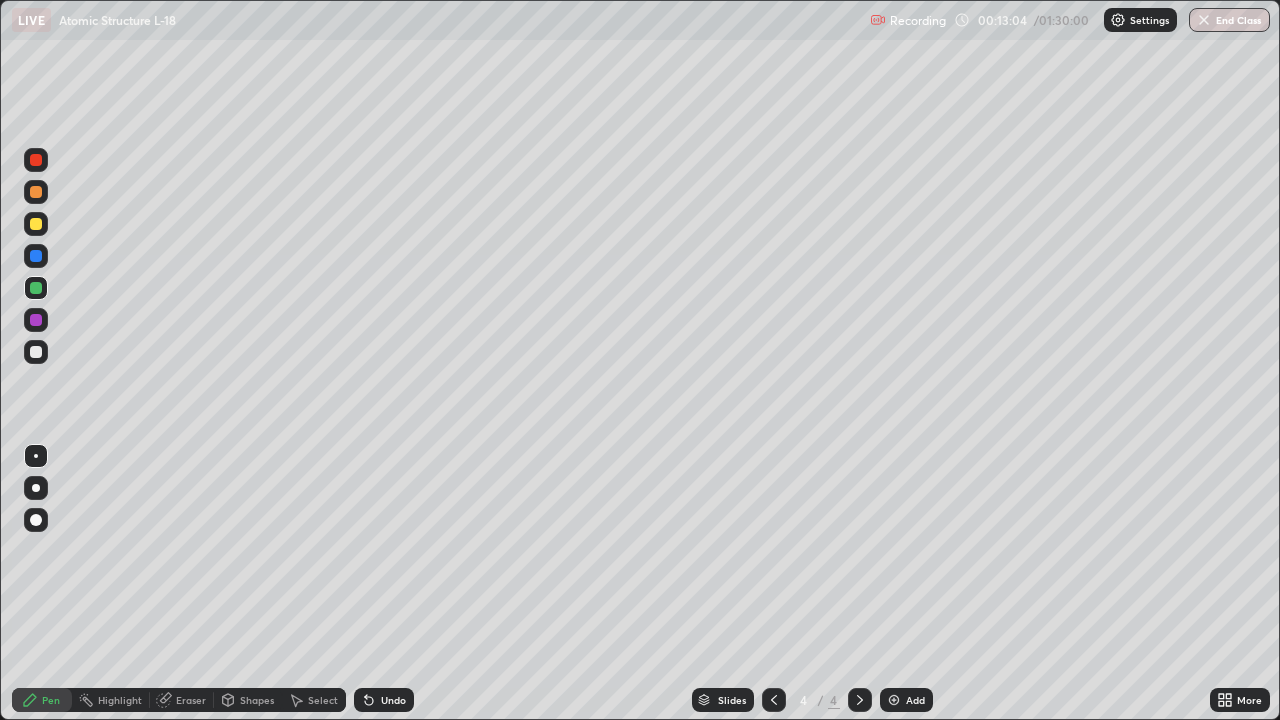 click on "Undo" at bounding box center [384, 700] 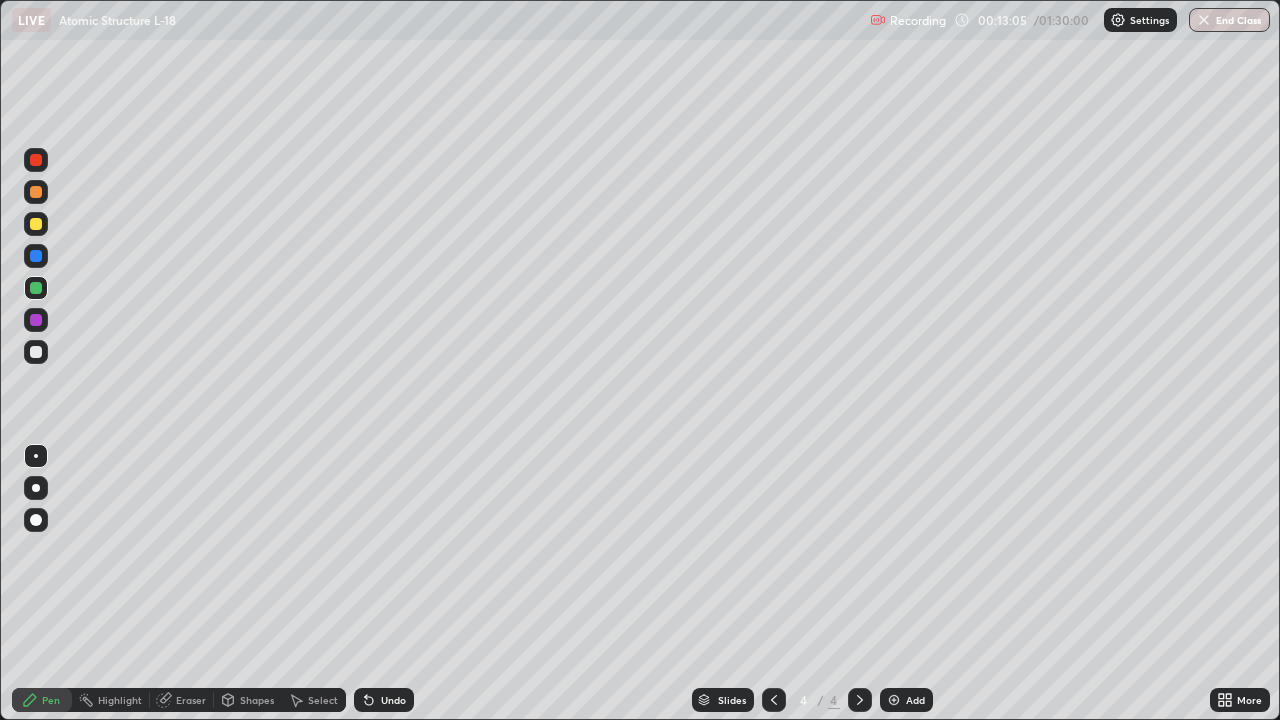 click on "Undo" at bounding box center [393, 700] 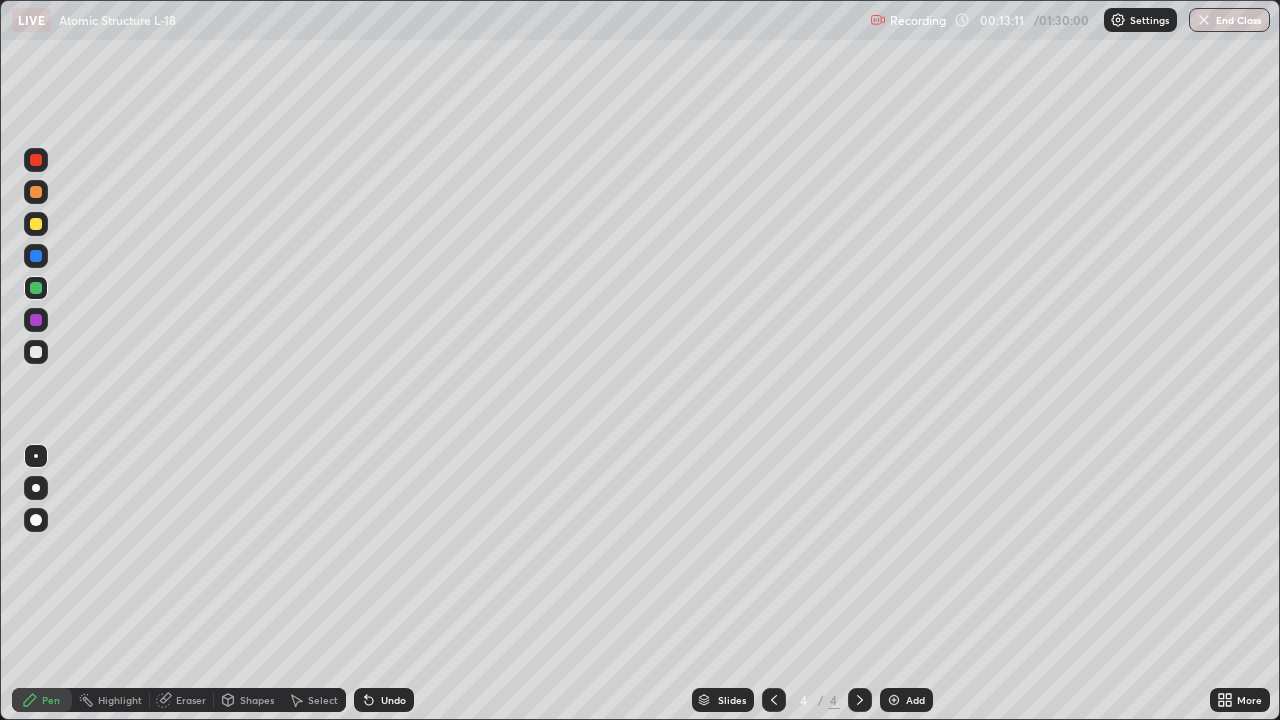 click at bounding box center (36, 320) 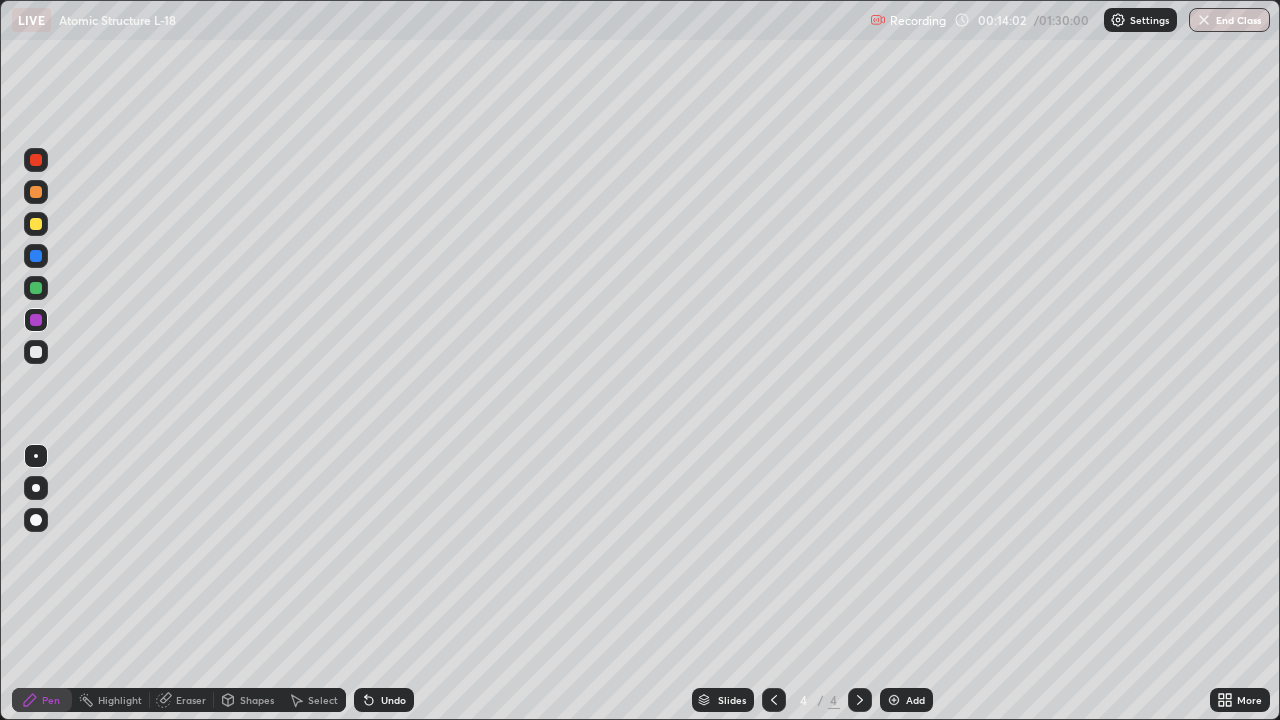 click on "Undo" at bounding box center (393, 700) 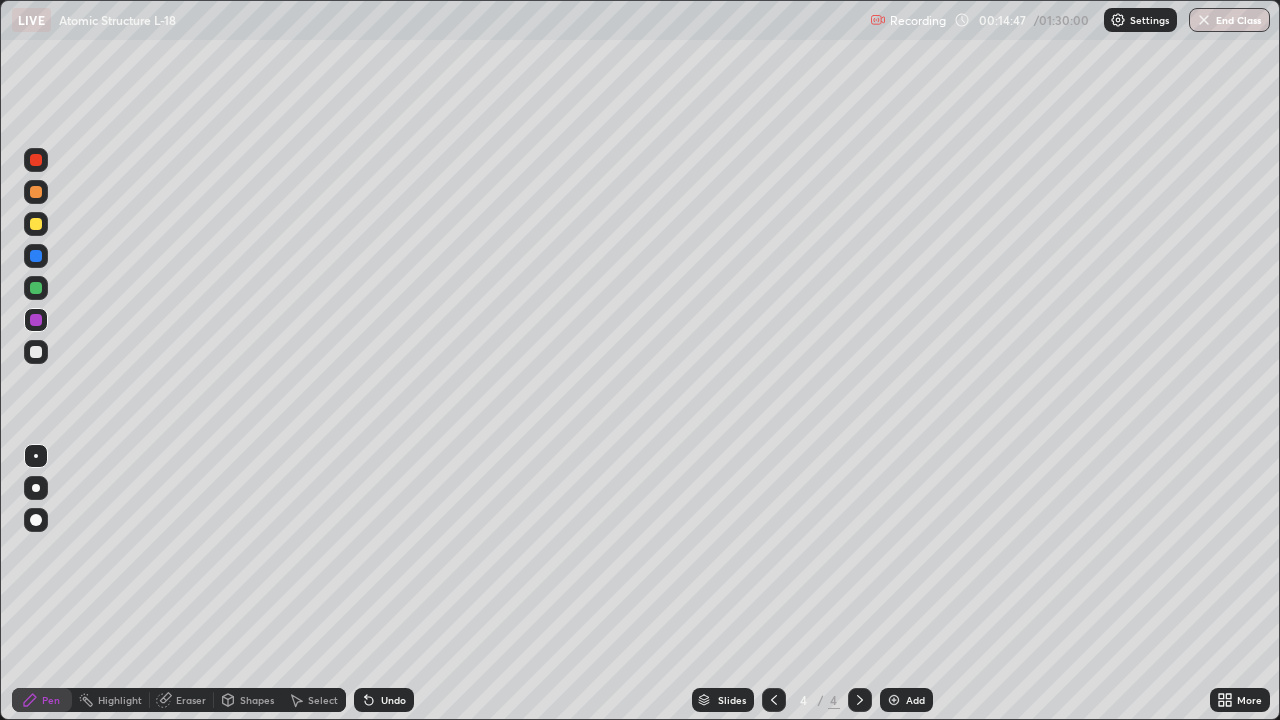 click at bounding box center (36, 224) 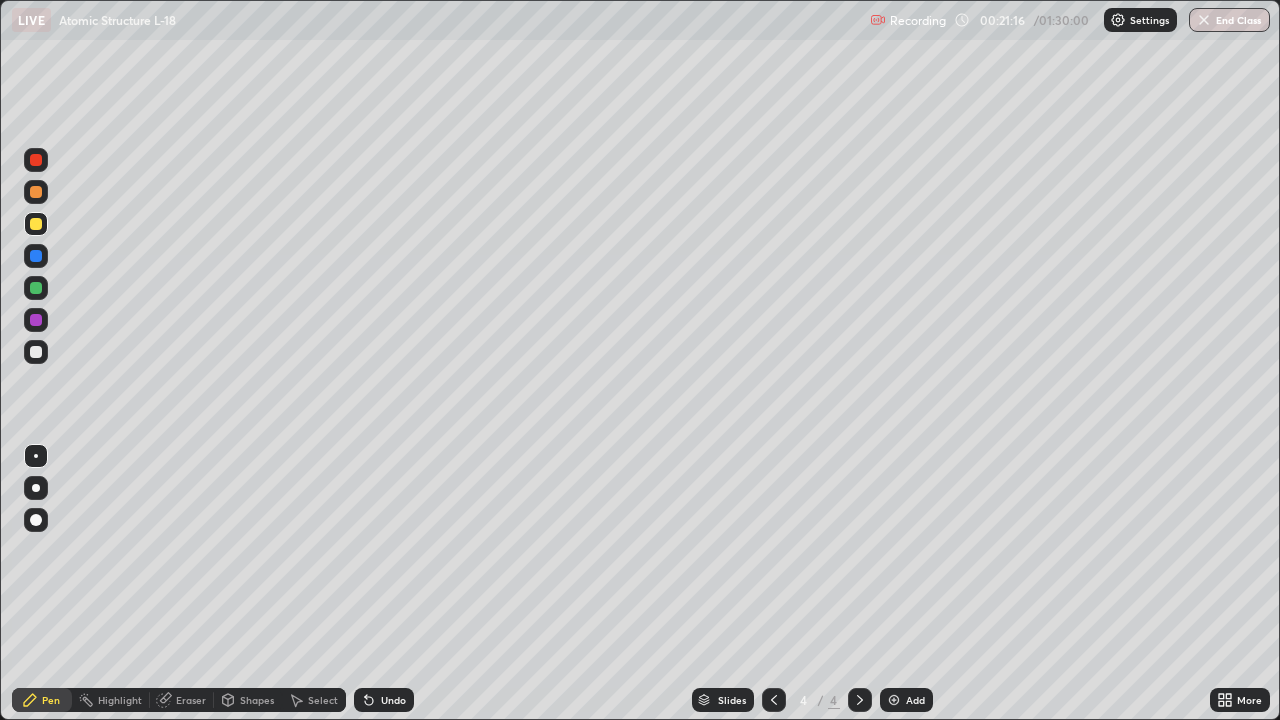 click at bounding box center [36, 352] 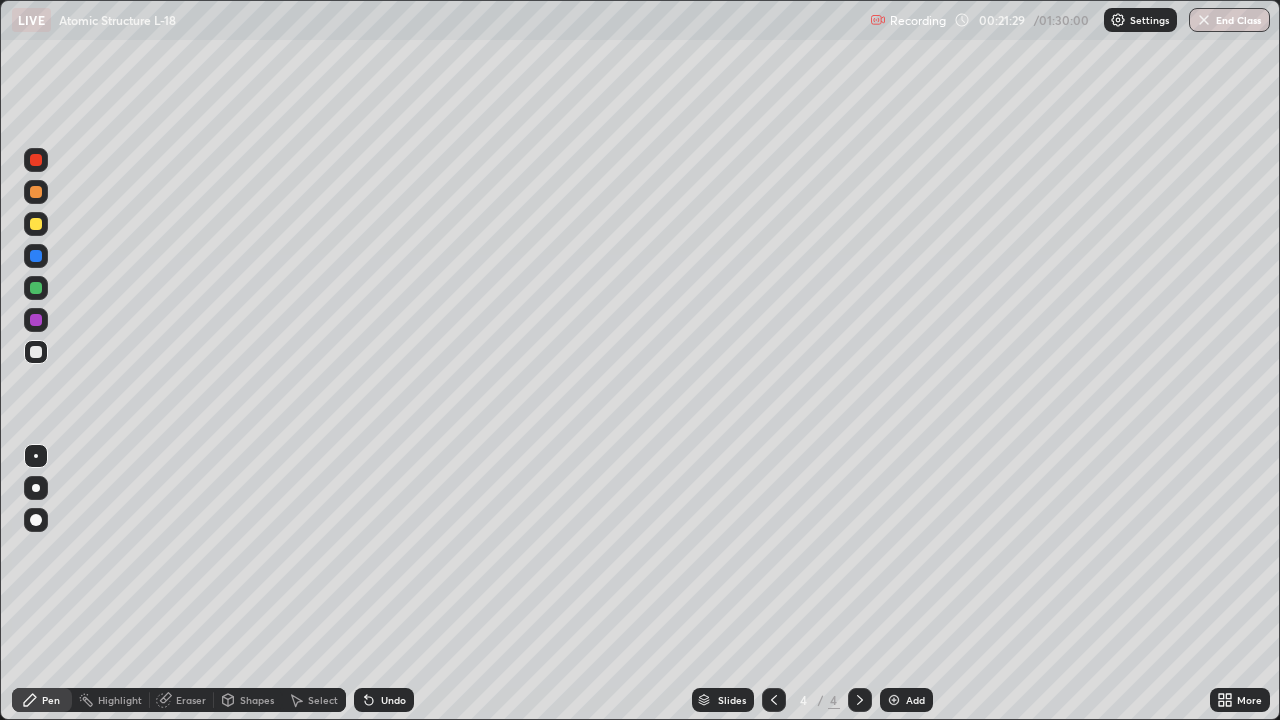 click at bounding box center (36, 288) 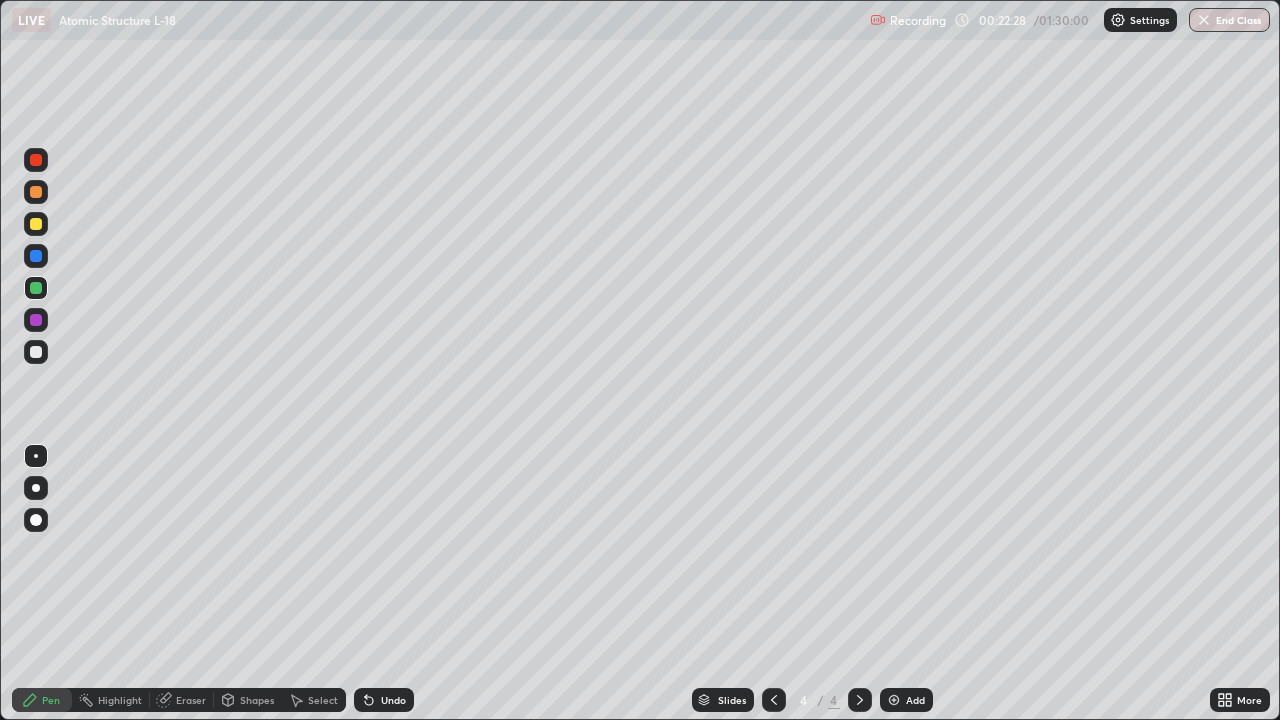 click at bounding box center (36, 224) 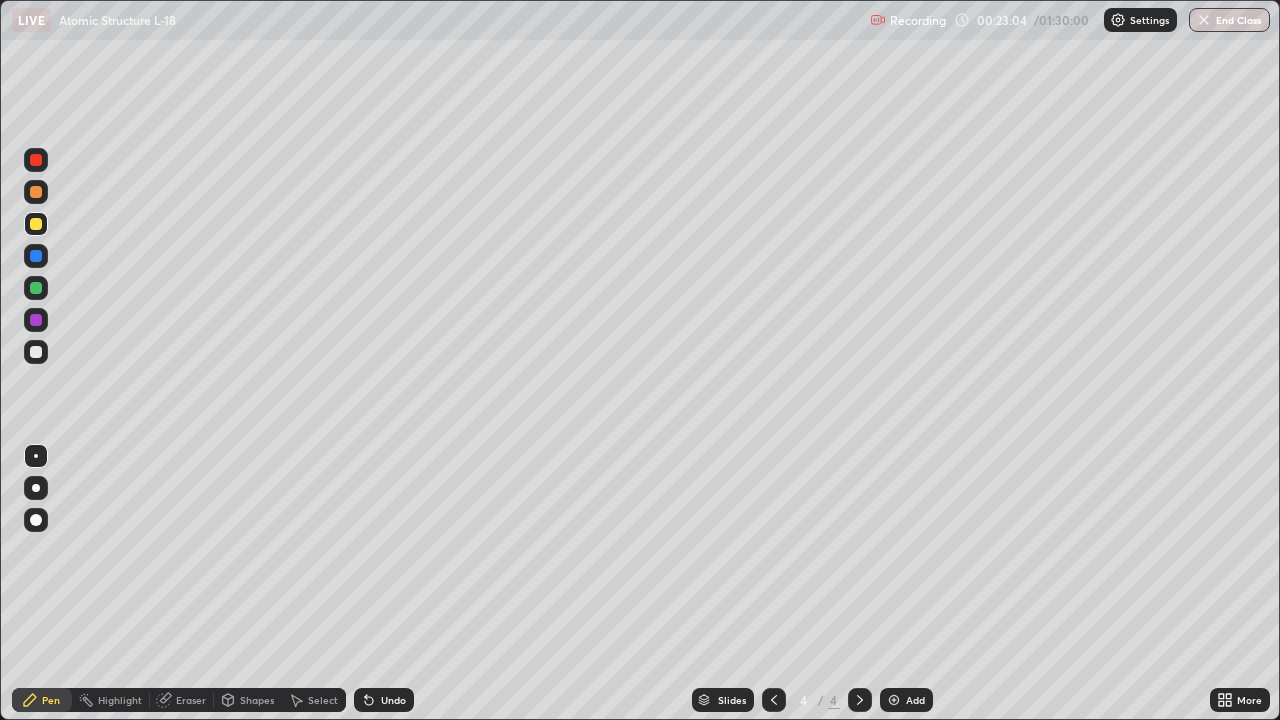 click on "Undo" at bounding box center [393, 700] 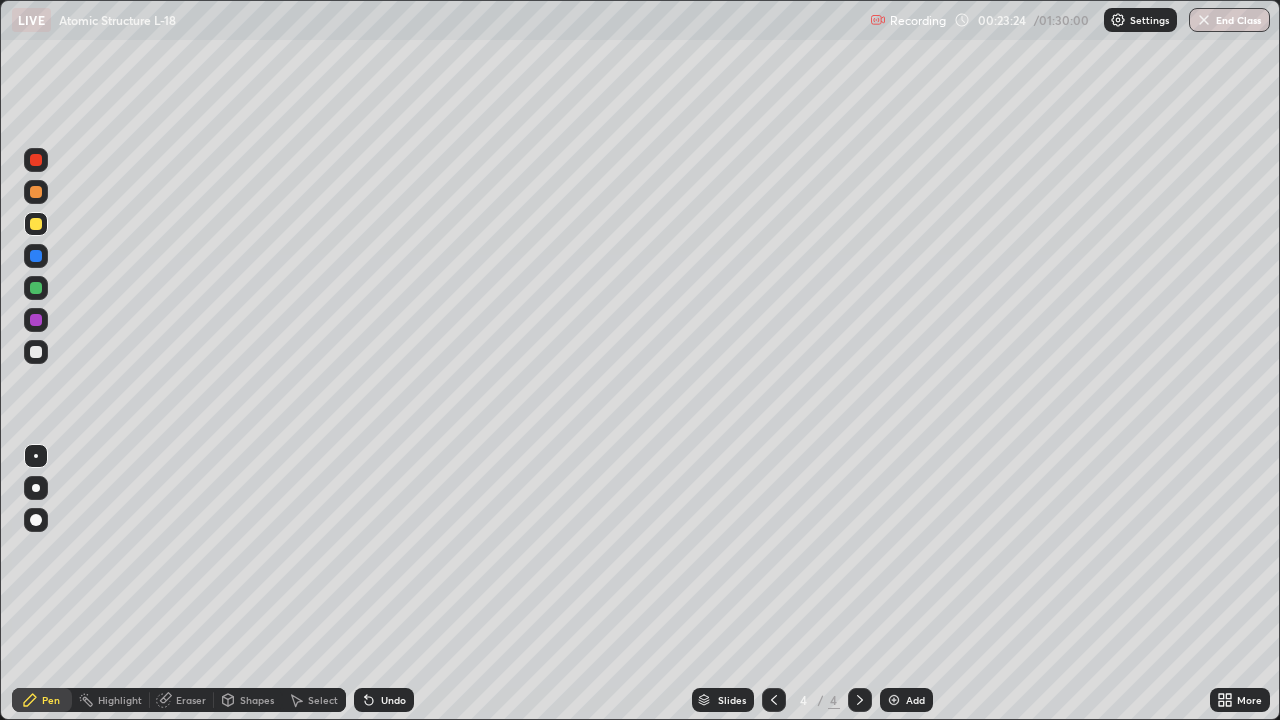 click on "Undo" at bounding box center (393, 700) 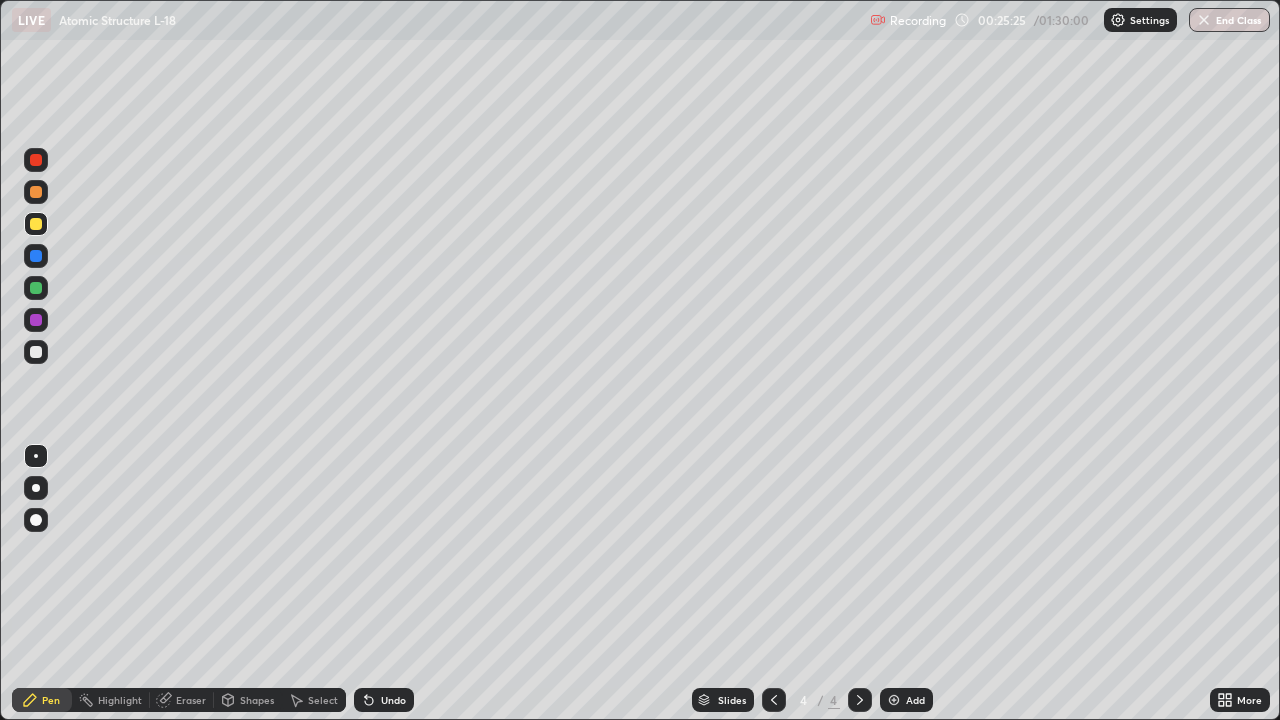 click on "Add" at bounding box center [915, 700] 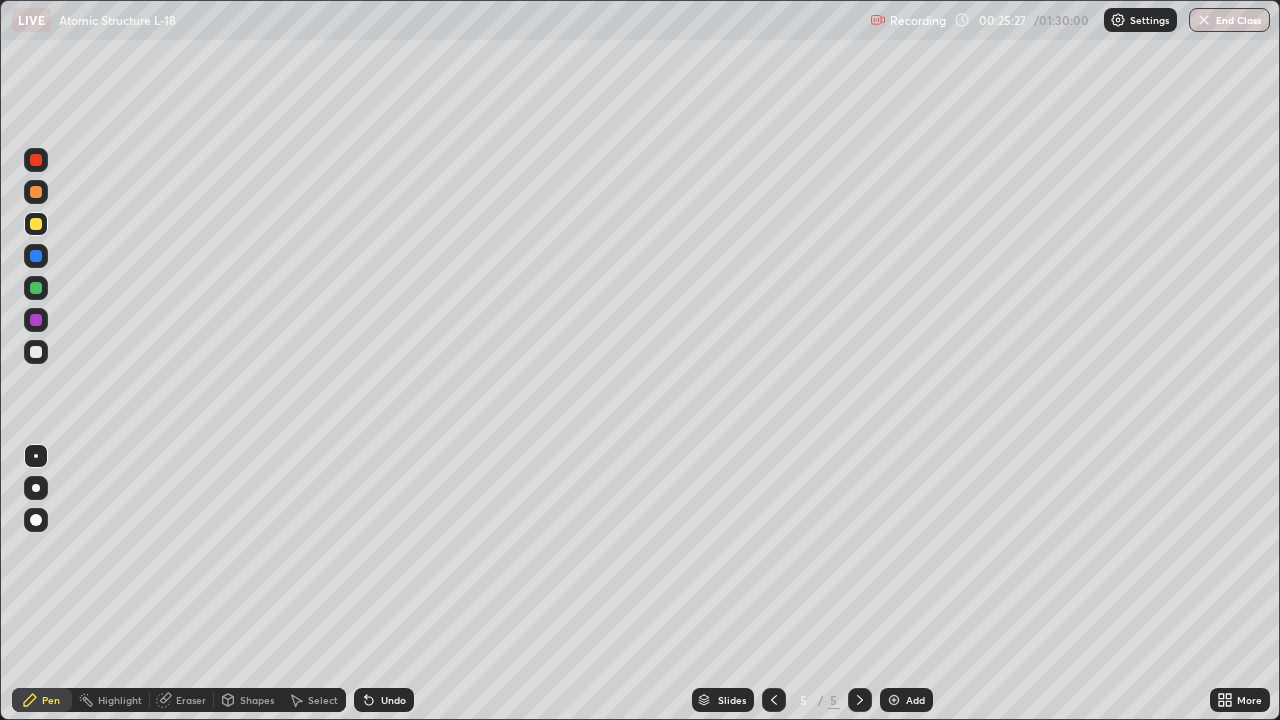 click at bounding box center [36, 352] 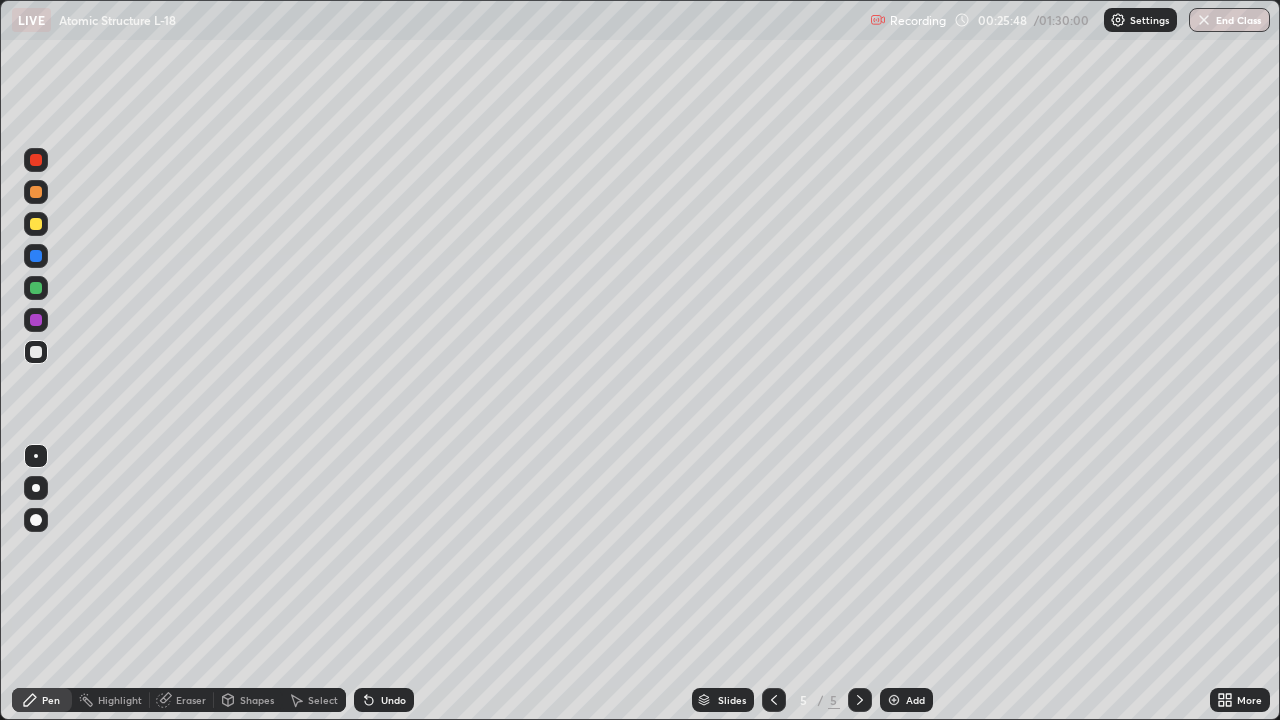 click at bounding box center (36, 160) 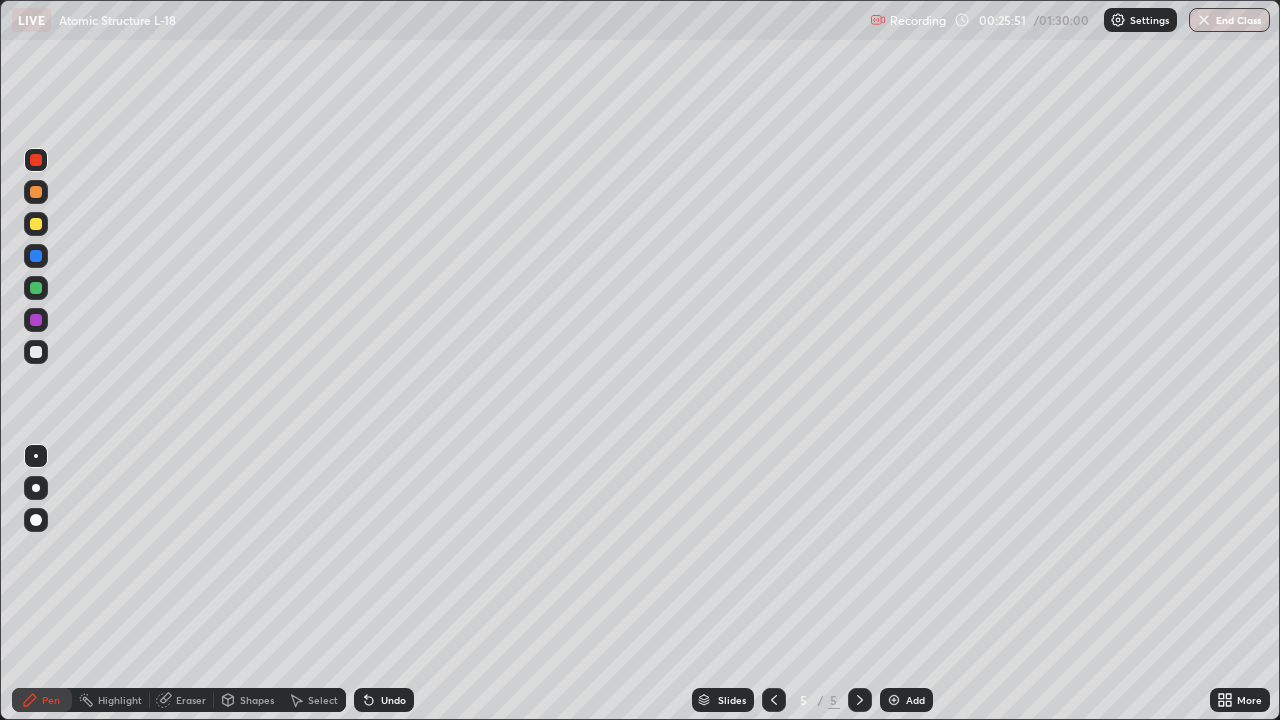 click at bounding box center [36, 224] 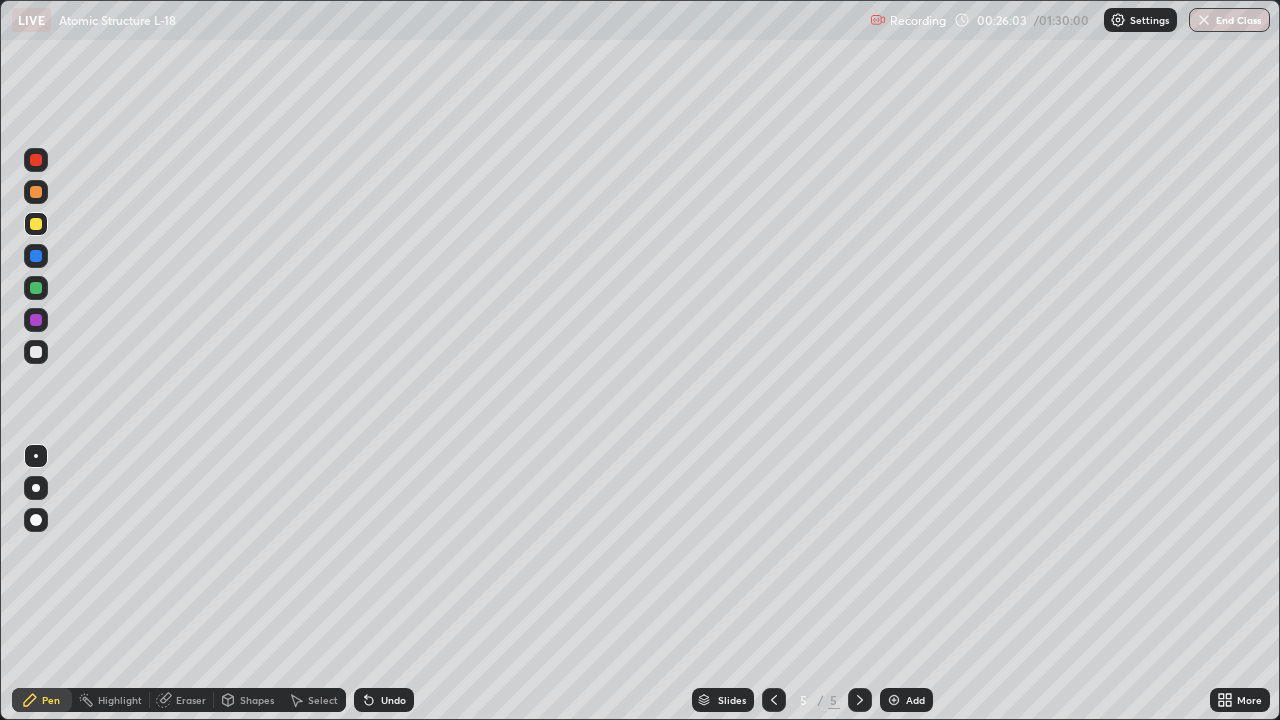 click on "Undo" at bounding box center [393, 700] 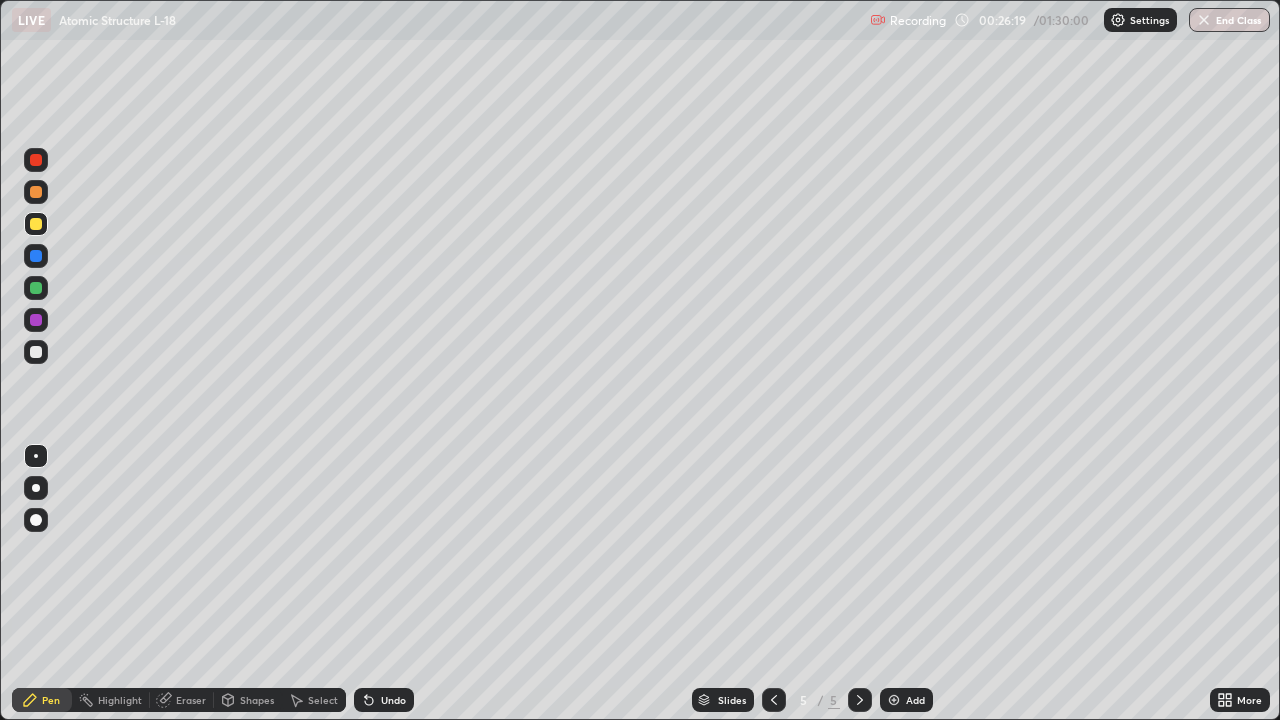 click at bounding box center [36, 320] 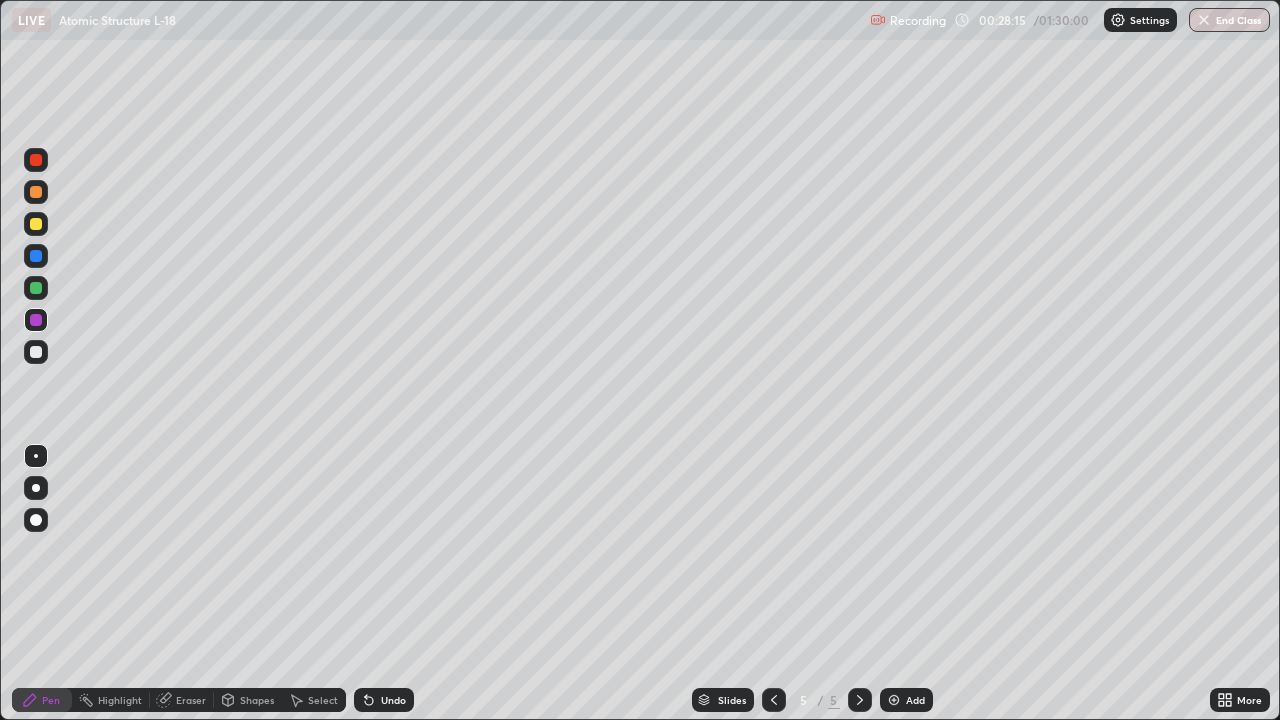 click on "Select" at bounding box center [323, 700] 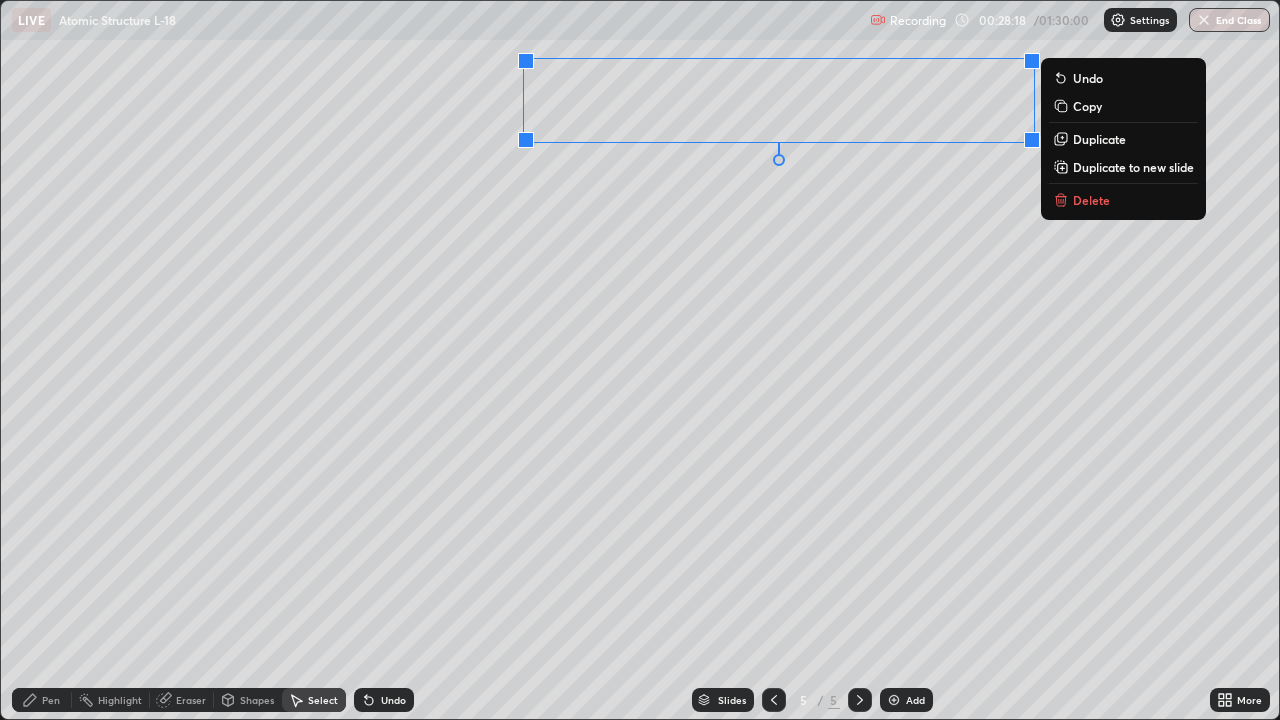 click on "Delete" at bounding box center (1091, 200) 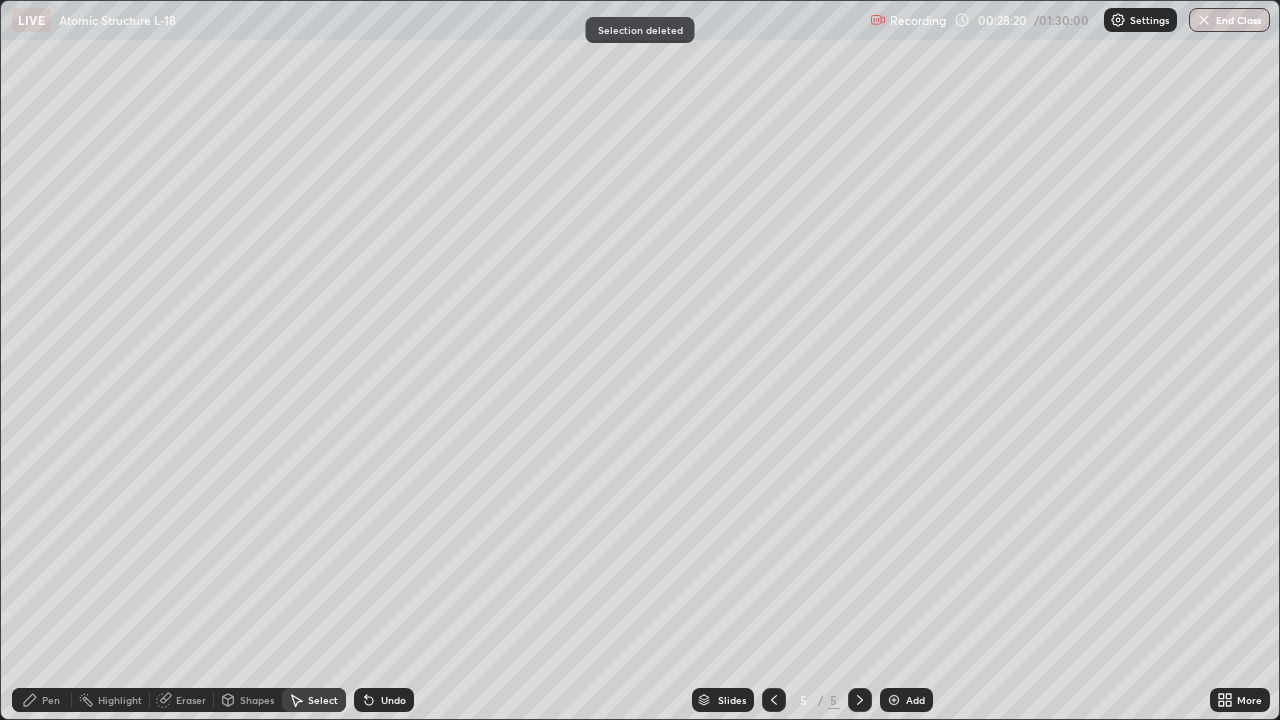 click on "Pen" at bounding box center (51, 700) 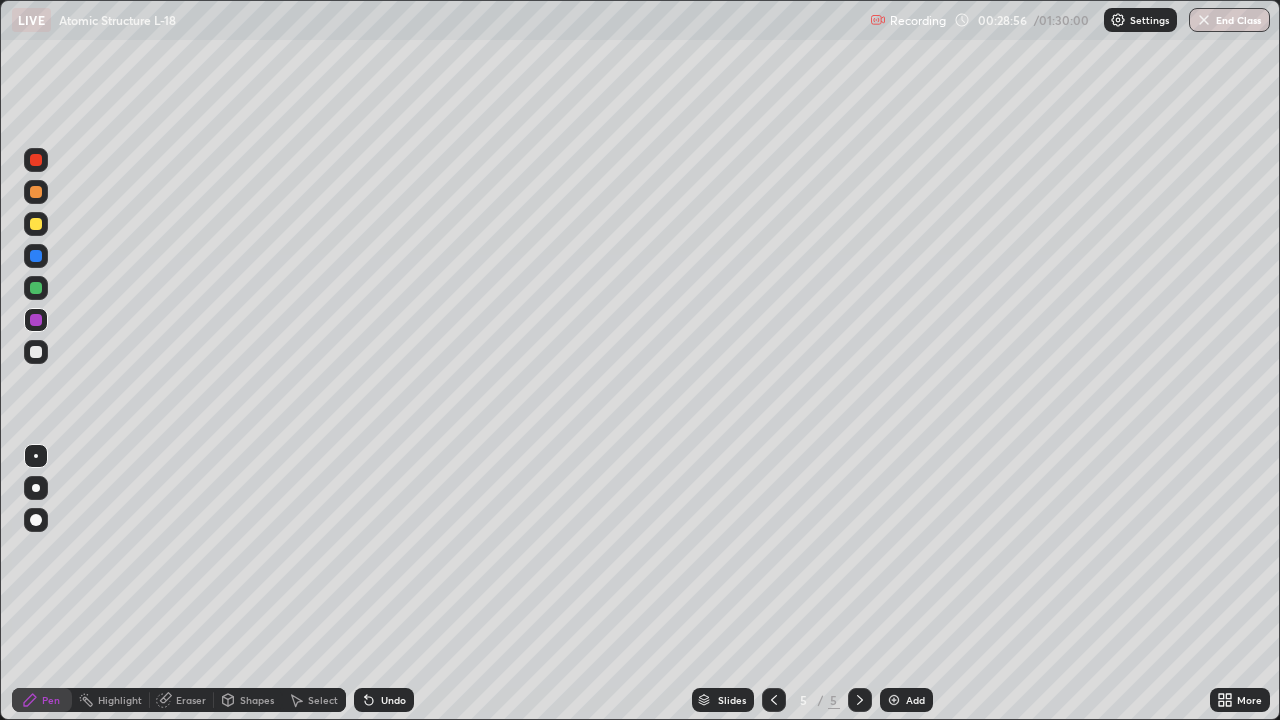 click on "Select" at bounding box center (314, 700) 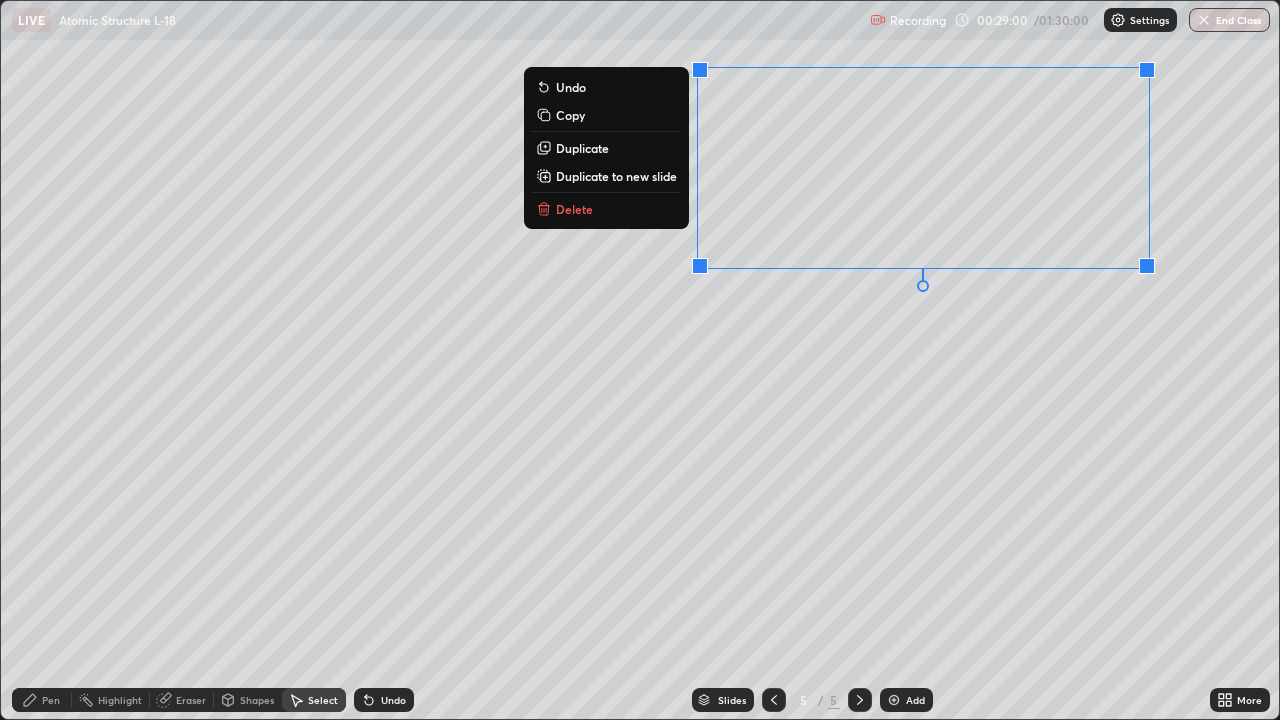 click on "Delete" at bounding box center [574, 209] 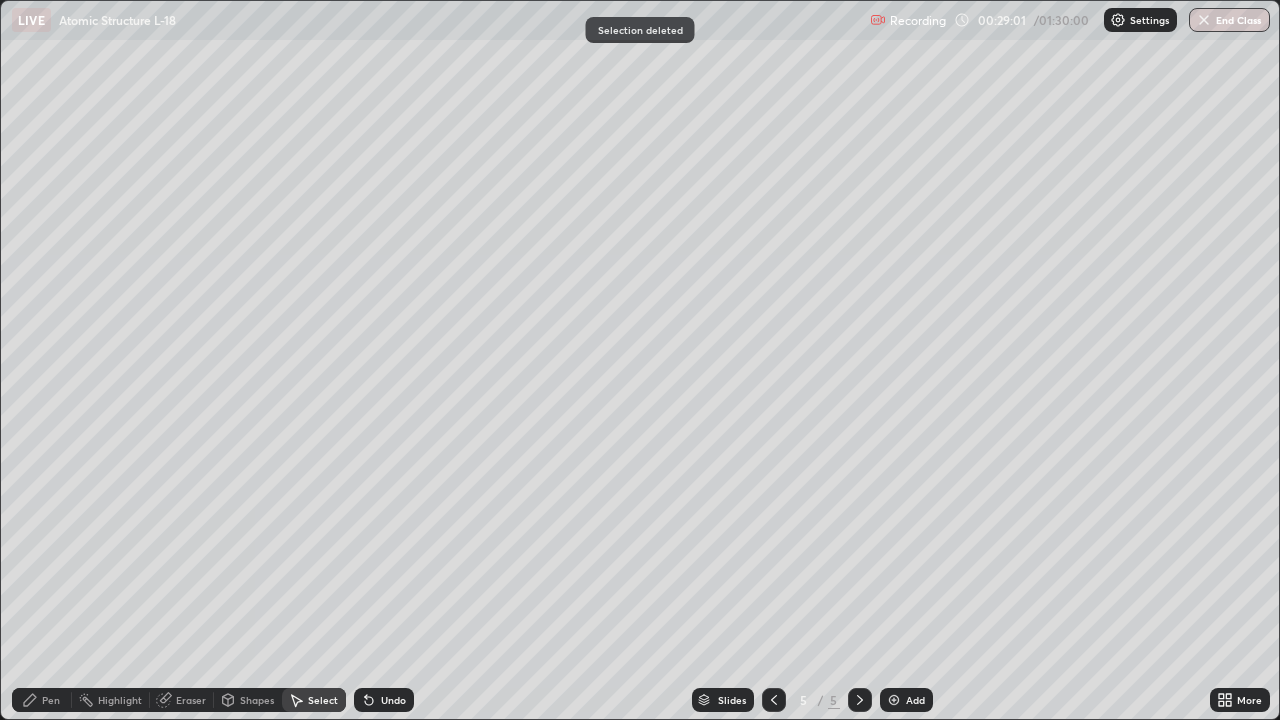 click on "Pen" at bounding box center [51, 700] 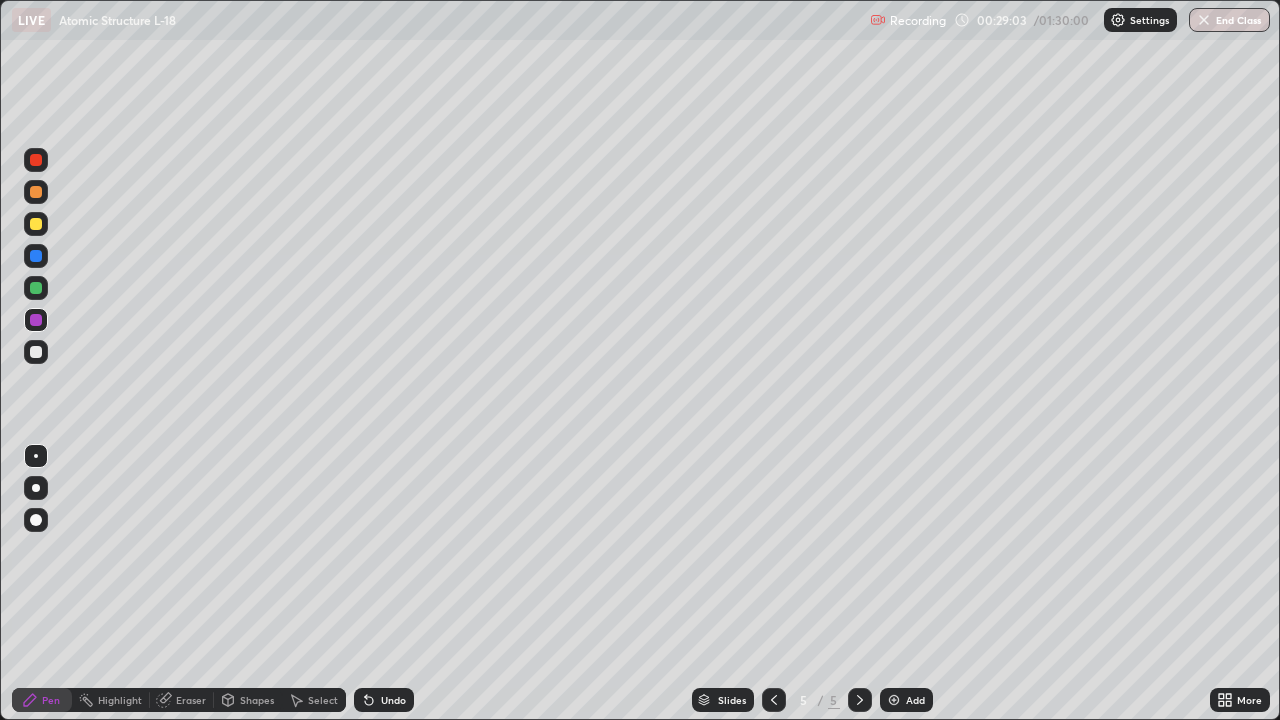 click at bounding box center (36, 352) 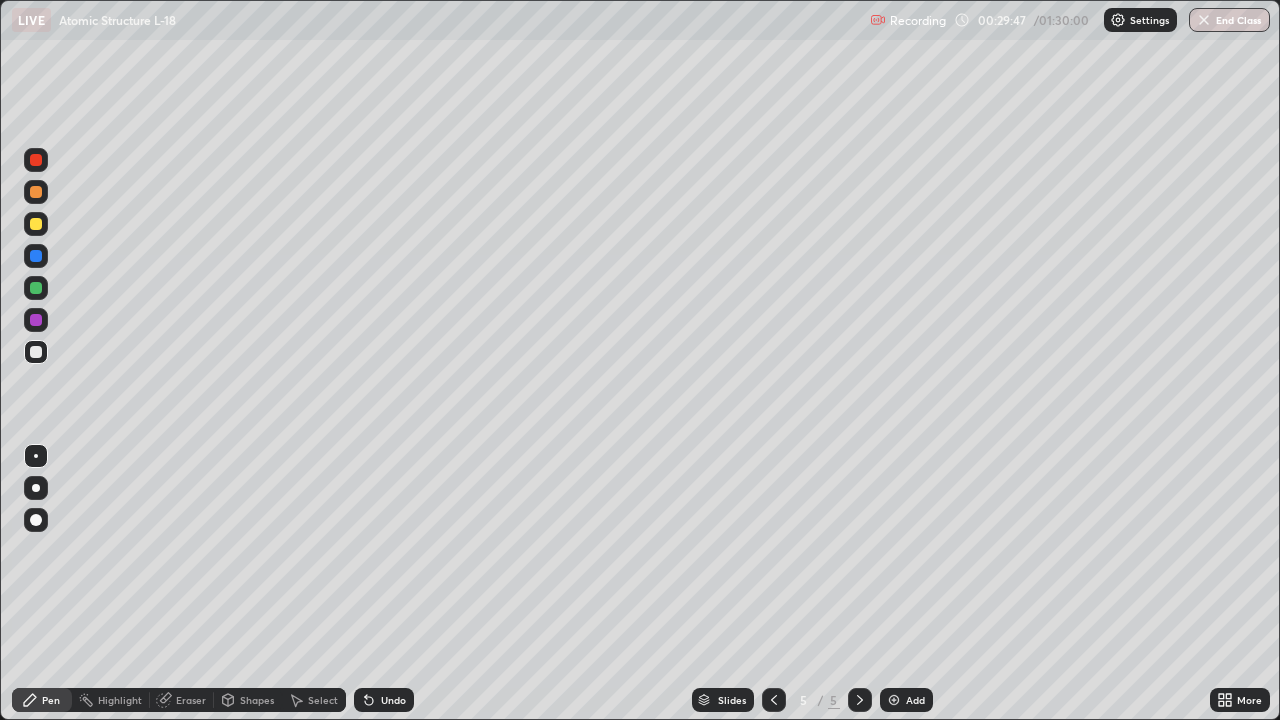 click at bounding box center [36, 288] 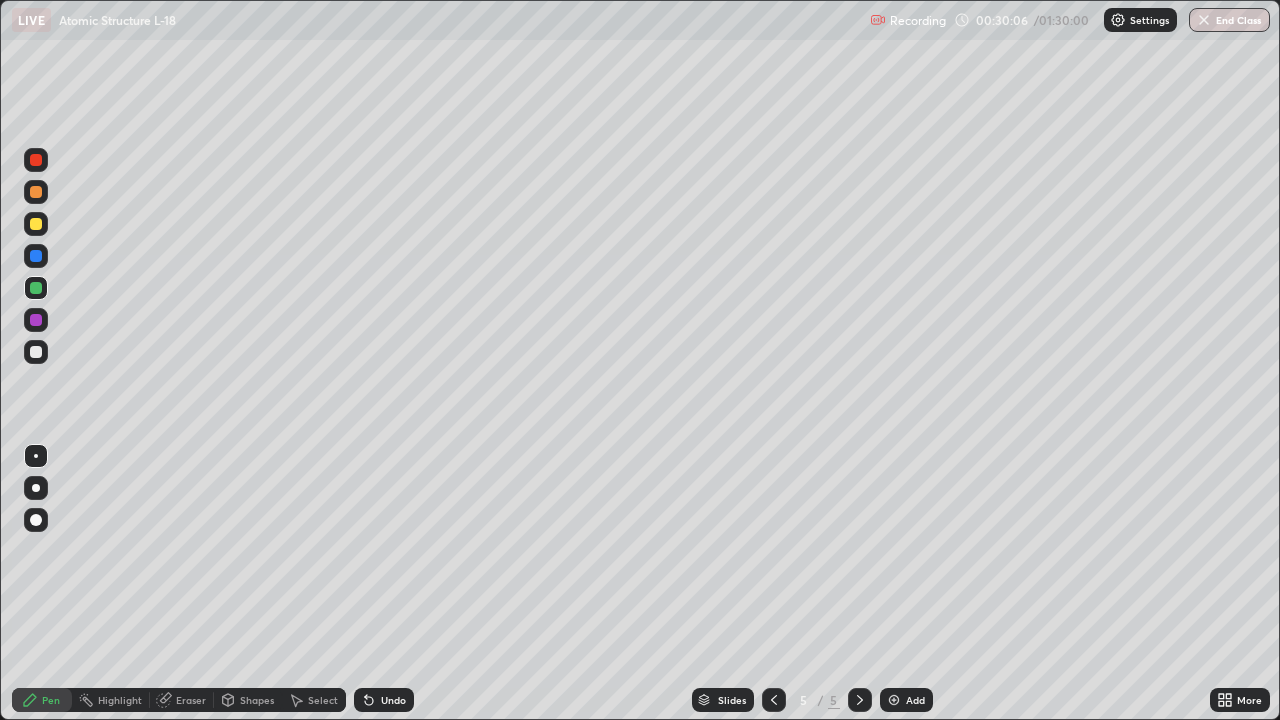 click at bounding box center [36, 352] 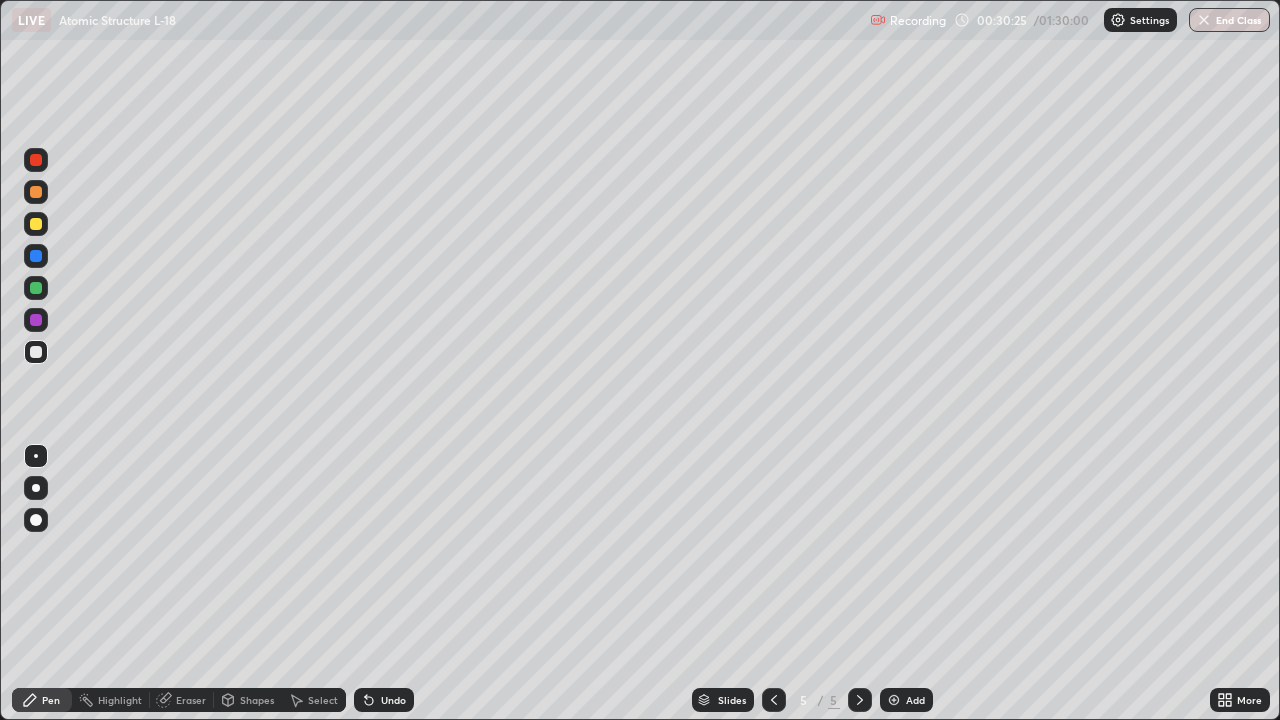 click at bounding box center [36, 256] 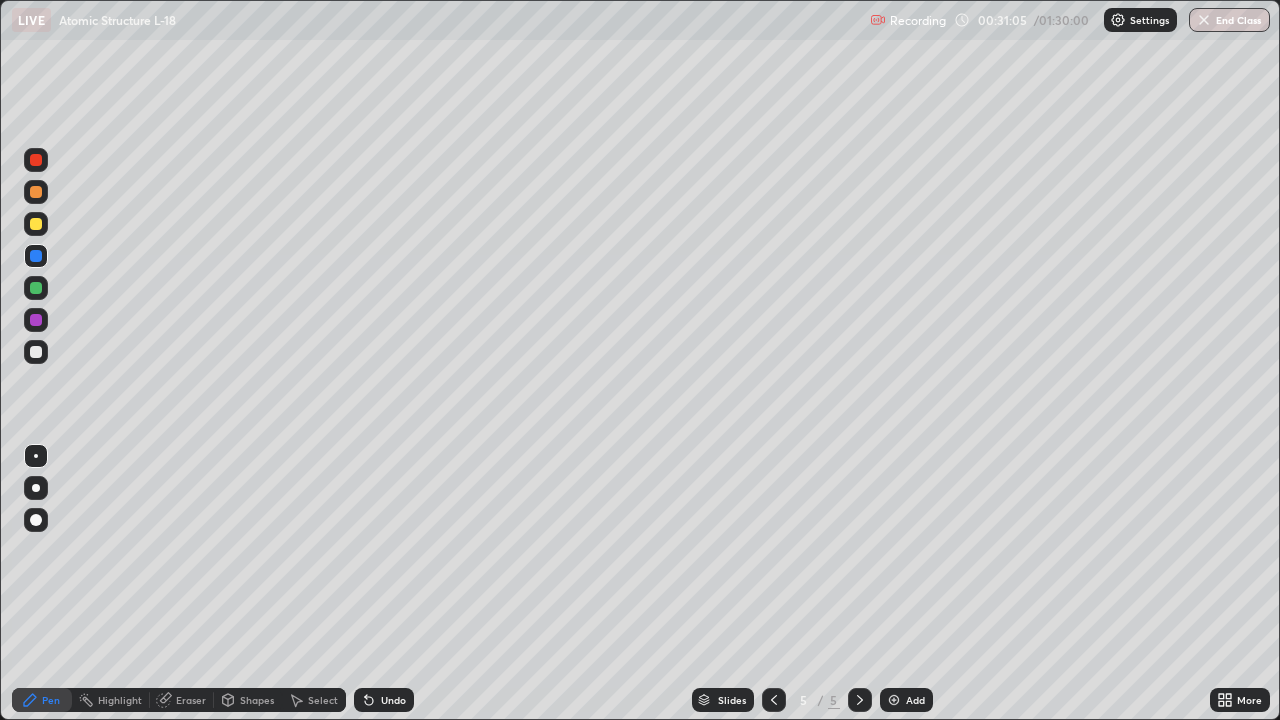 click on "Undo" at bounding box center [384, 700] 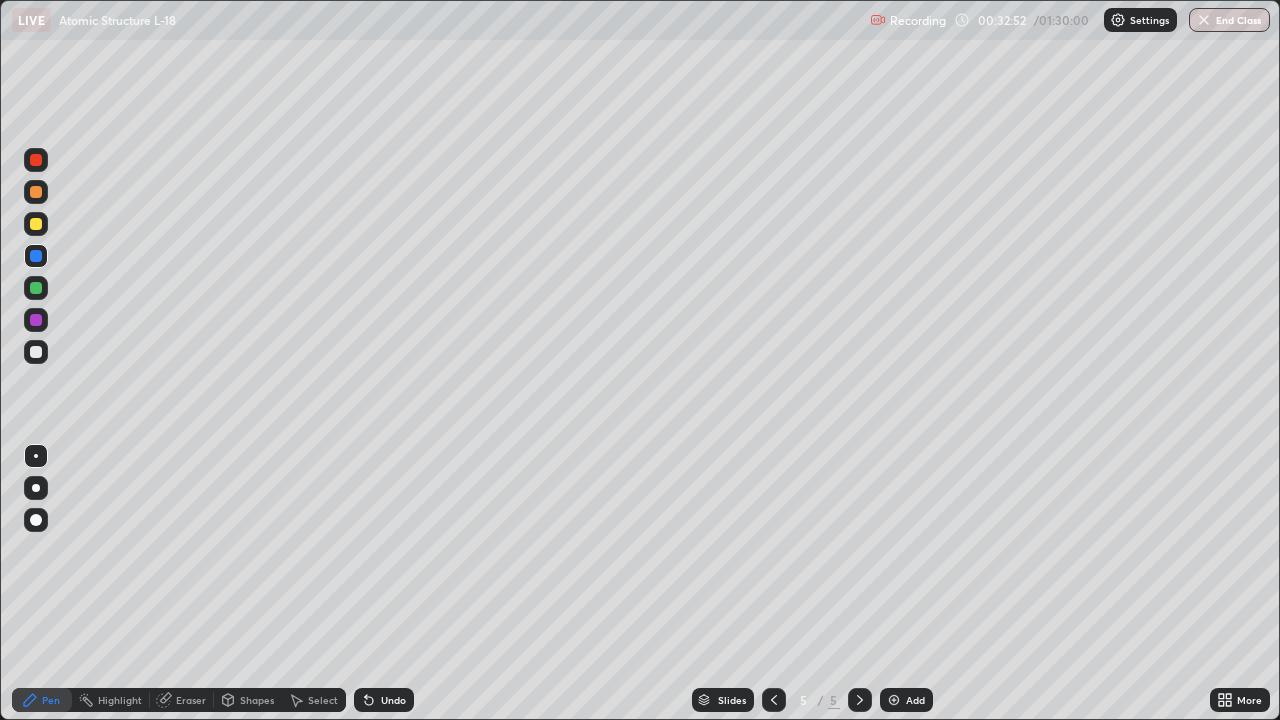 click at bounding box center [36, 160] 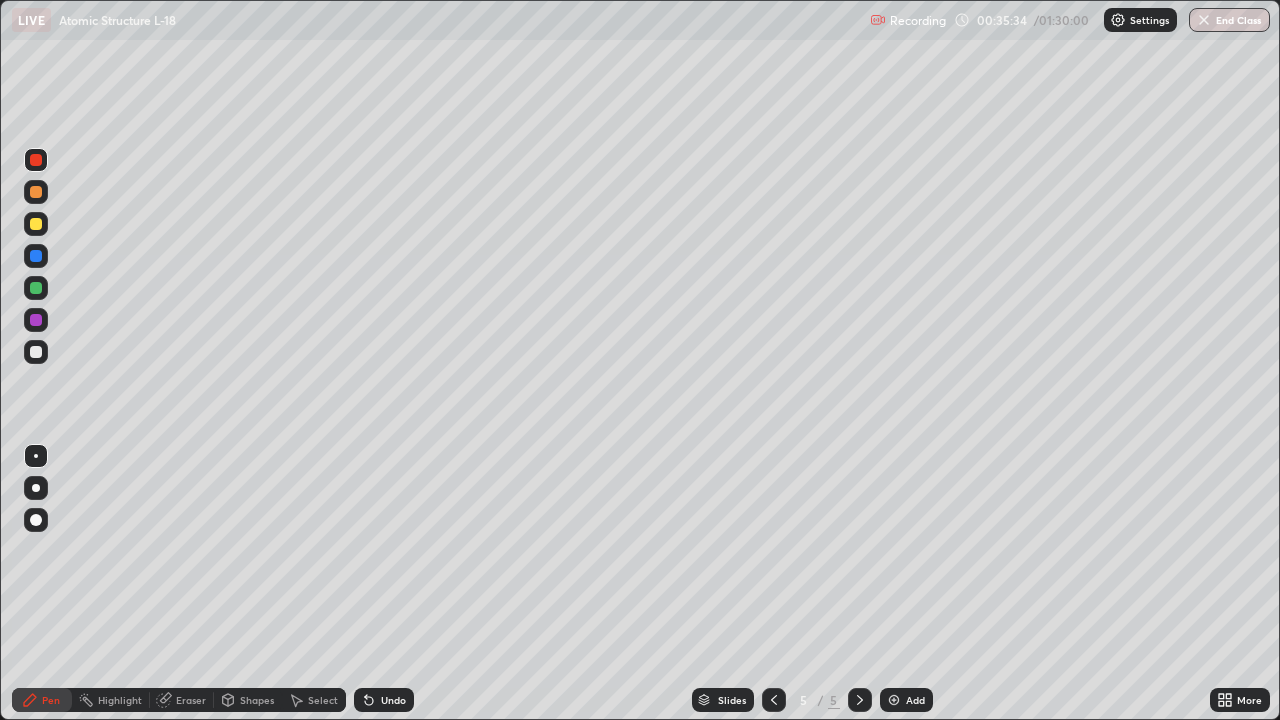 click on "Add" at bounding box center [915, 700] 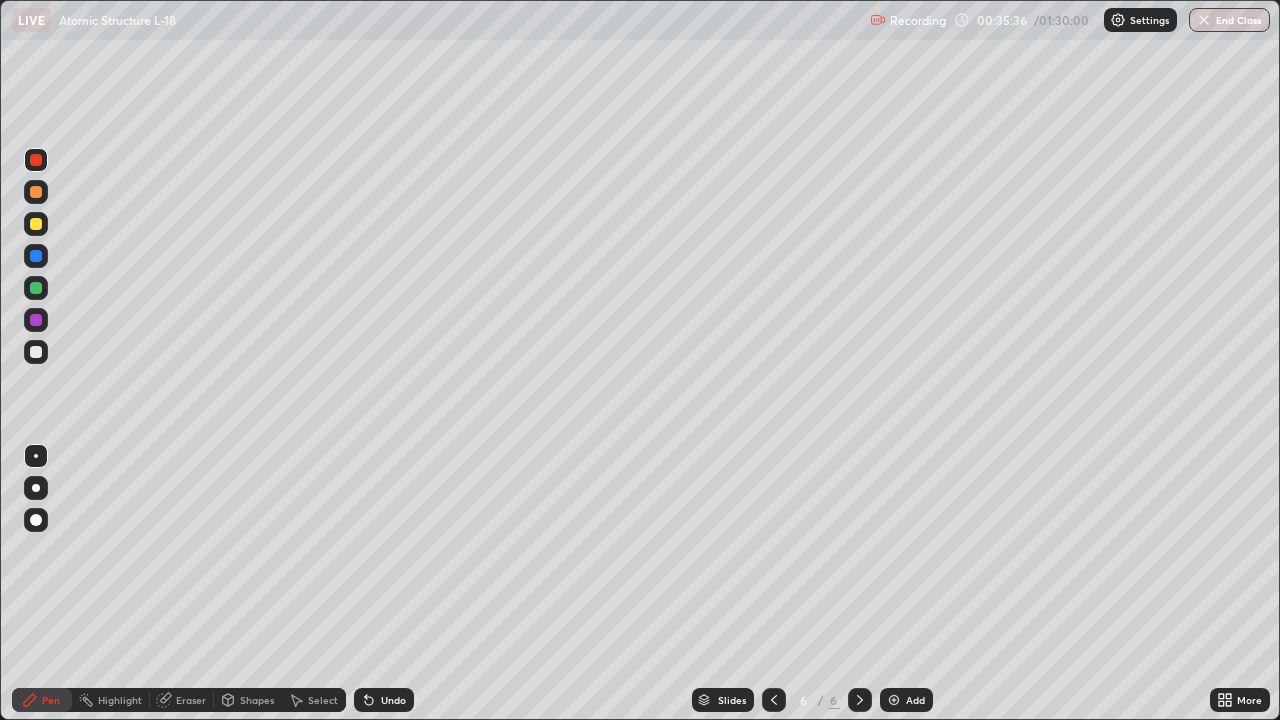 click at bounding box center [36, 224] 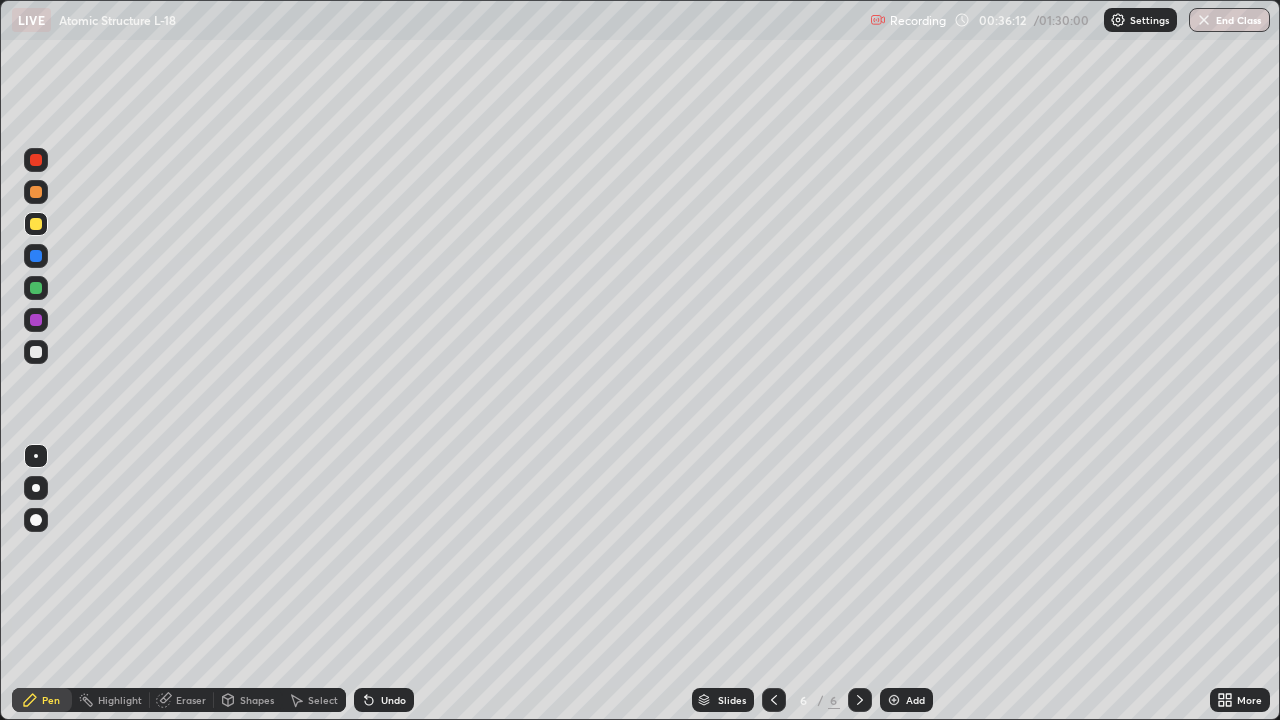 click at bounding box center (36, 352) 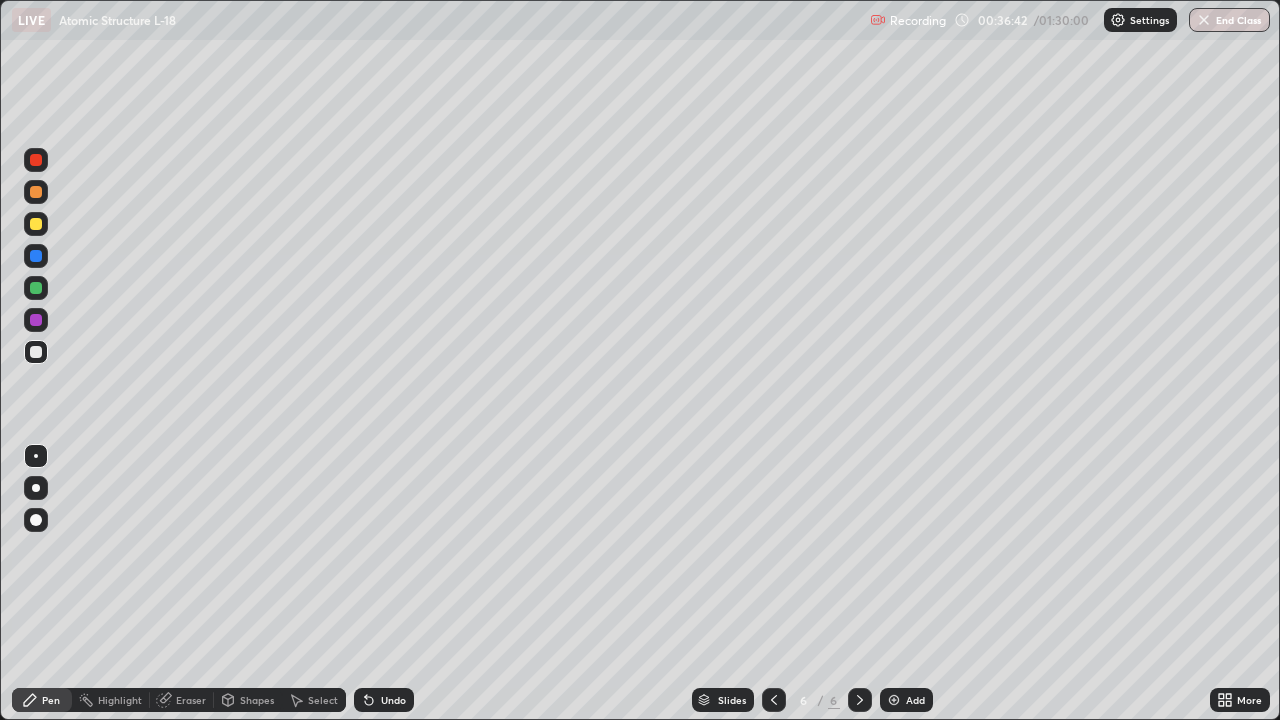 click at bounding box center [36, 320] 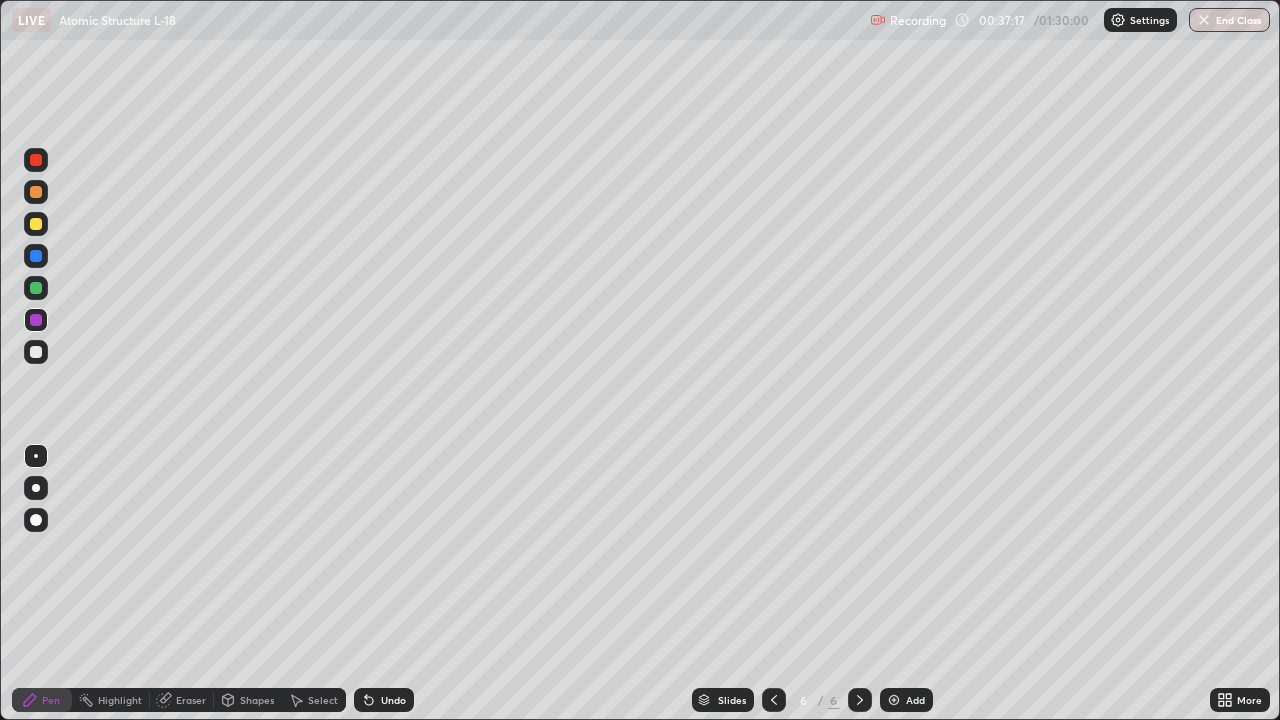 click at bounding box center (36, 288) 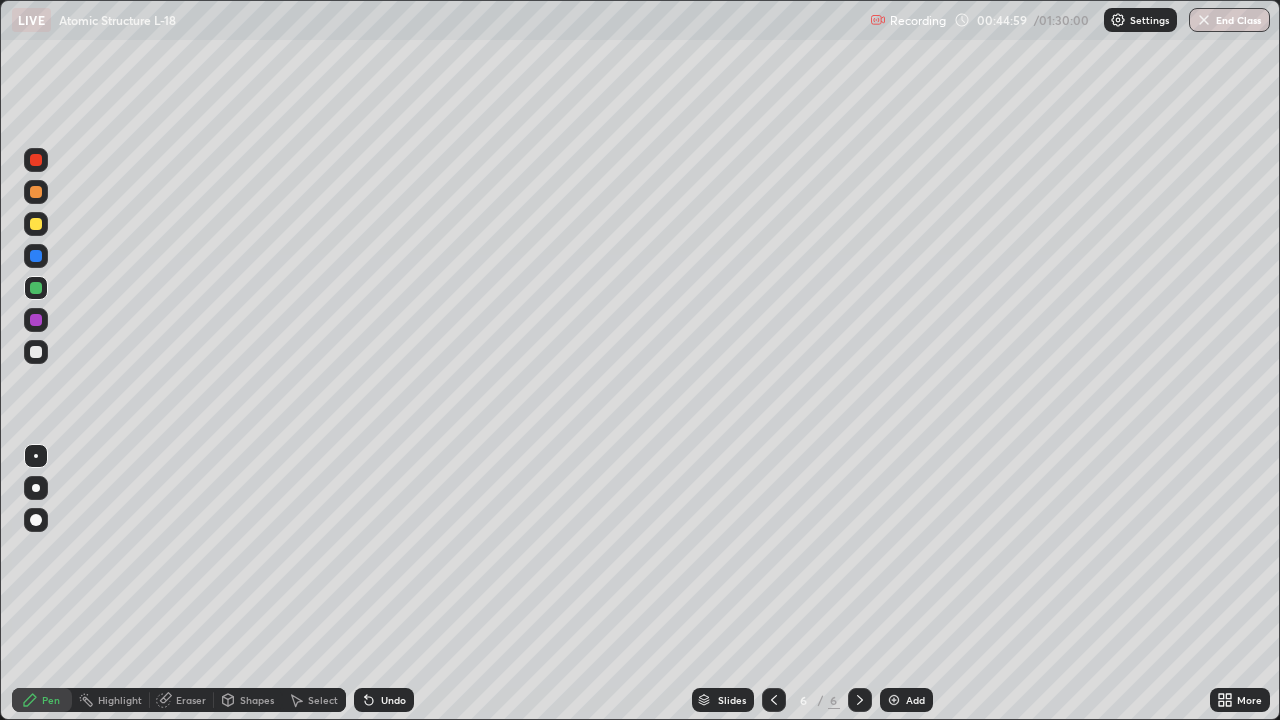 click on "Add" at bounding box center (906, 700) 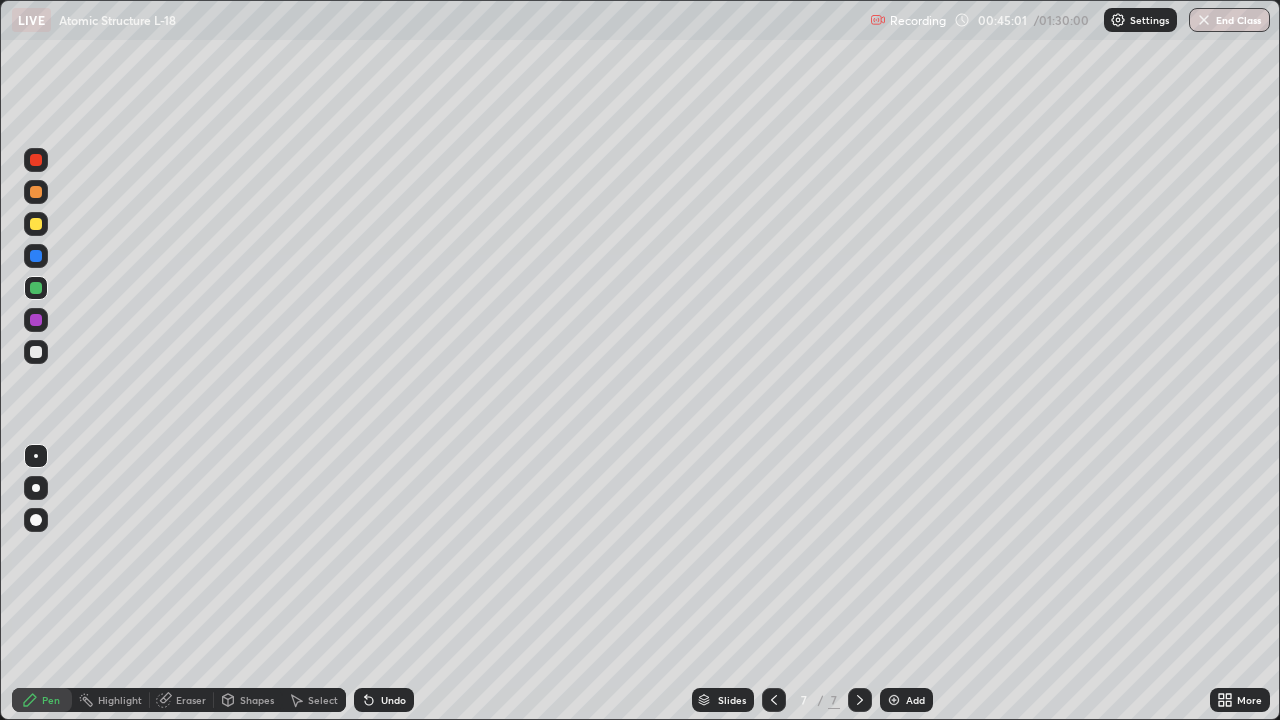 click at bounding box center [36, 224] 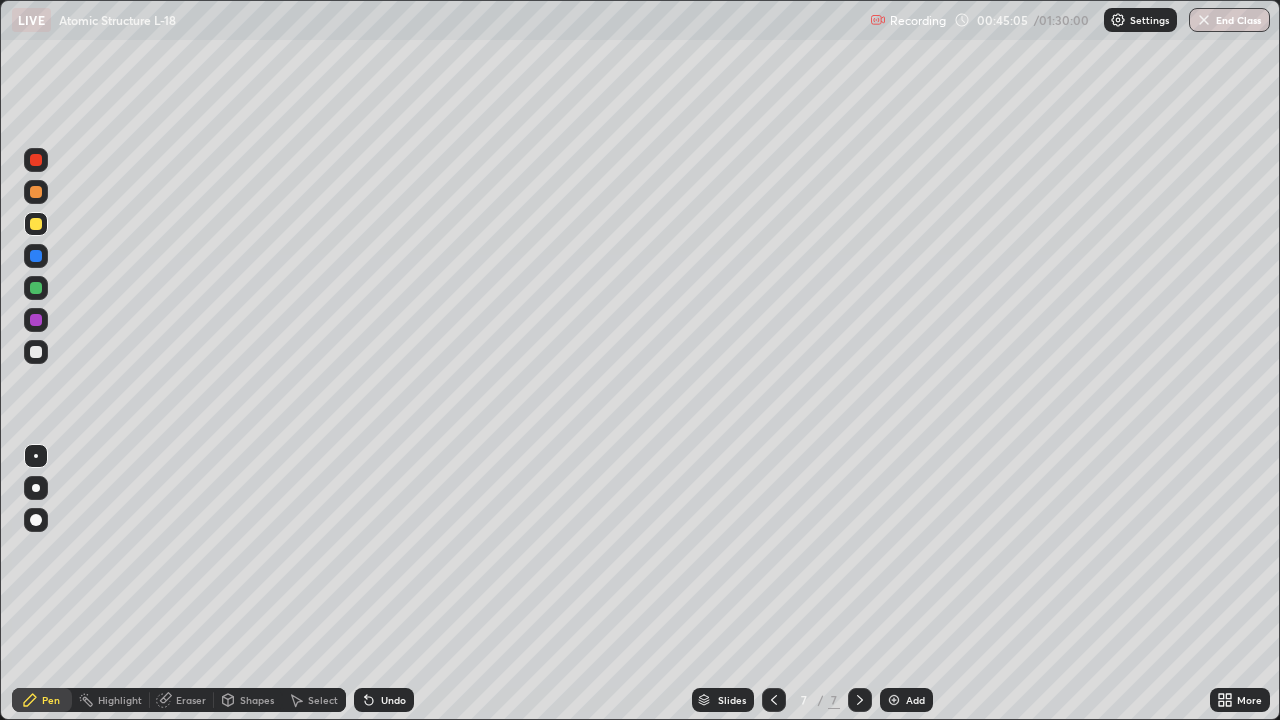 click at bounding box center (36, 256) 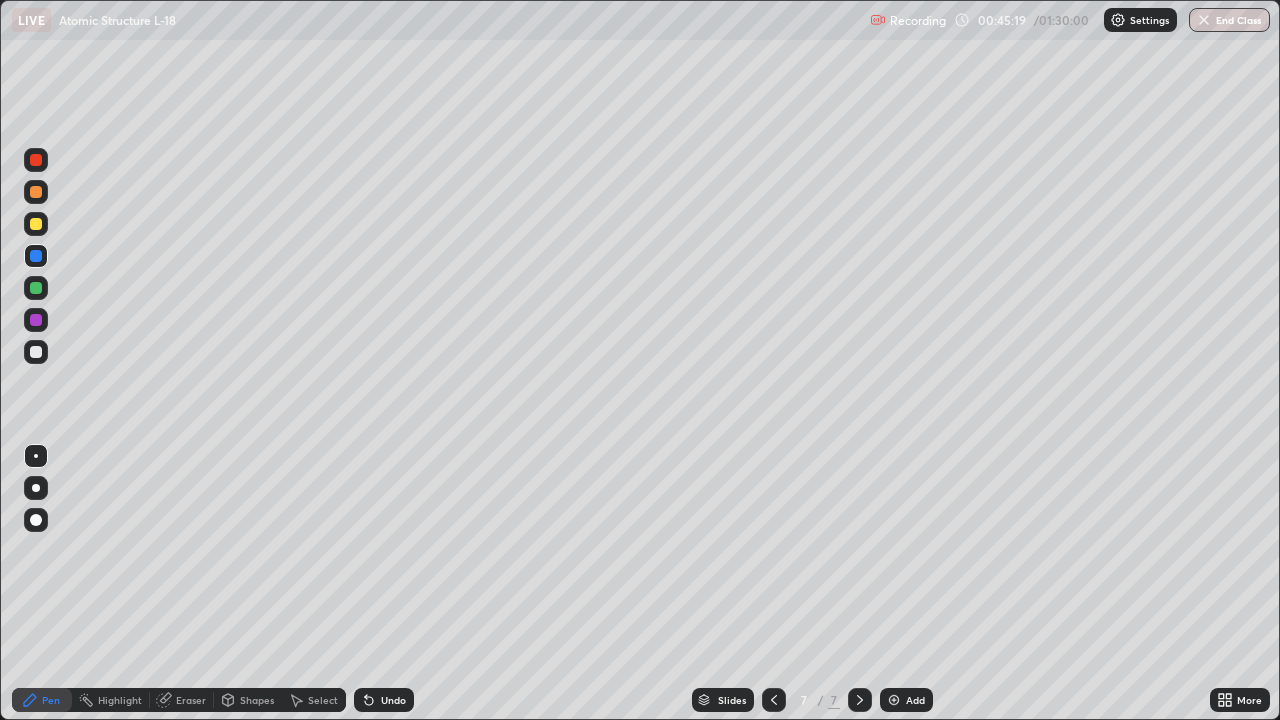 click at bounding box center [36, 160] 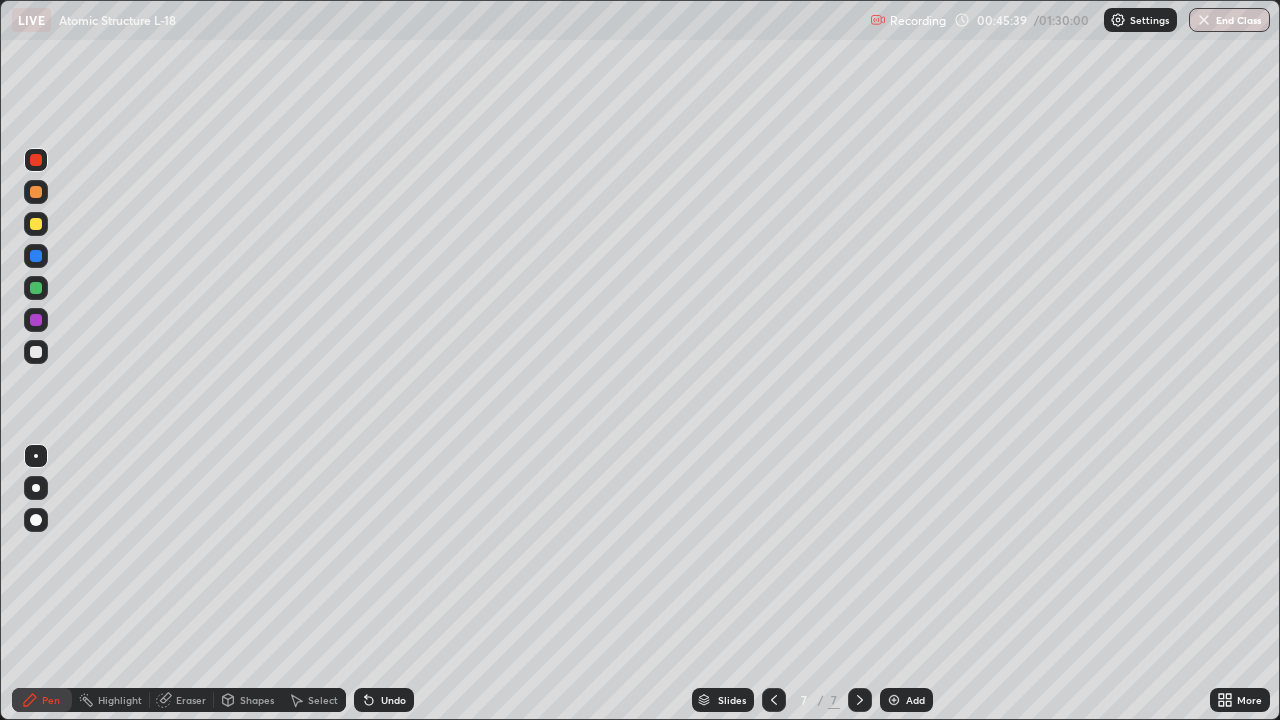 click at bounding box center [36, 256] 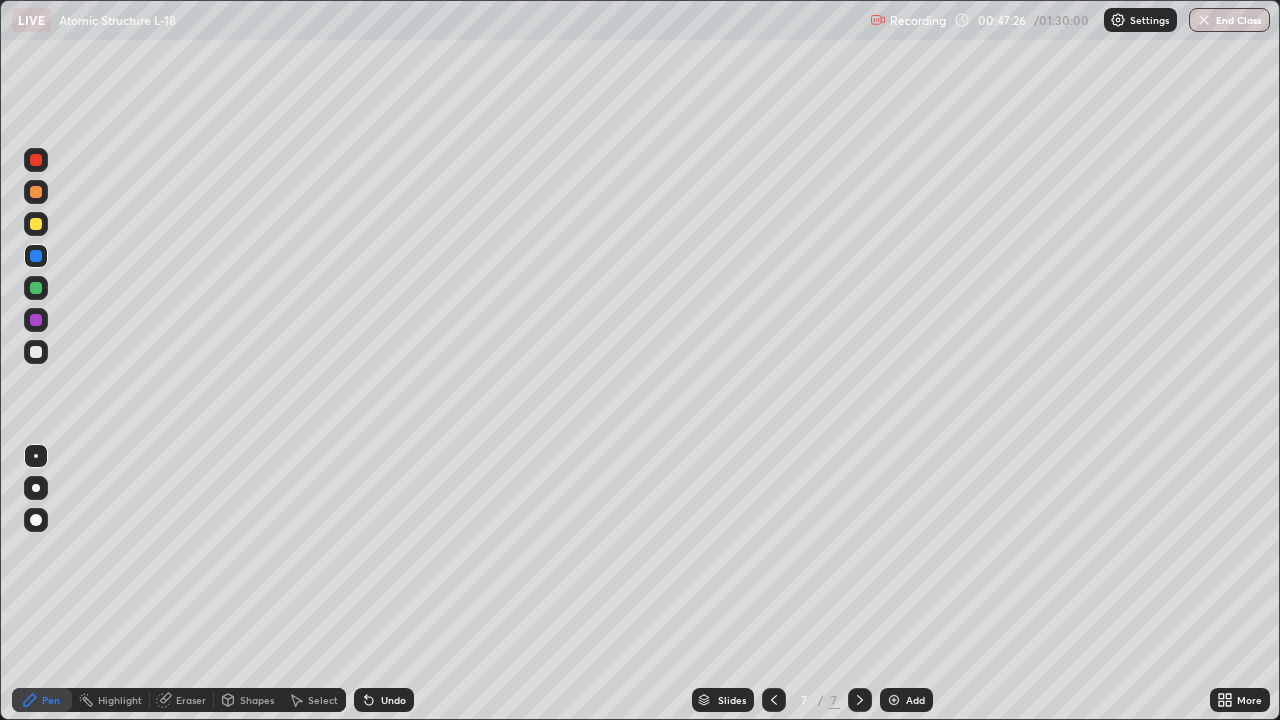 click at bounding box center (36, 288) 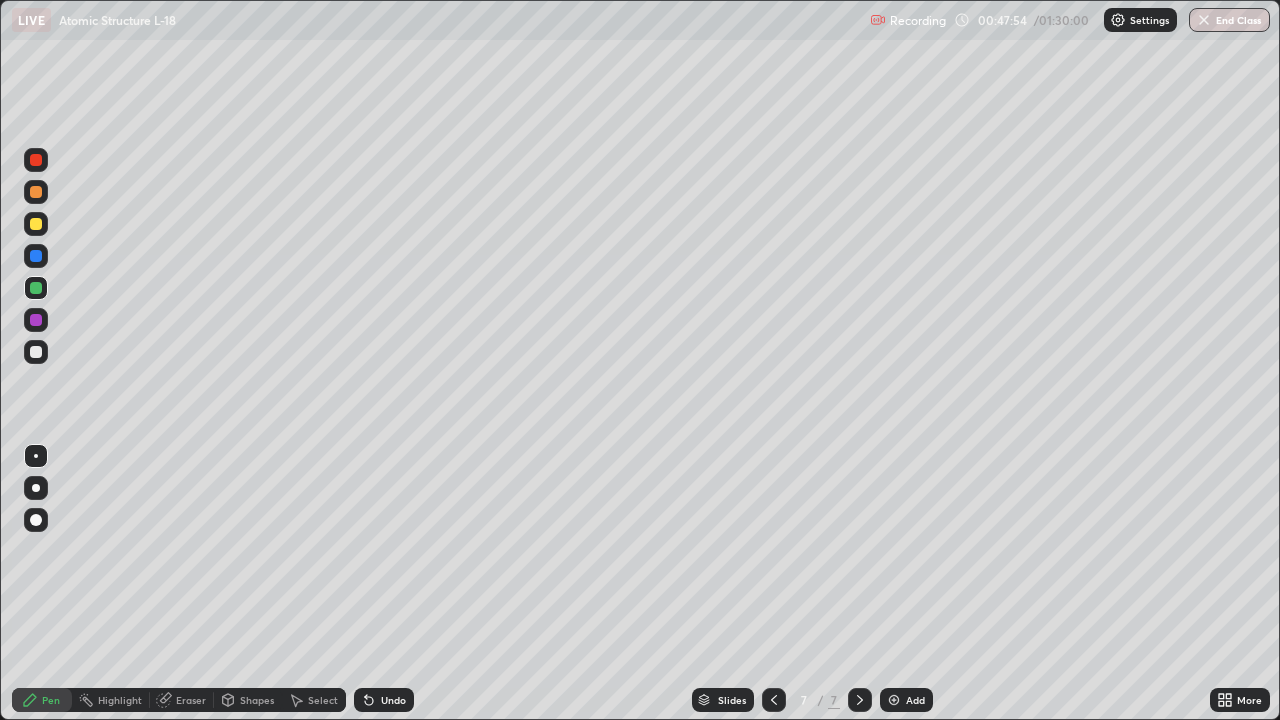 click at bounding box center (36, 224) 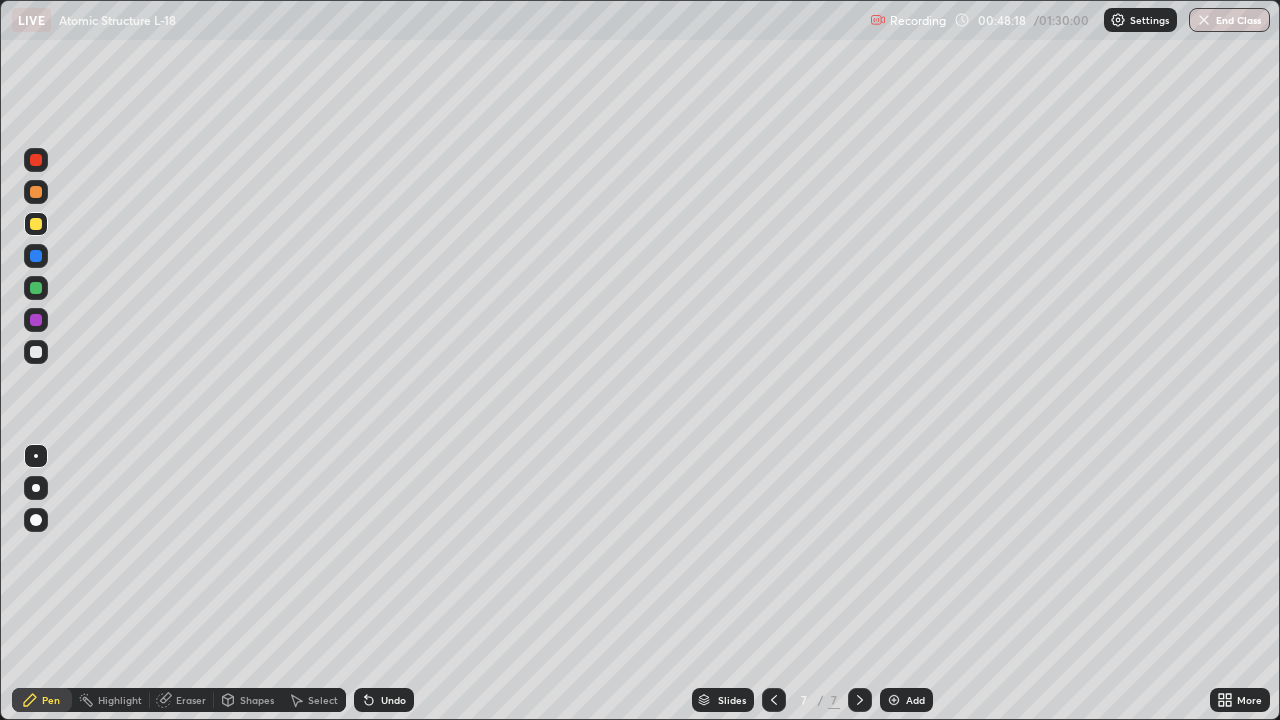 click at bounding box center (36, 288) 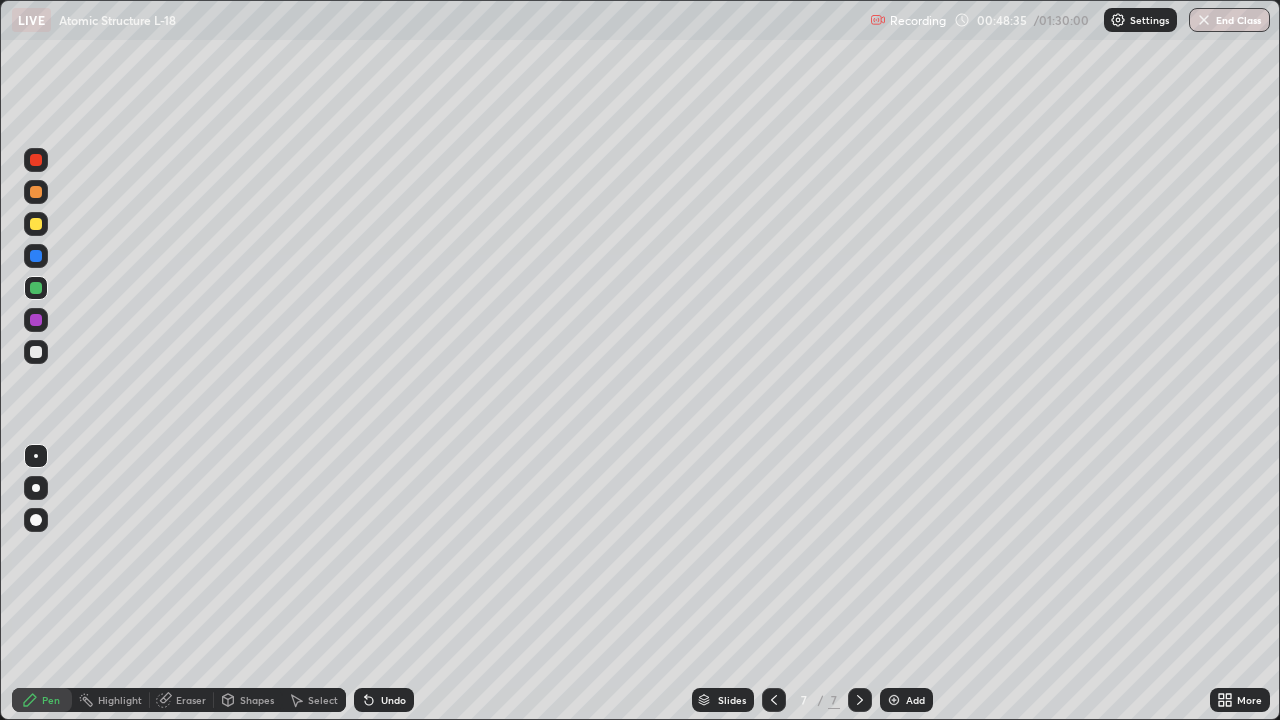 click at bounding box center (36, 256) 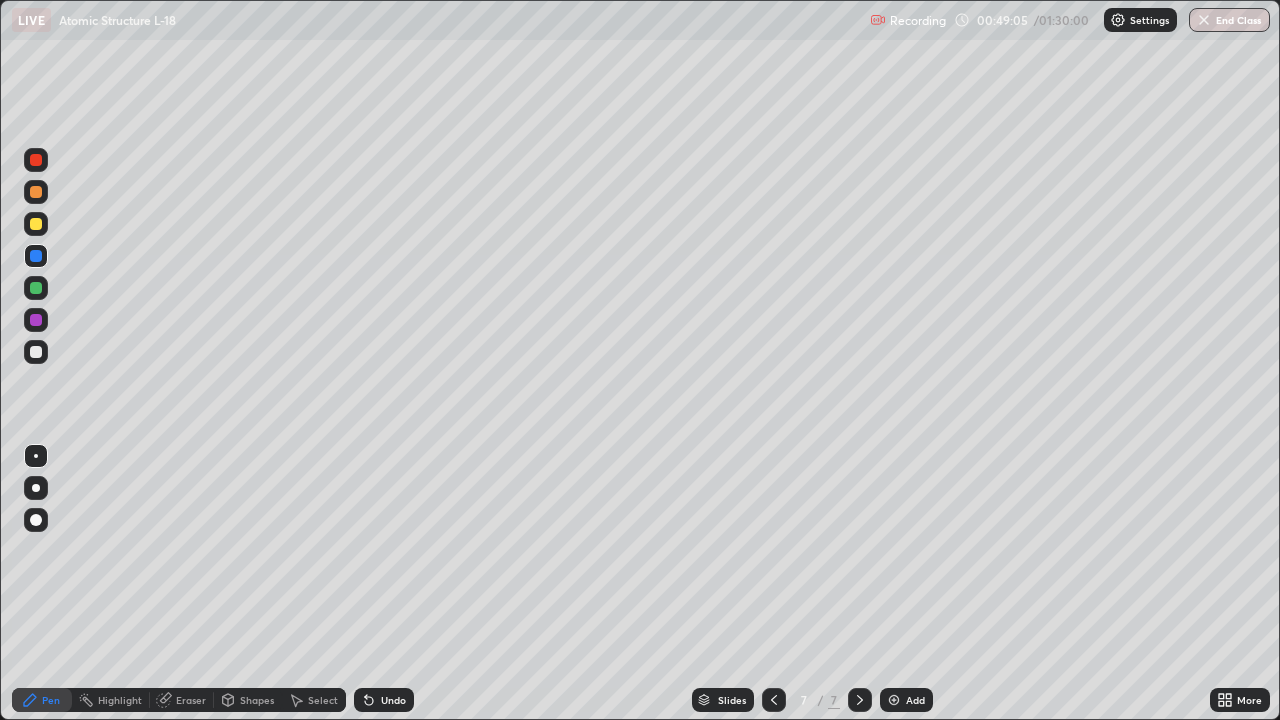 click on "Undo" at bounding box center (393, 700) 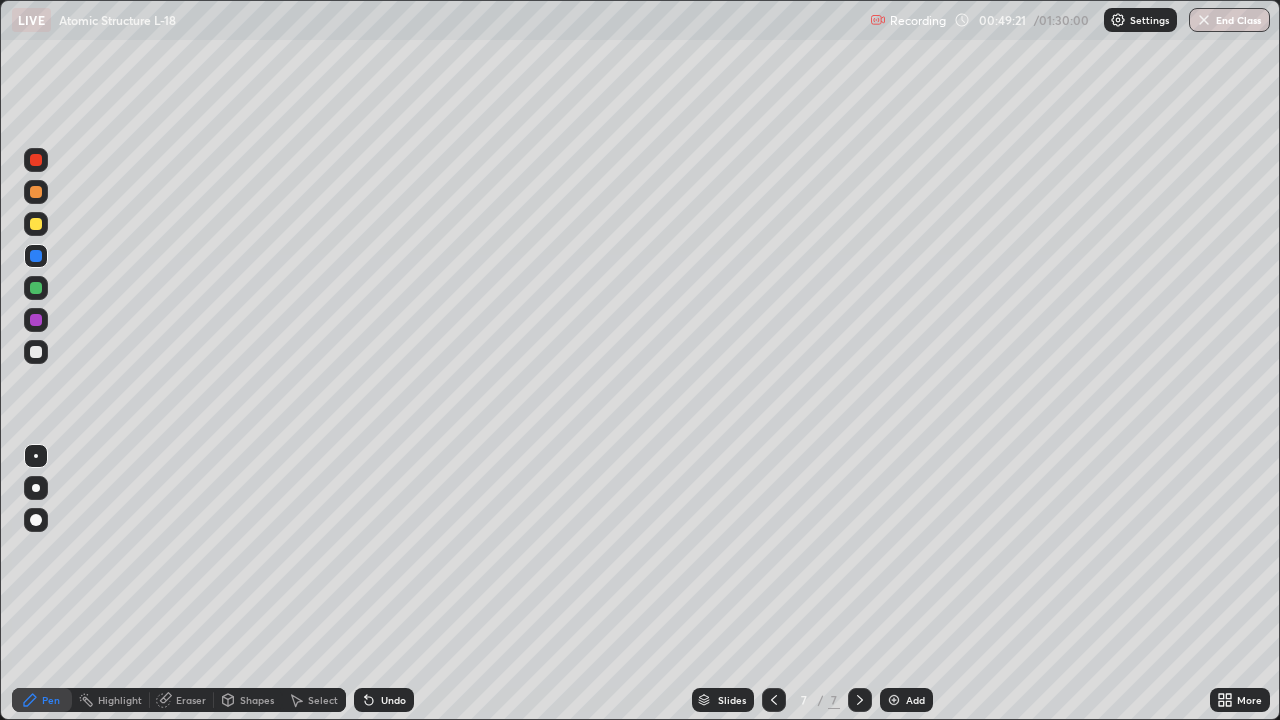 click at bounding box center (36, 320) 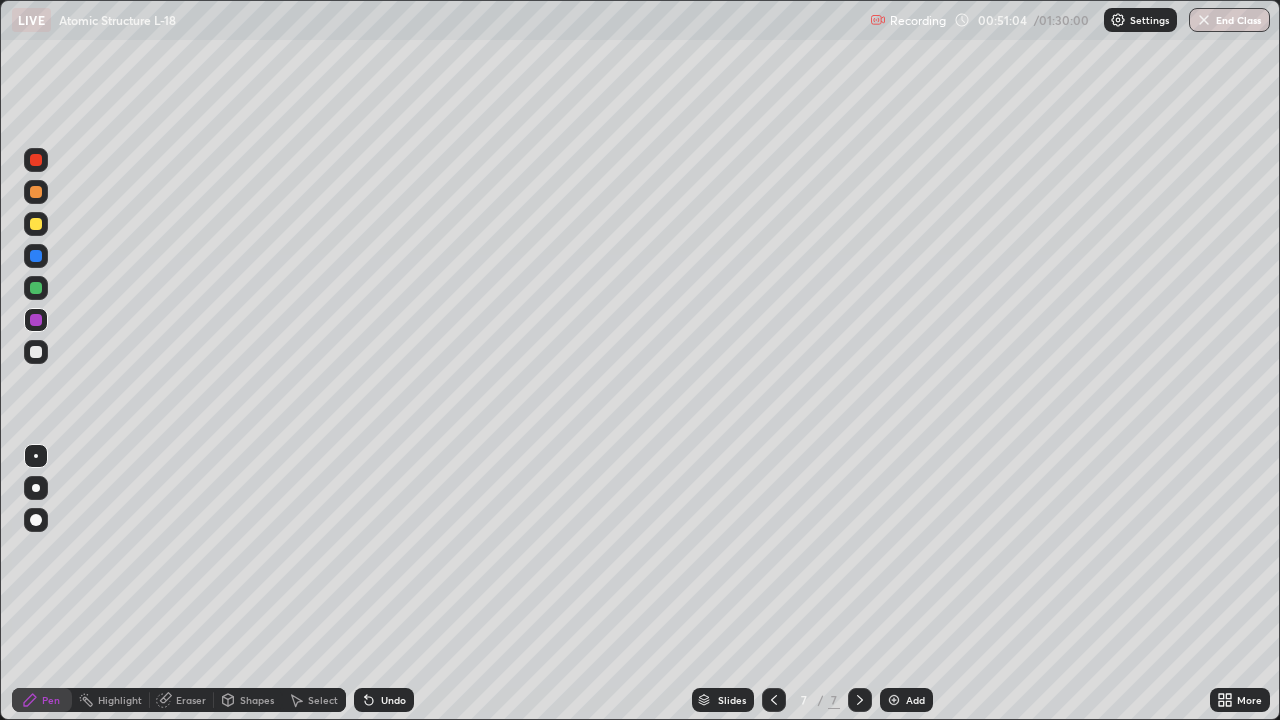 click on "Undo" at bounding box center (393, 700) 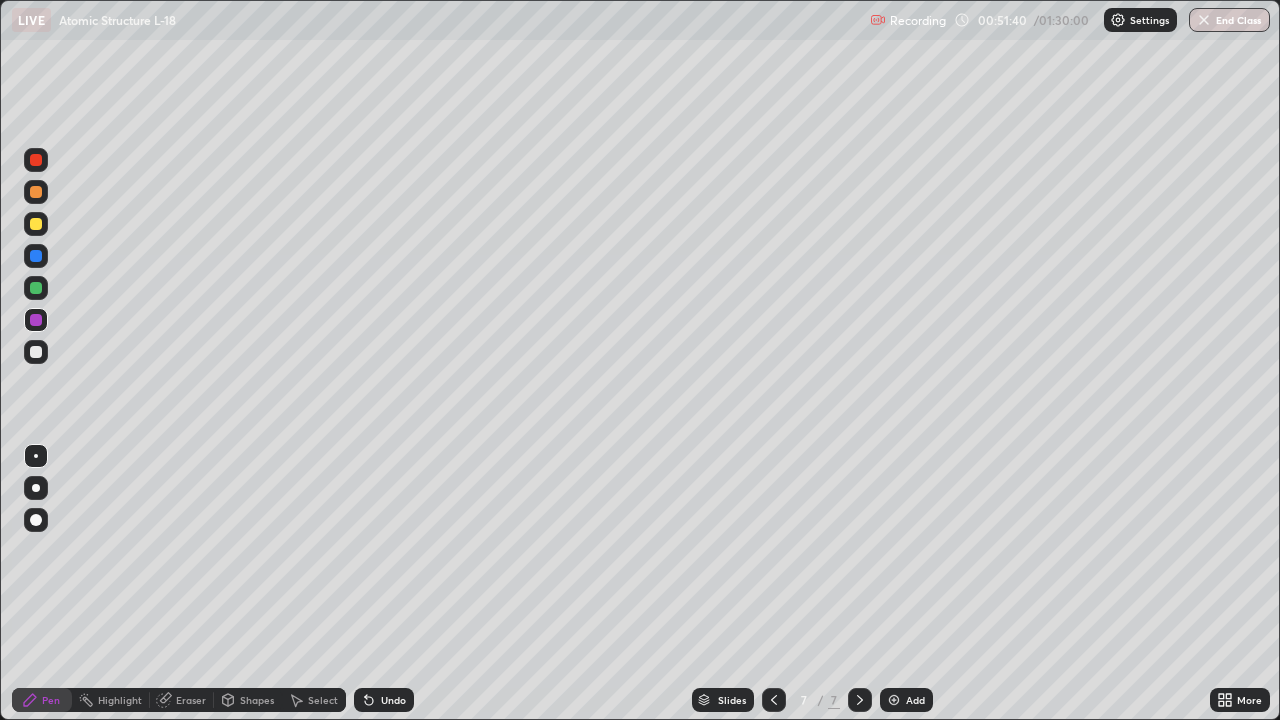 click at bounding box center [36, 288] 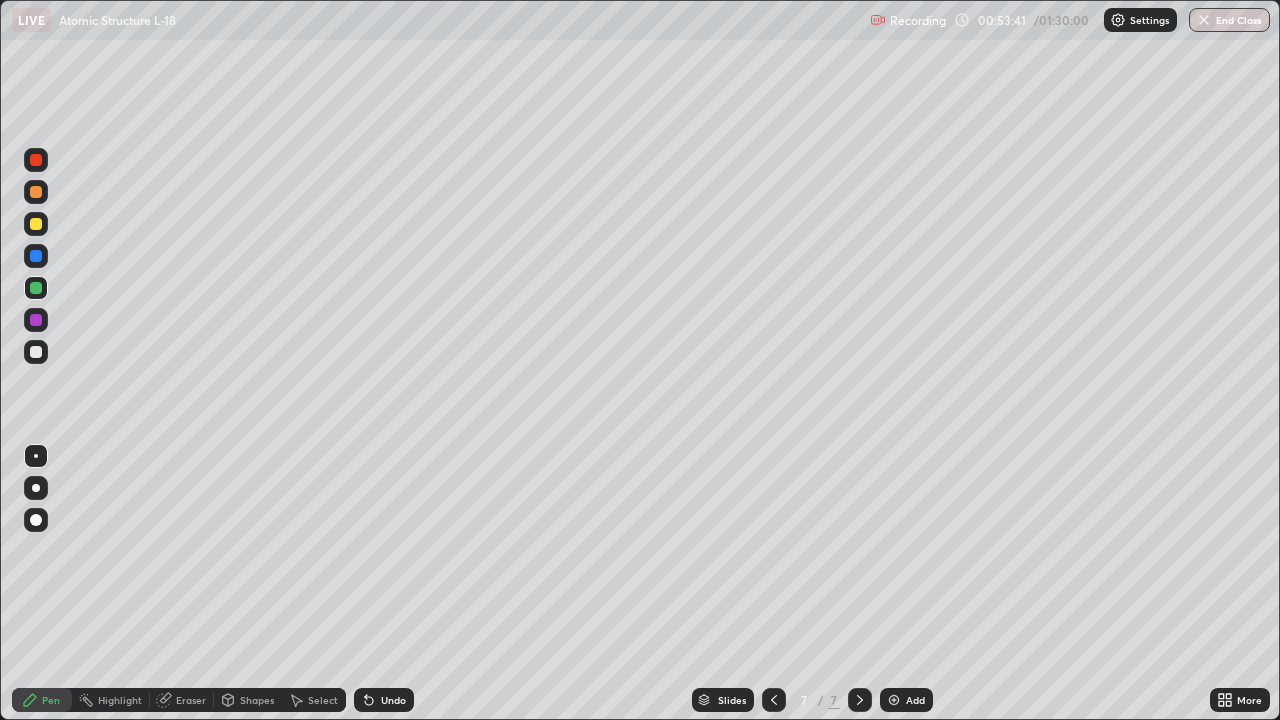 click on "Add" at bounding box center [915, 700] 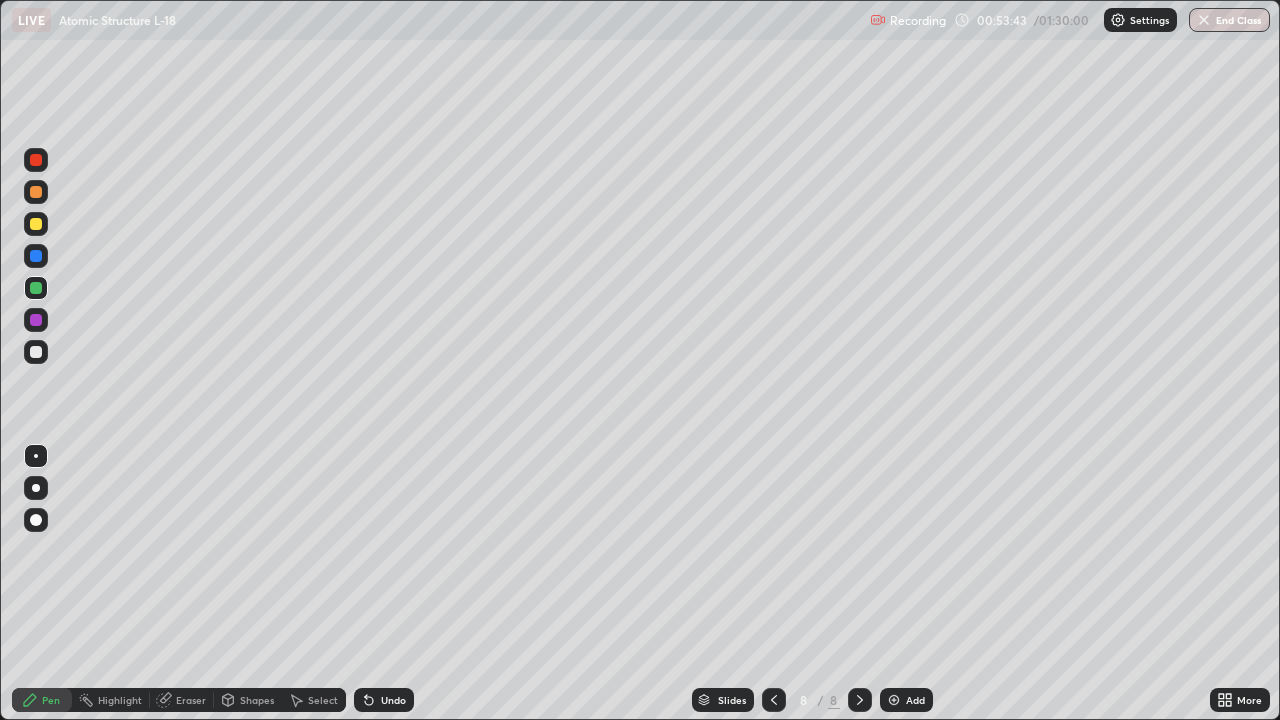 click at bounding box center [36, 352] 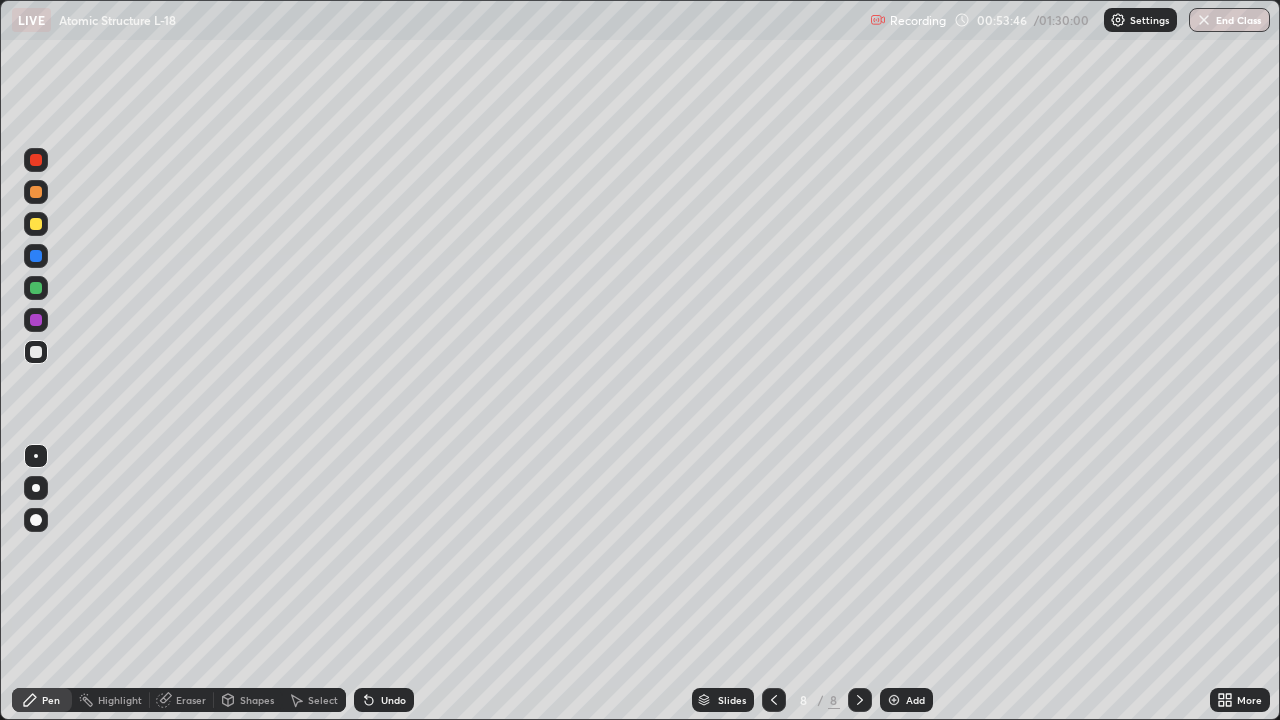 click at bounding box center [36, 192] 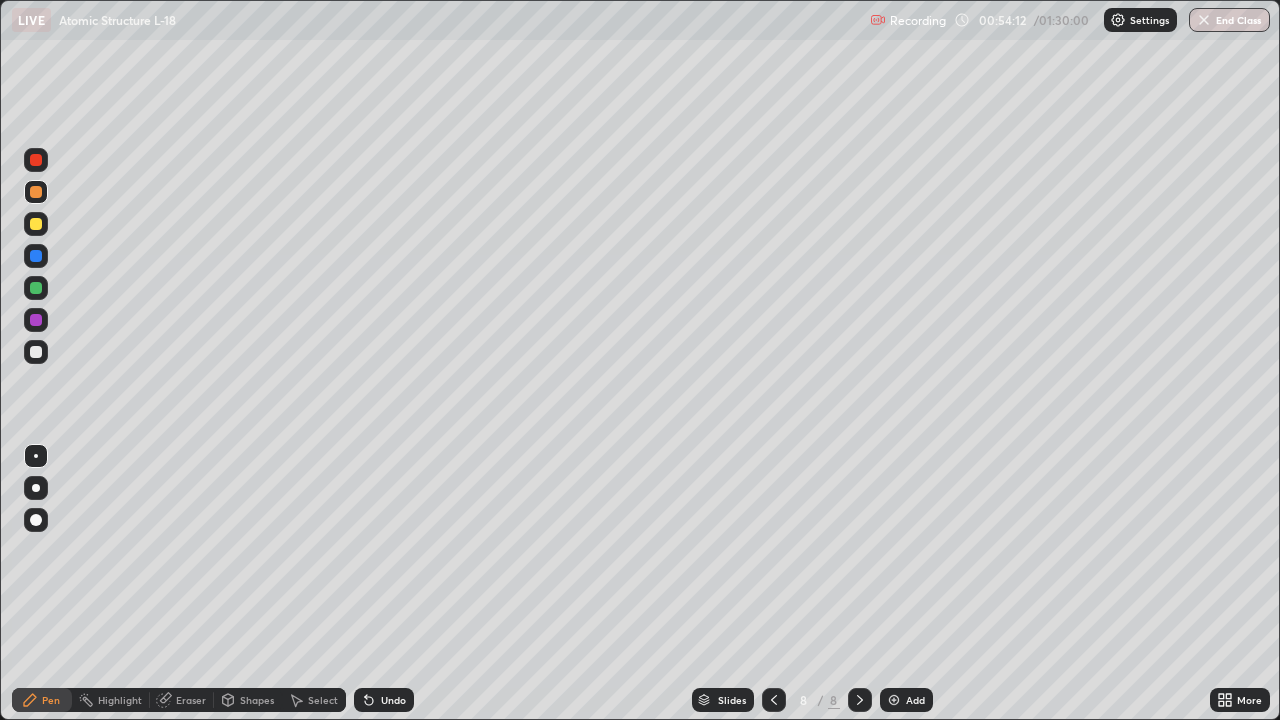 click at bounding box center [36, 352] 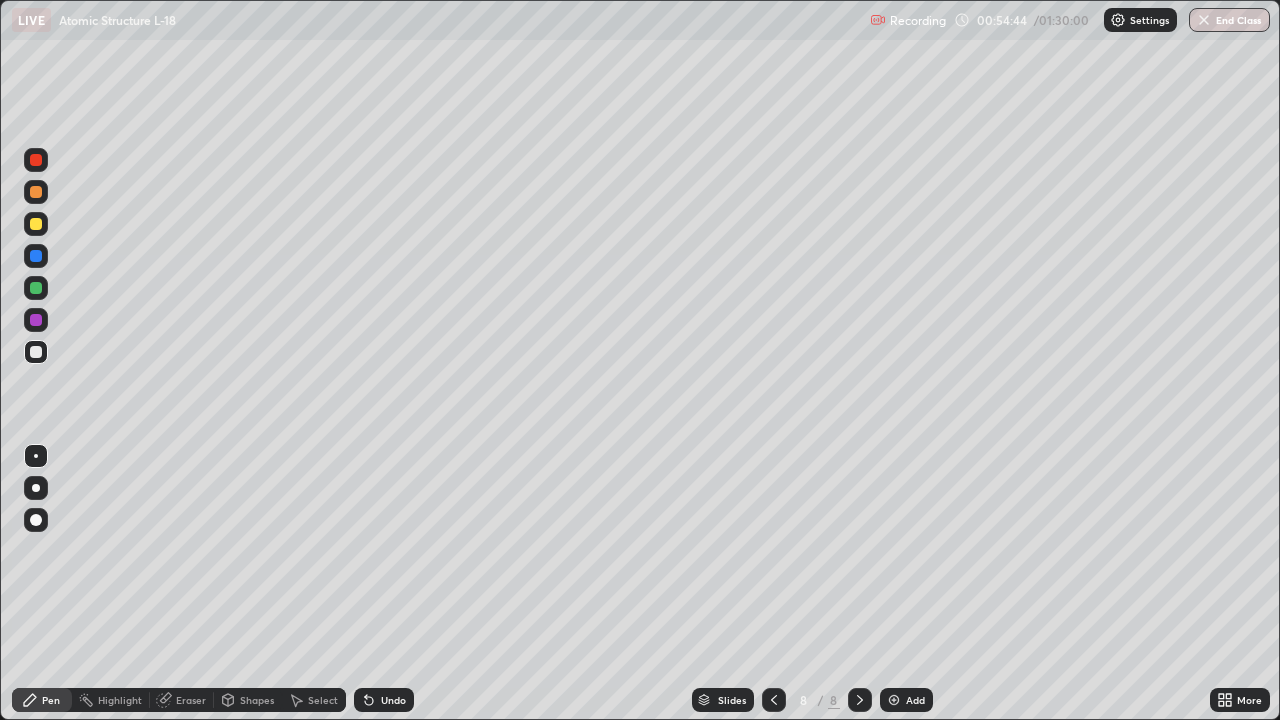 click at bounding box center (36, 320) 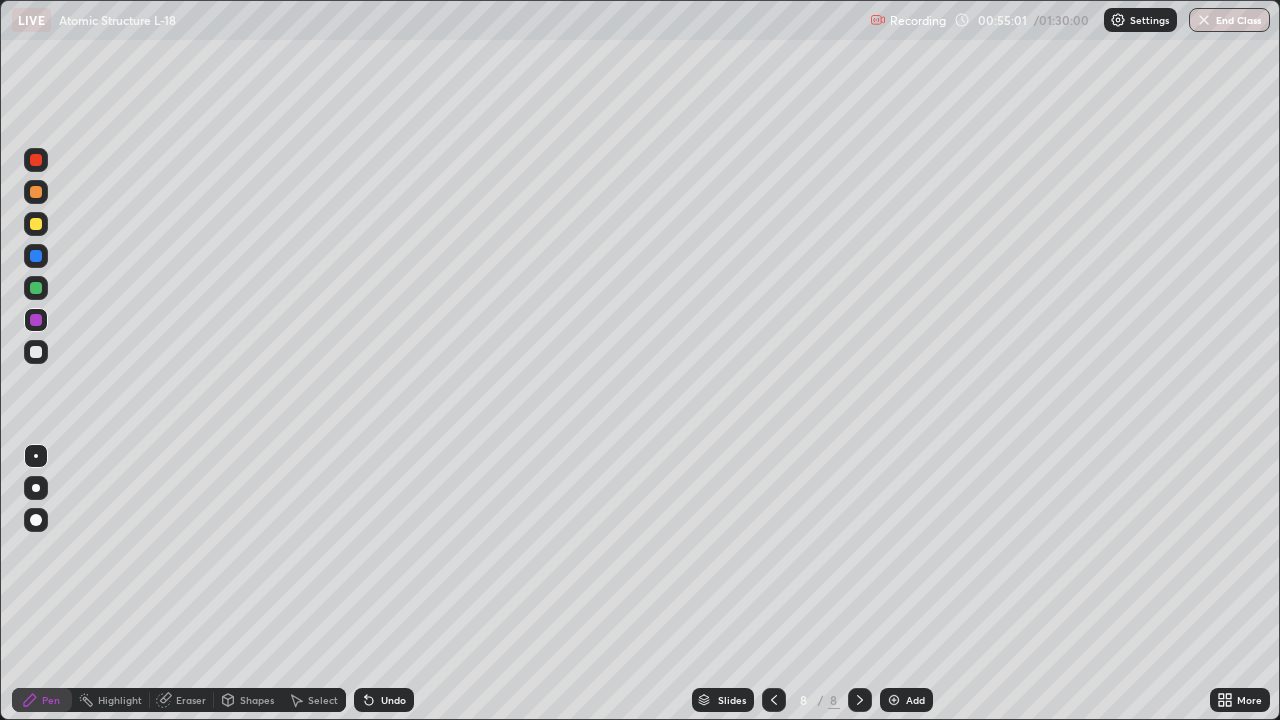 click at bounding box center [36, 160] 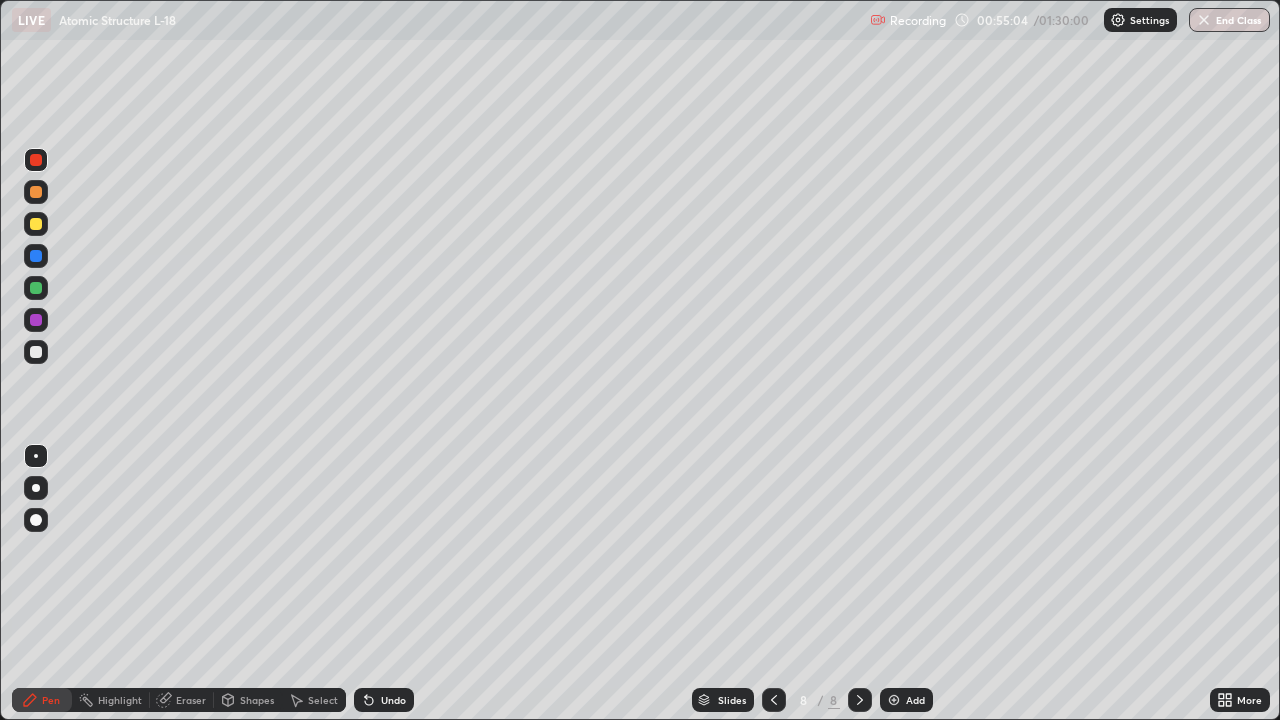 click on "Undo" at bounding box center [393, 700] 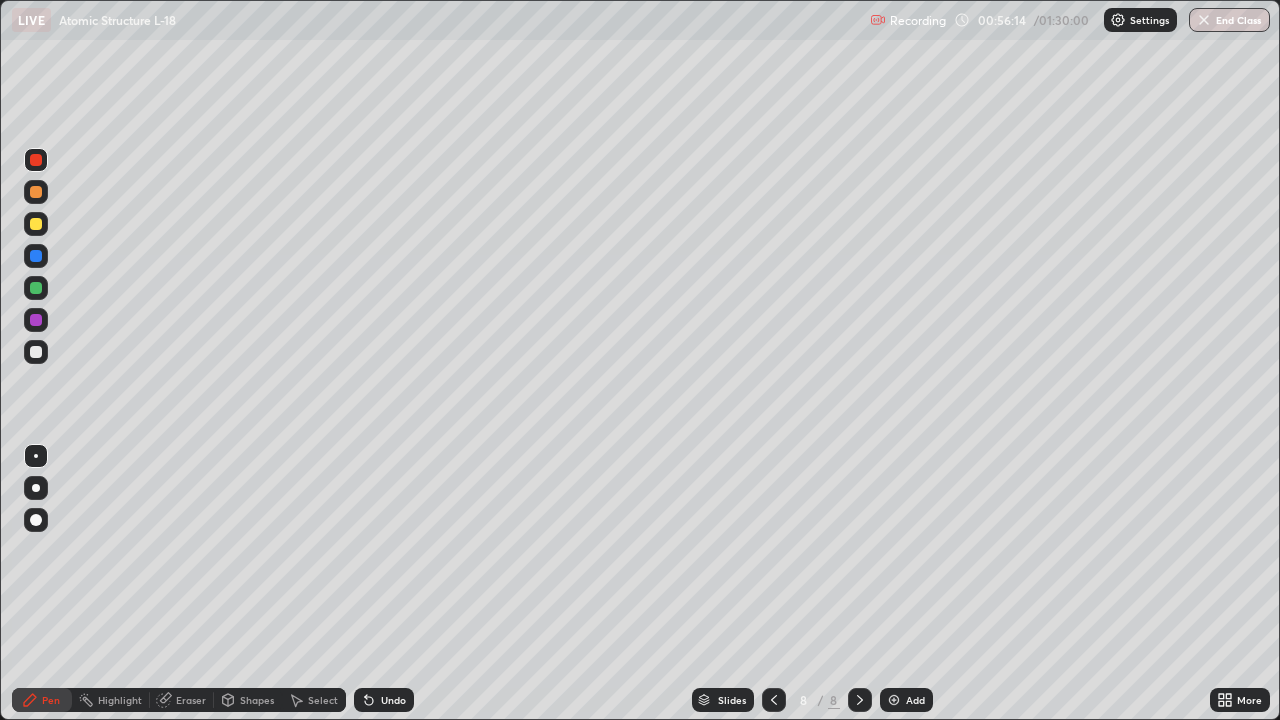 click at bounding box center [36, 320] 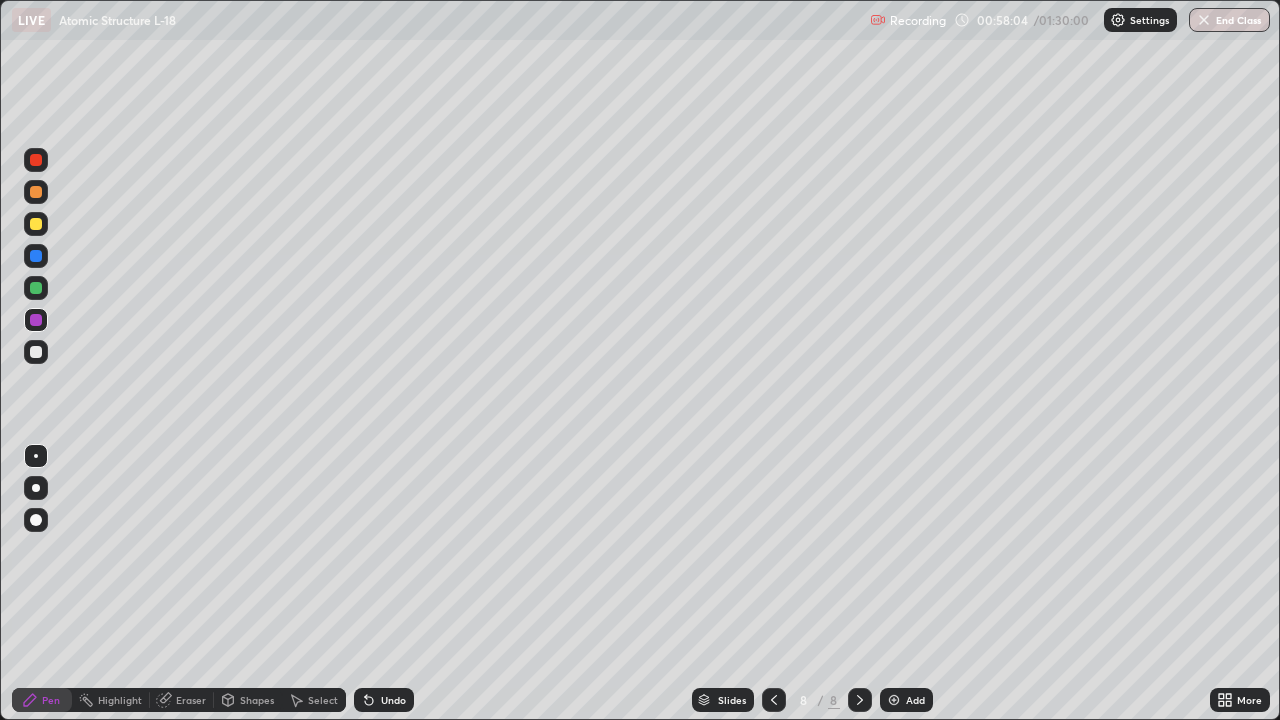 click on "Undo" at bounding box center [393, 700] 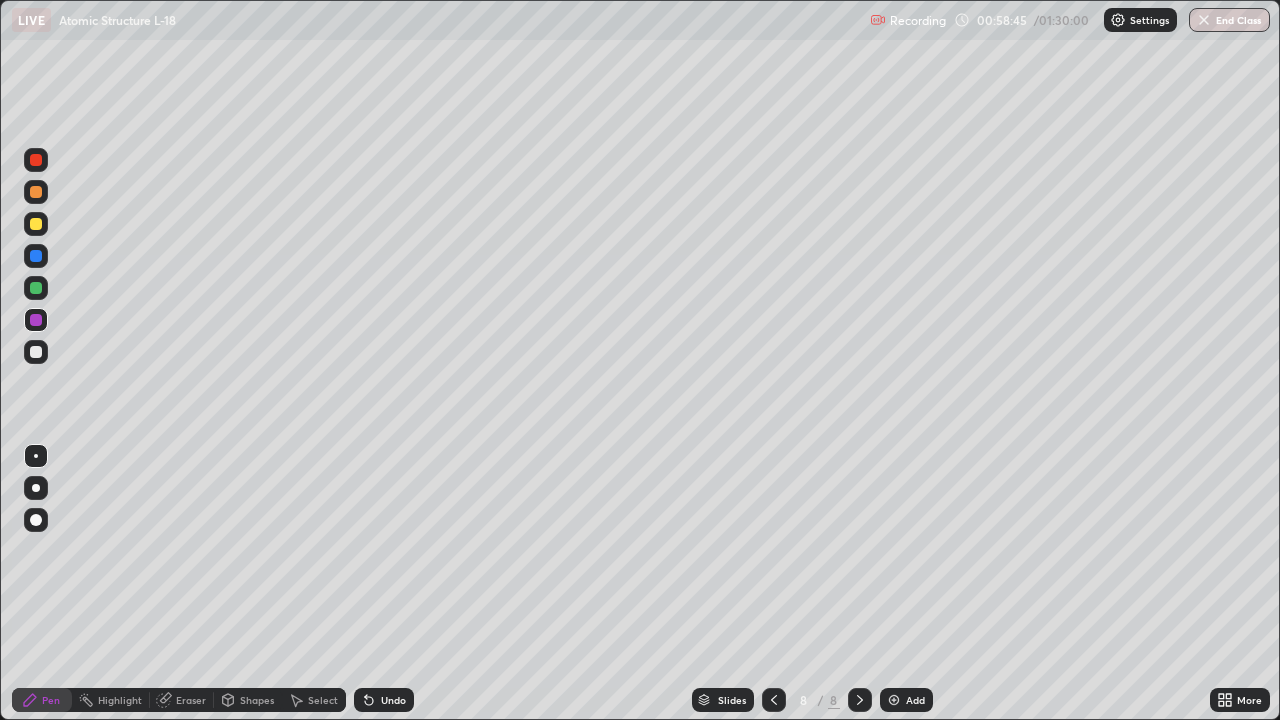click at bounding box center [36, 224] 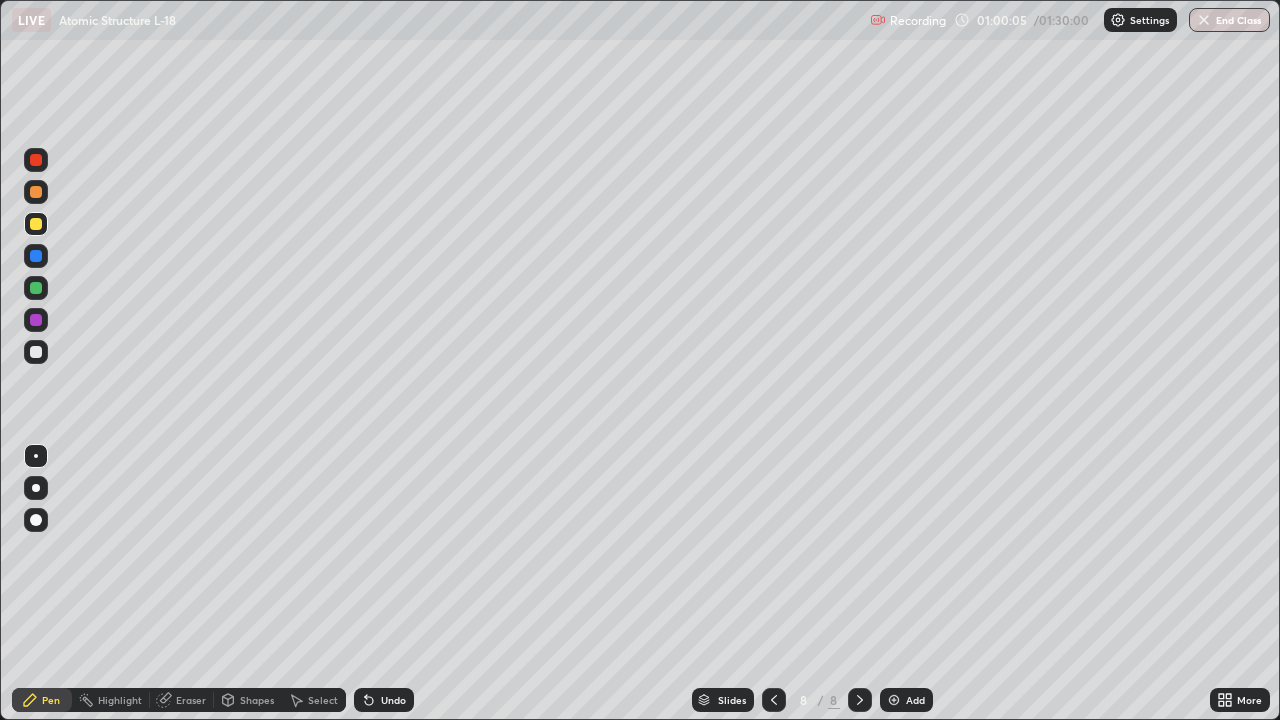 click on "Undo" at bounding box center [393, 700] 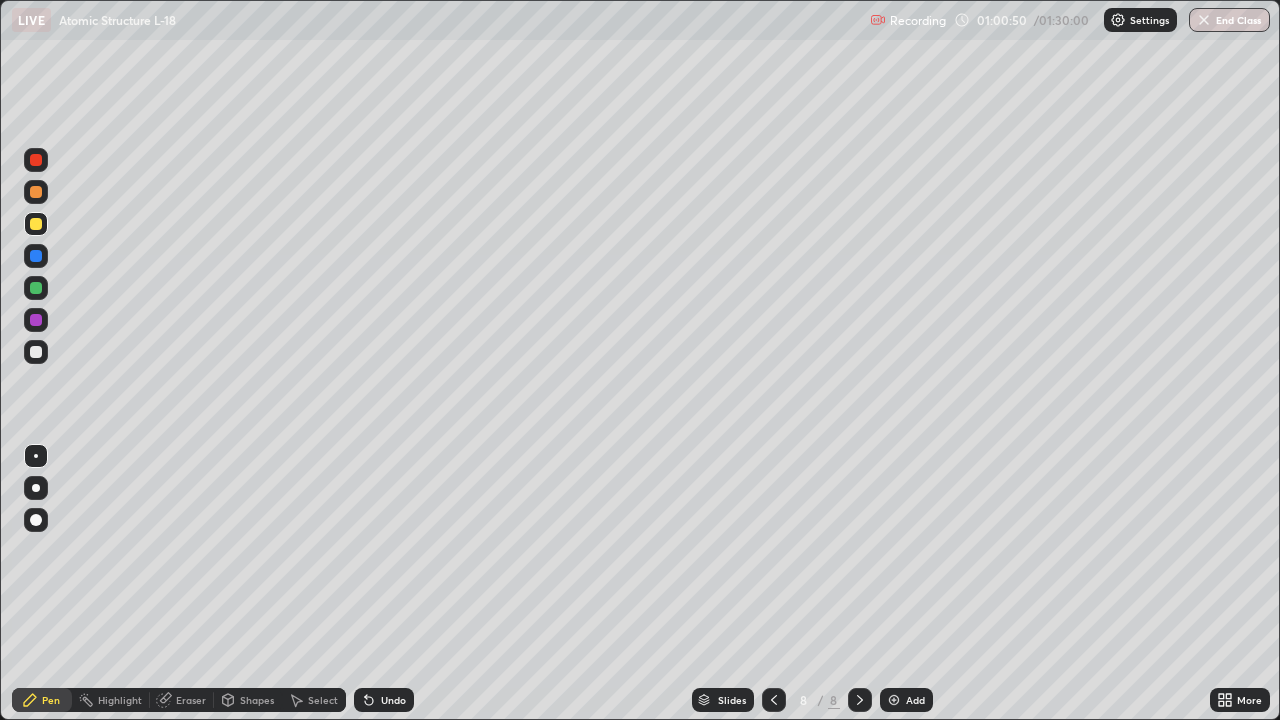 click at bounding box center [36, 288] 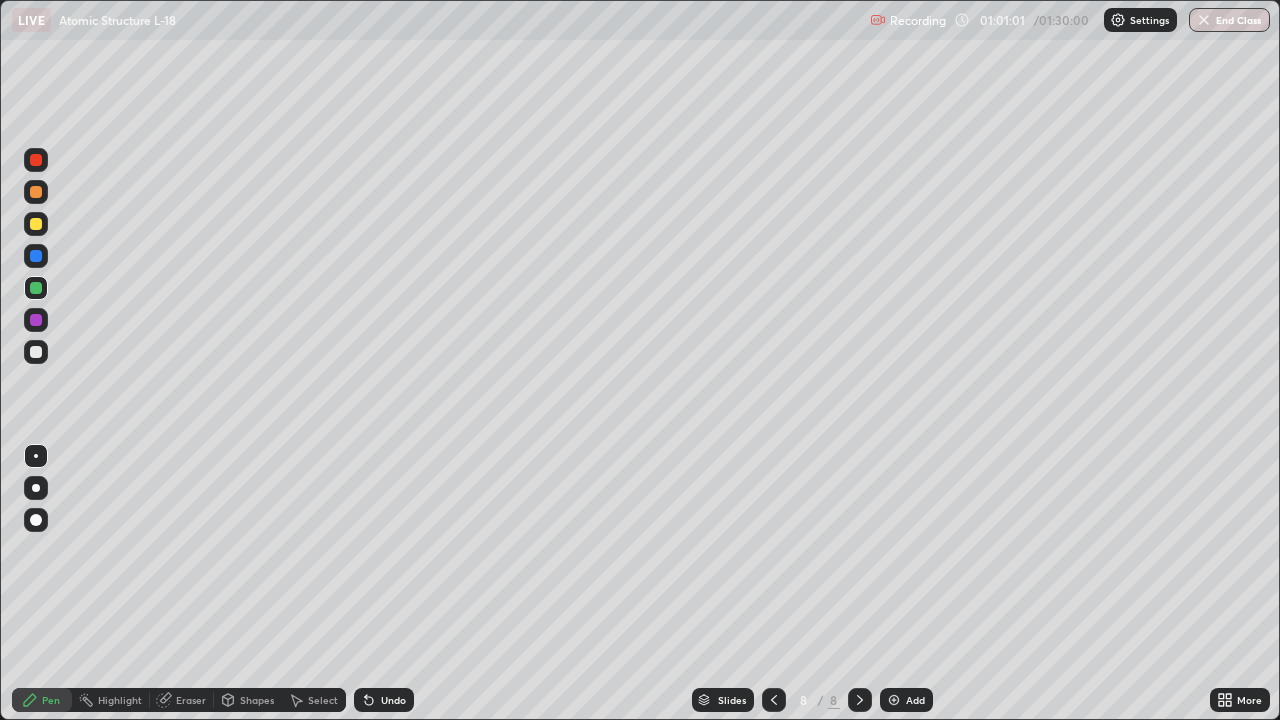 click on "Eraser" at bounding box center [191, 700] 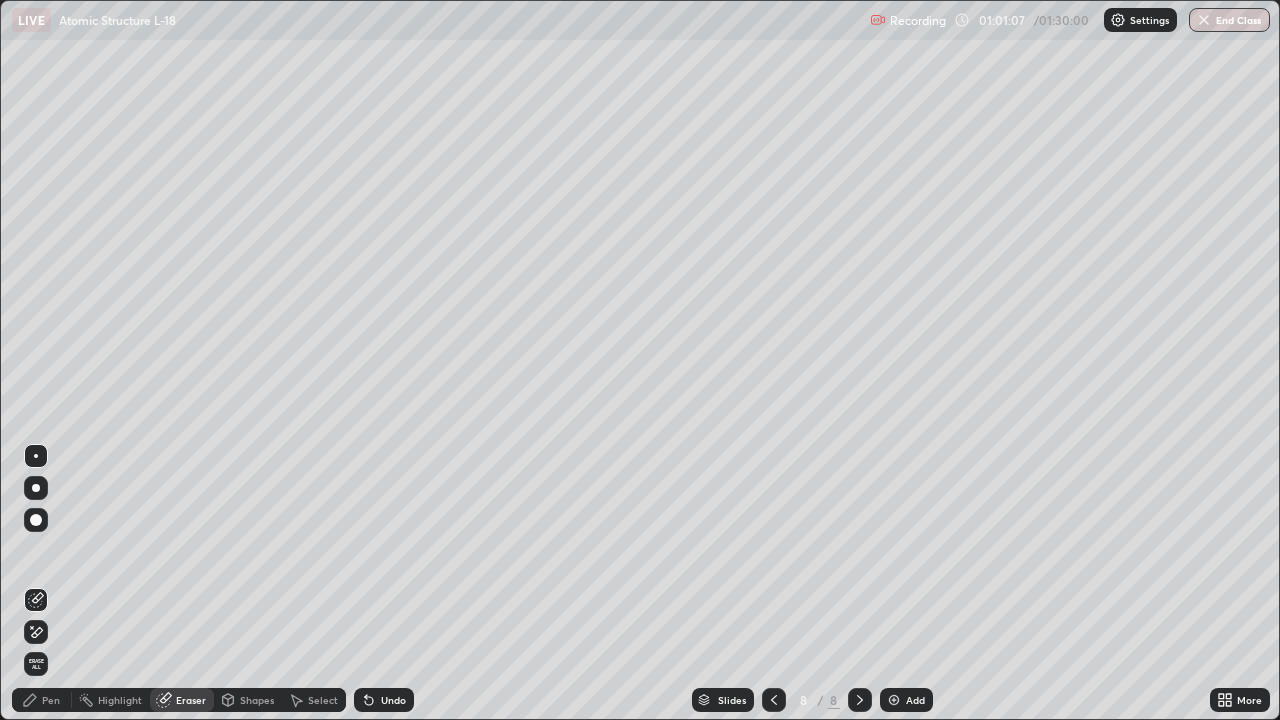 click on "Pen" at bounding box center [42, 700] 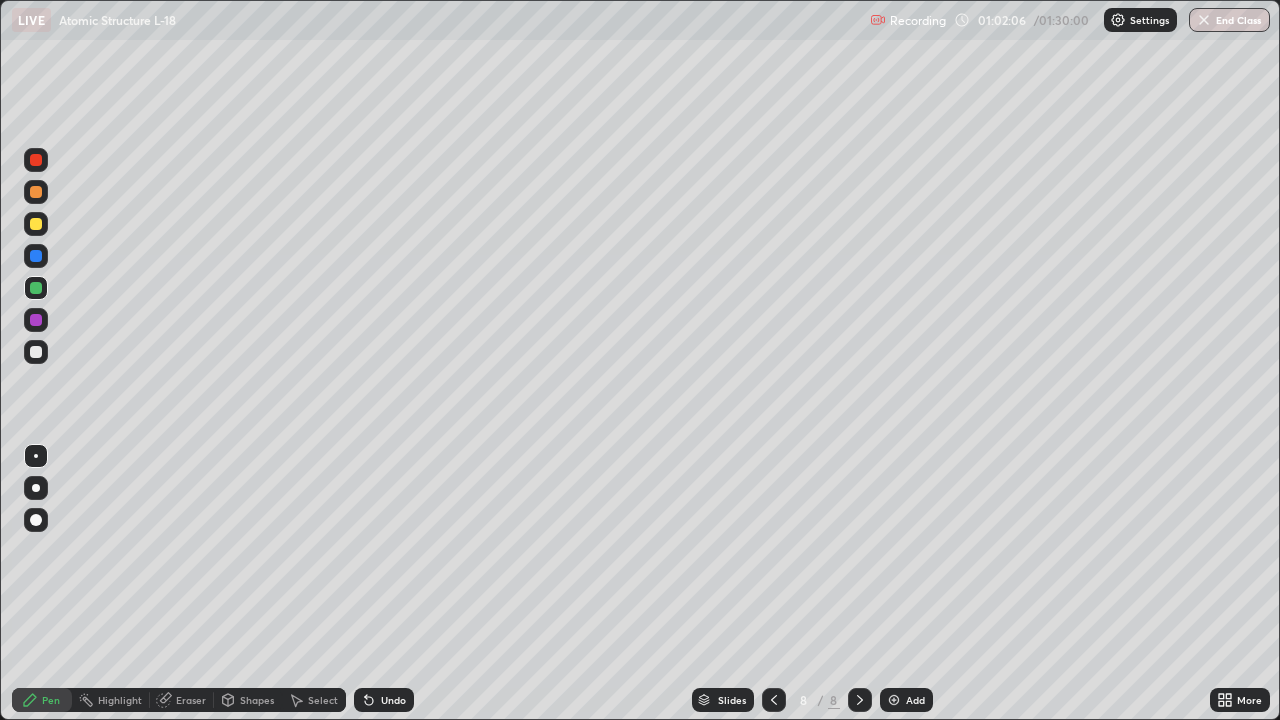 click on "Undo" at bounding box center [393, 700] 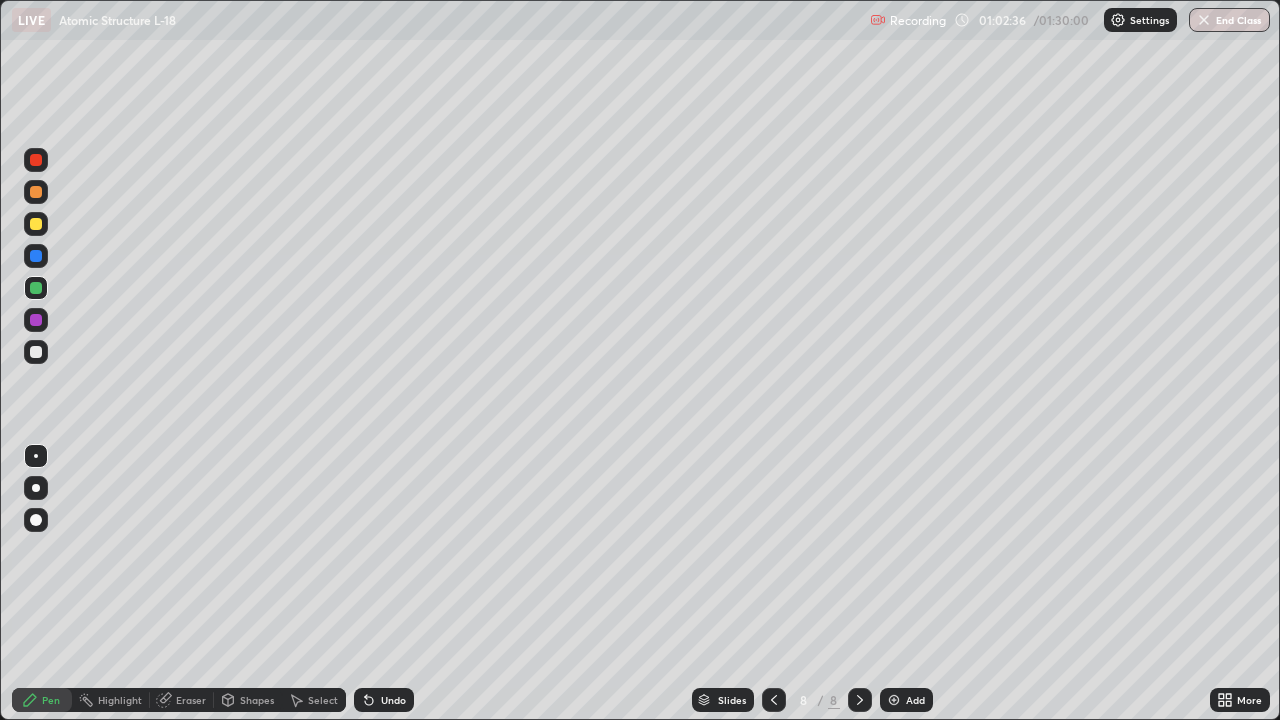 click at bounding box center [36, 224] 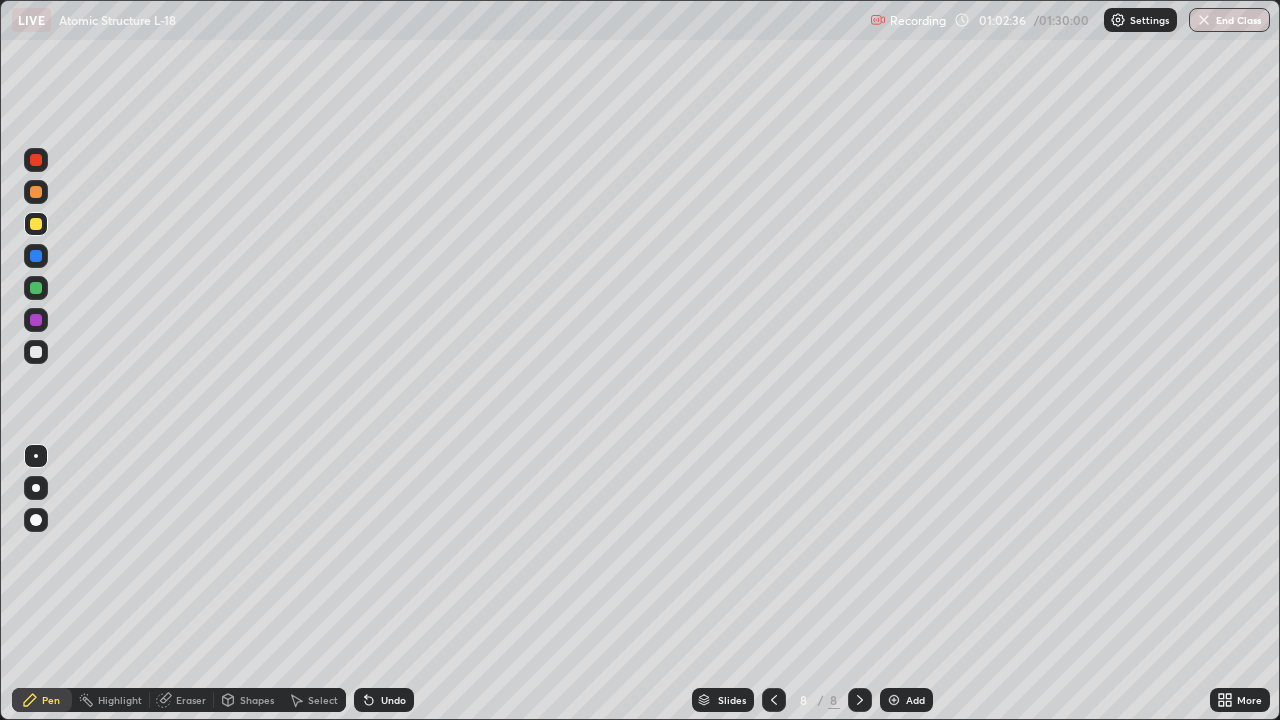 click at bounding box center [36, 192] 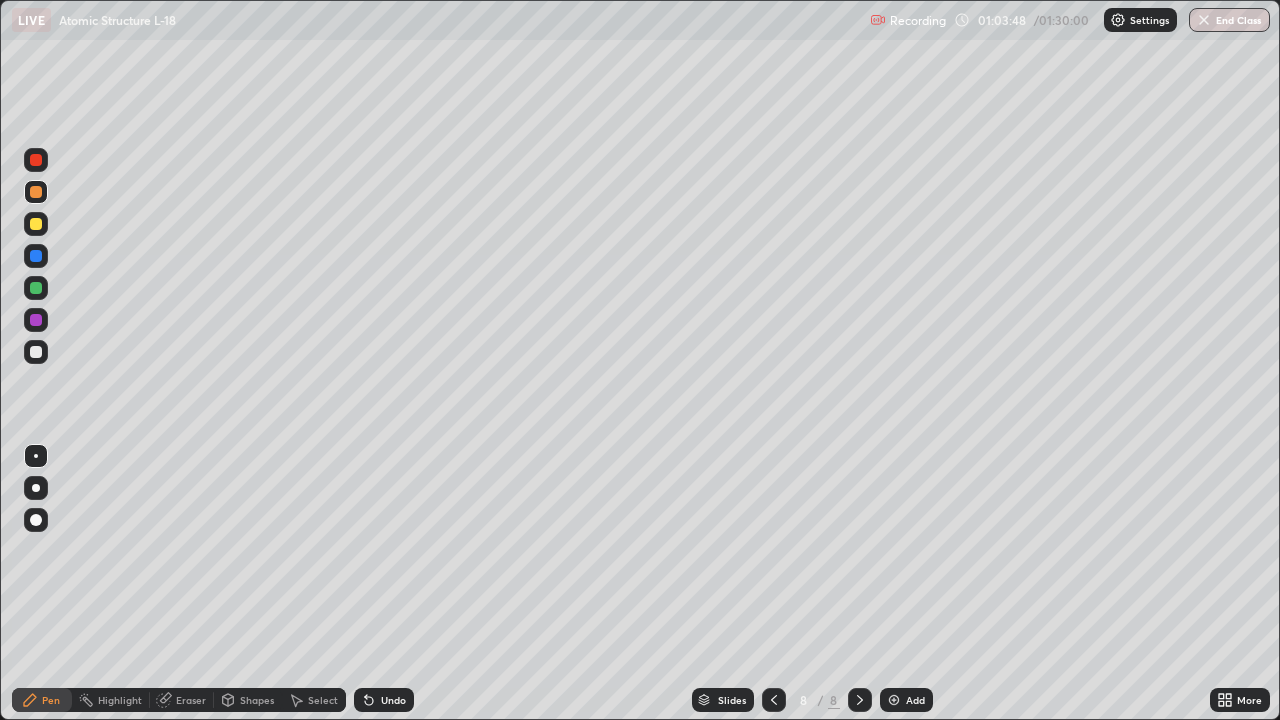 click on "Undo" at bounding box center (393, 700) 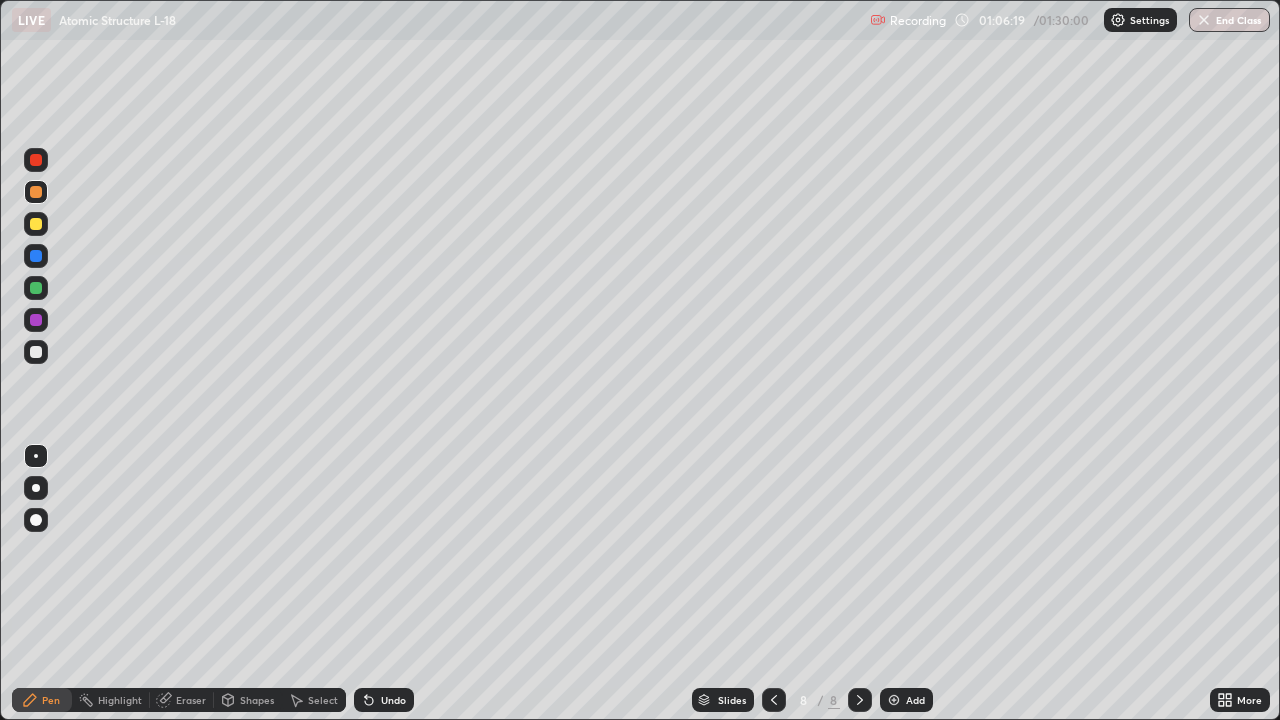 click on "Add" at bounding box center (906, 700) 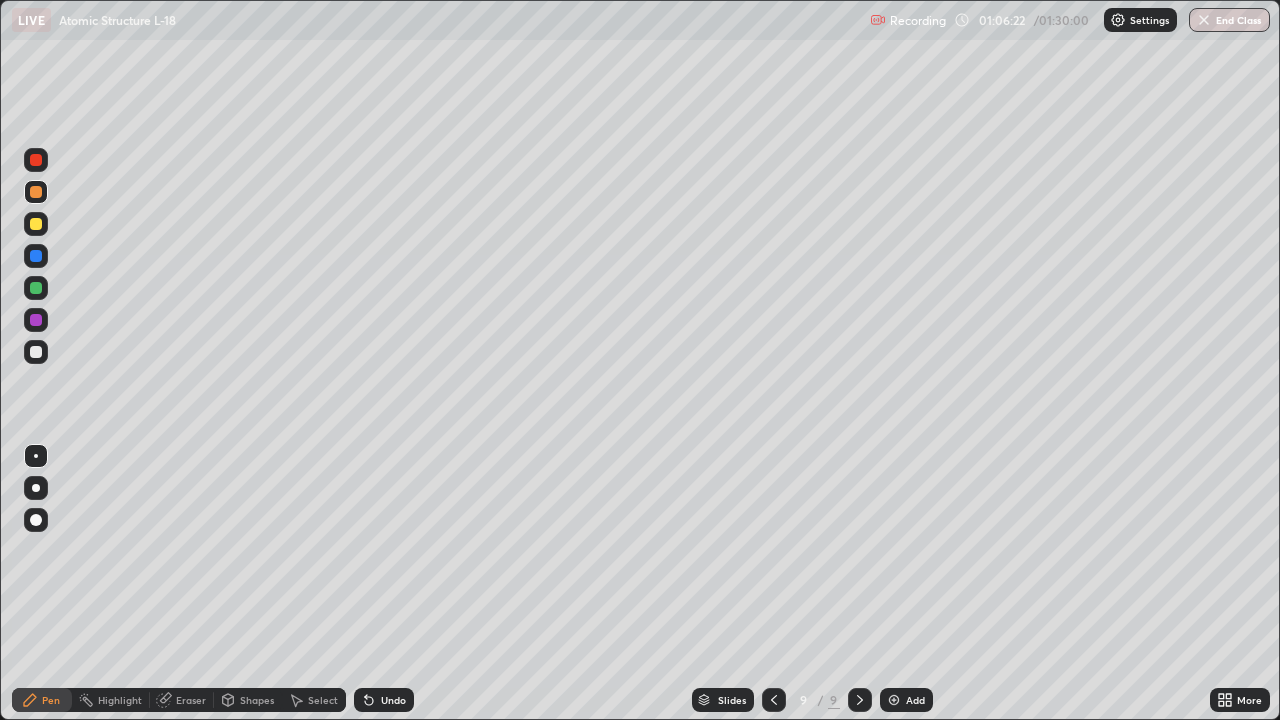 click at bounding box center [36, 352] 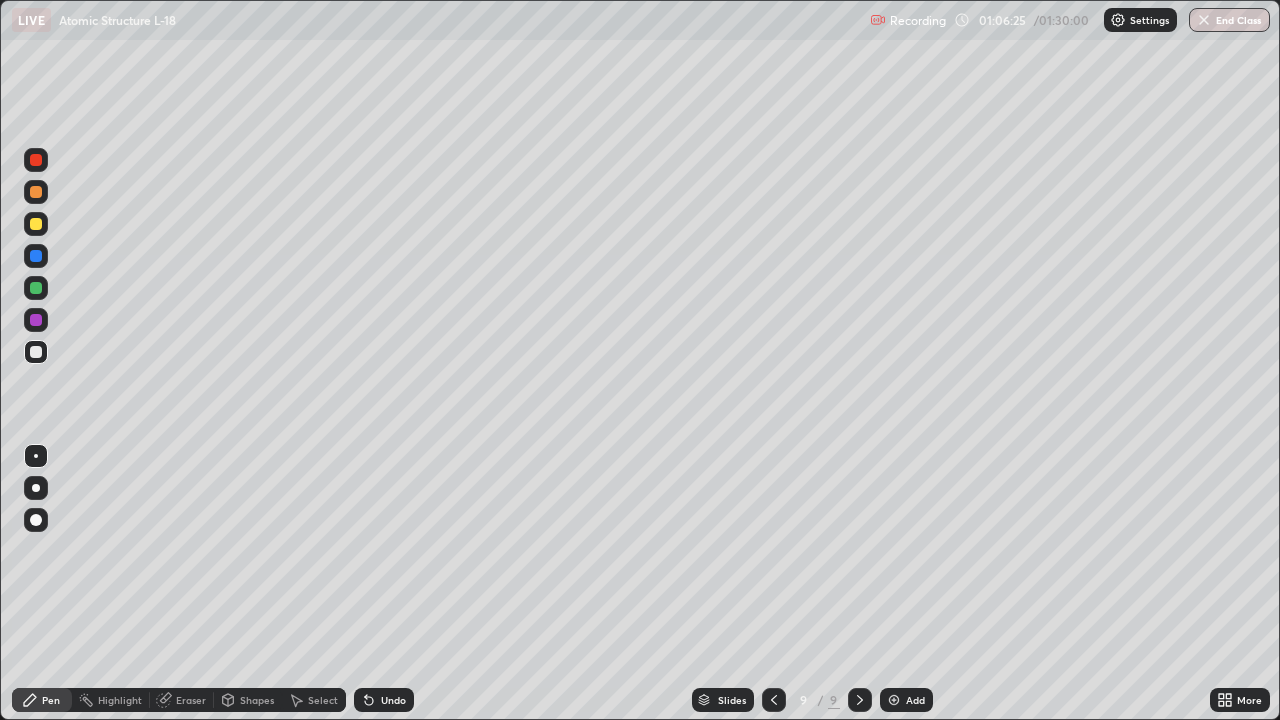 click at bounding box center [36, 224] 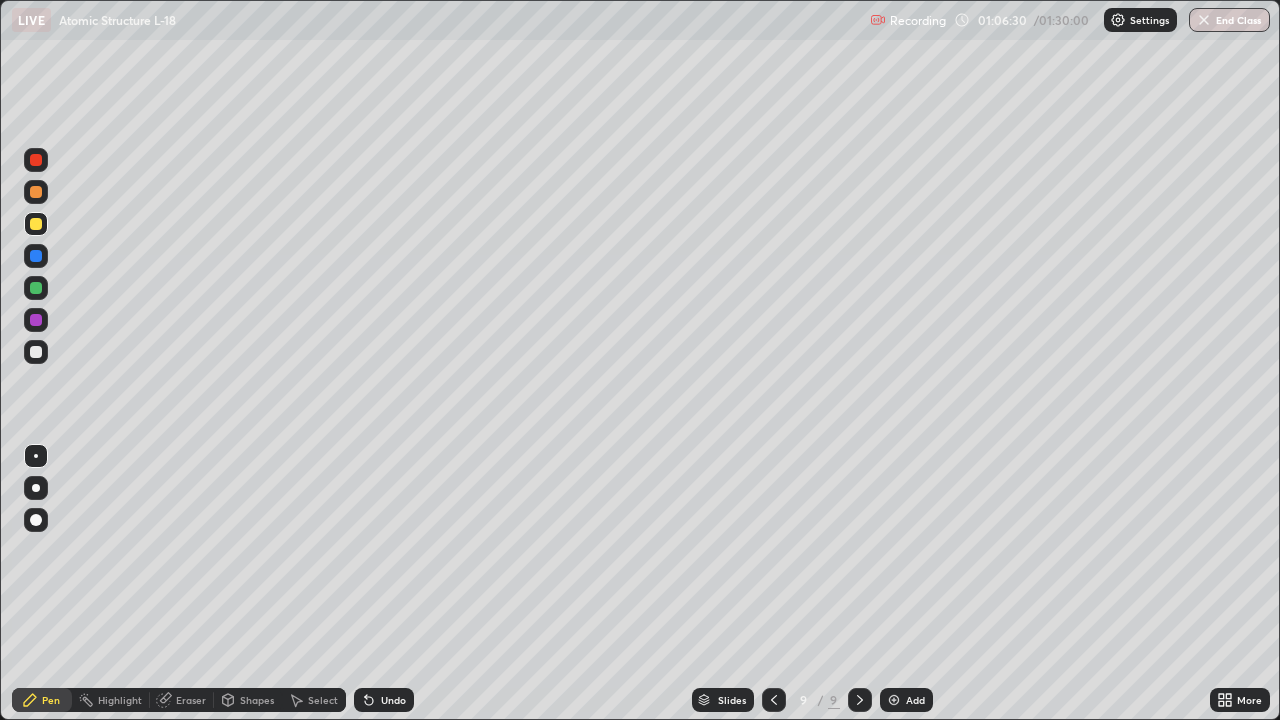 click at bounding box center [36, 256] 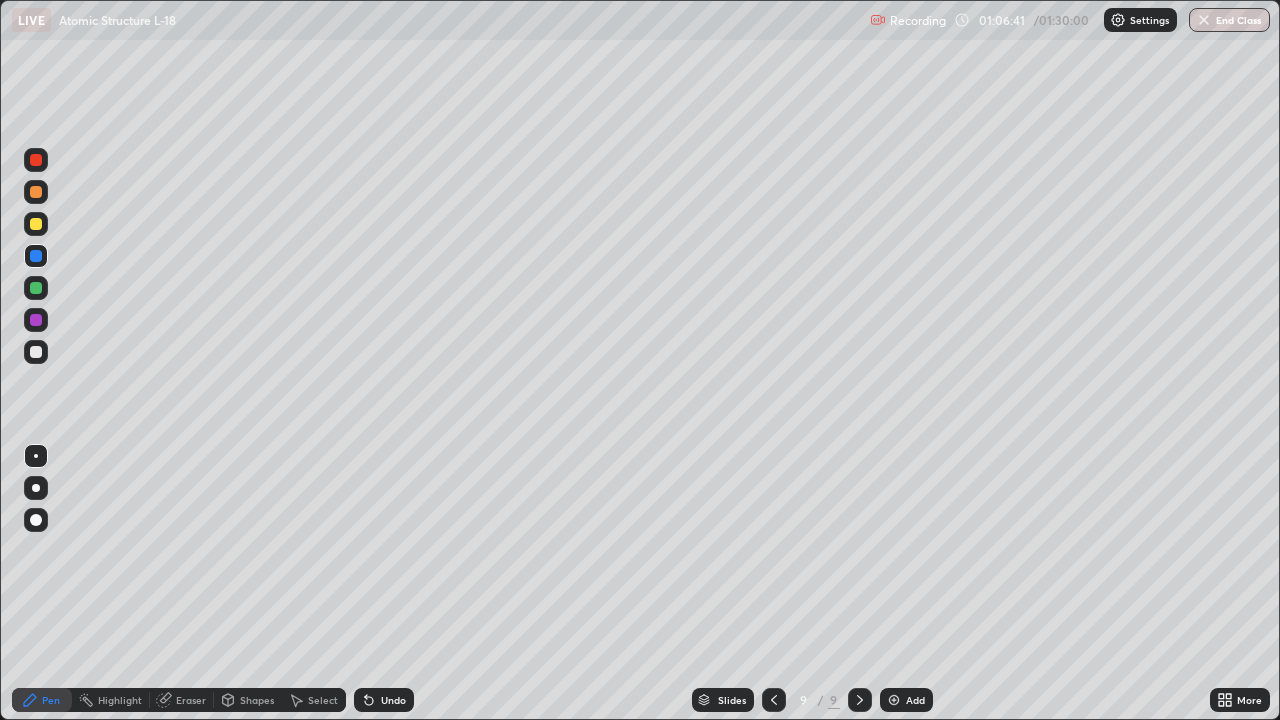 click at bounding box center (36, 352) 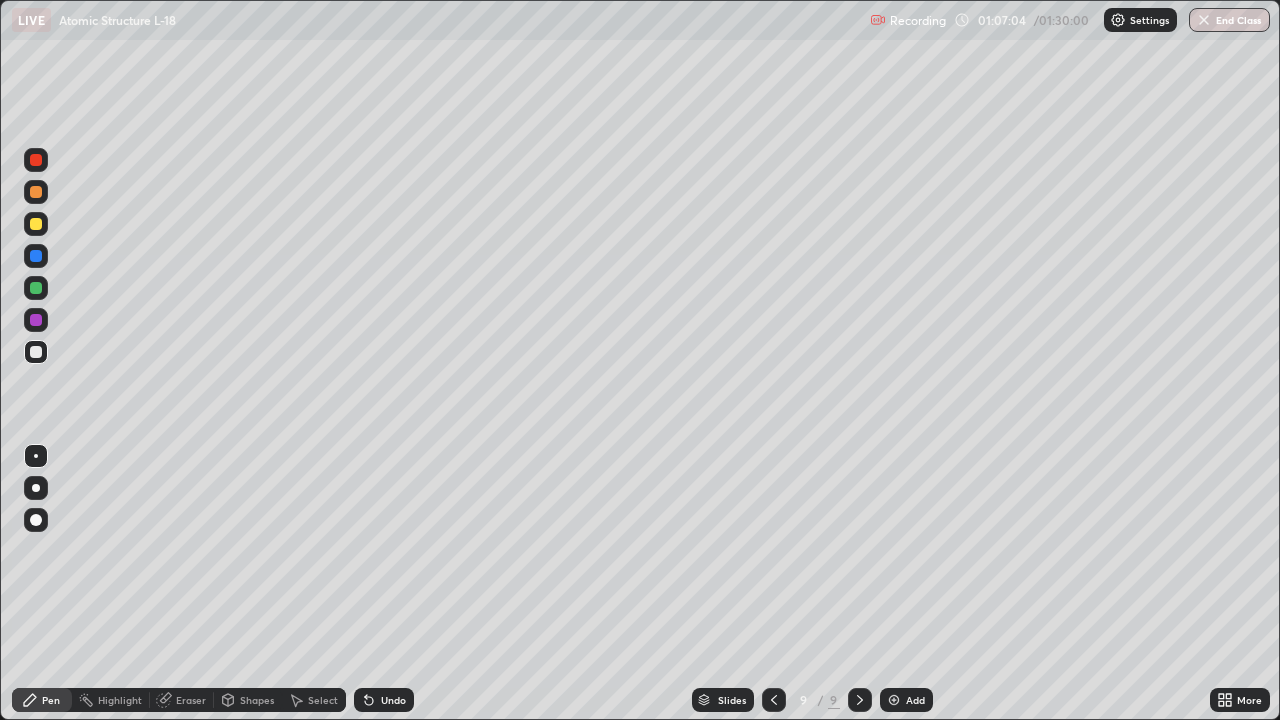 click on "Undo" at bounding box center [393, 700] 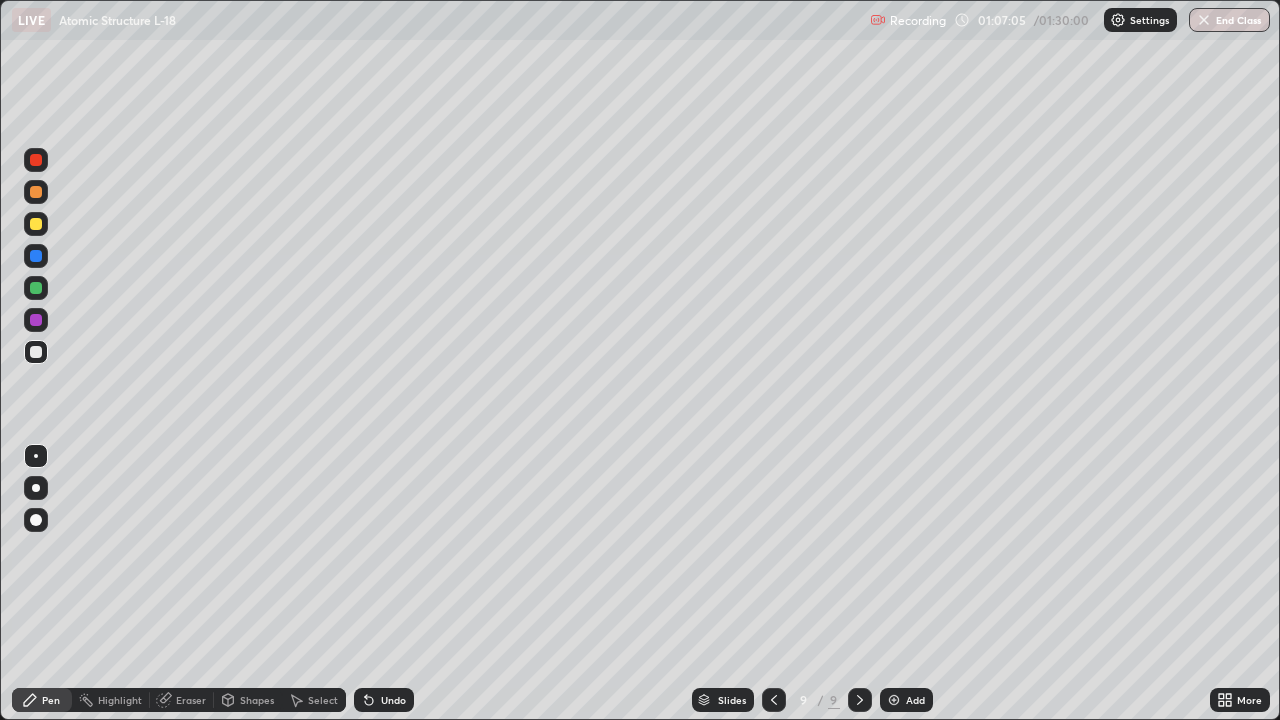 click on "Undo" at bounding box center [384, 700] 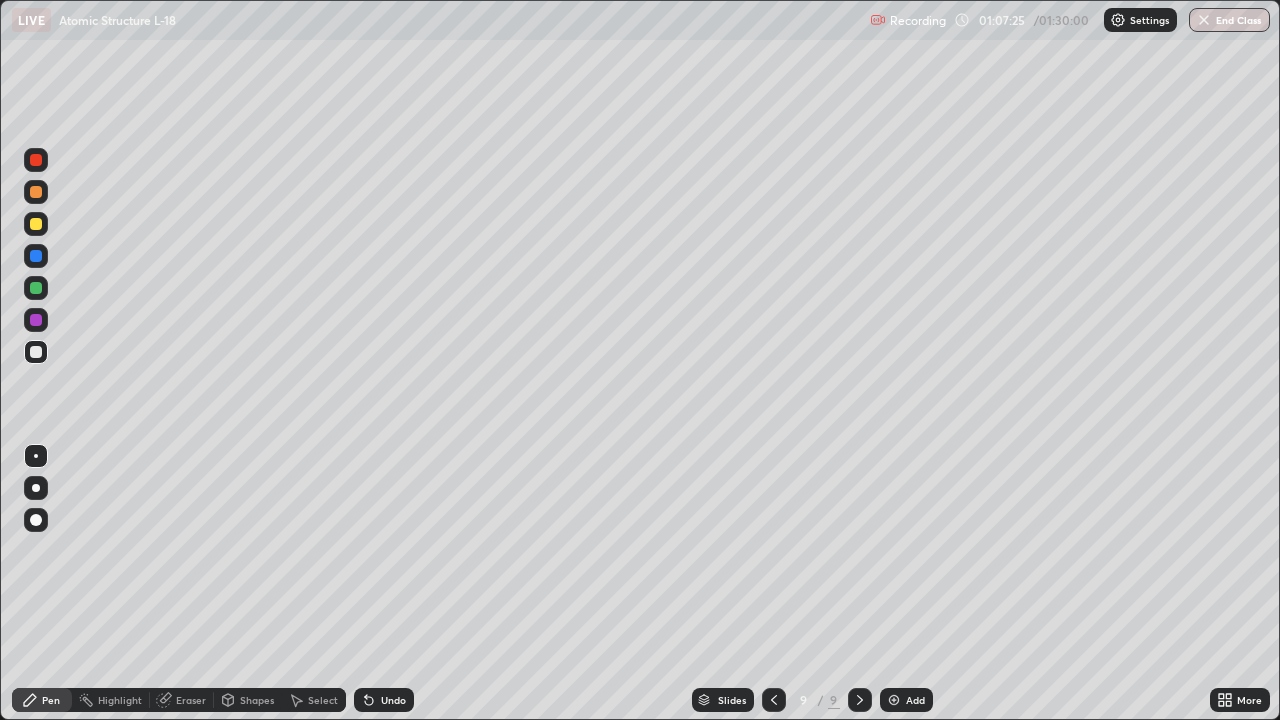 click at bounding box center (36, 320) 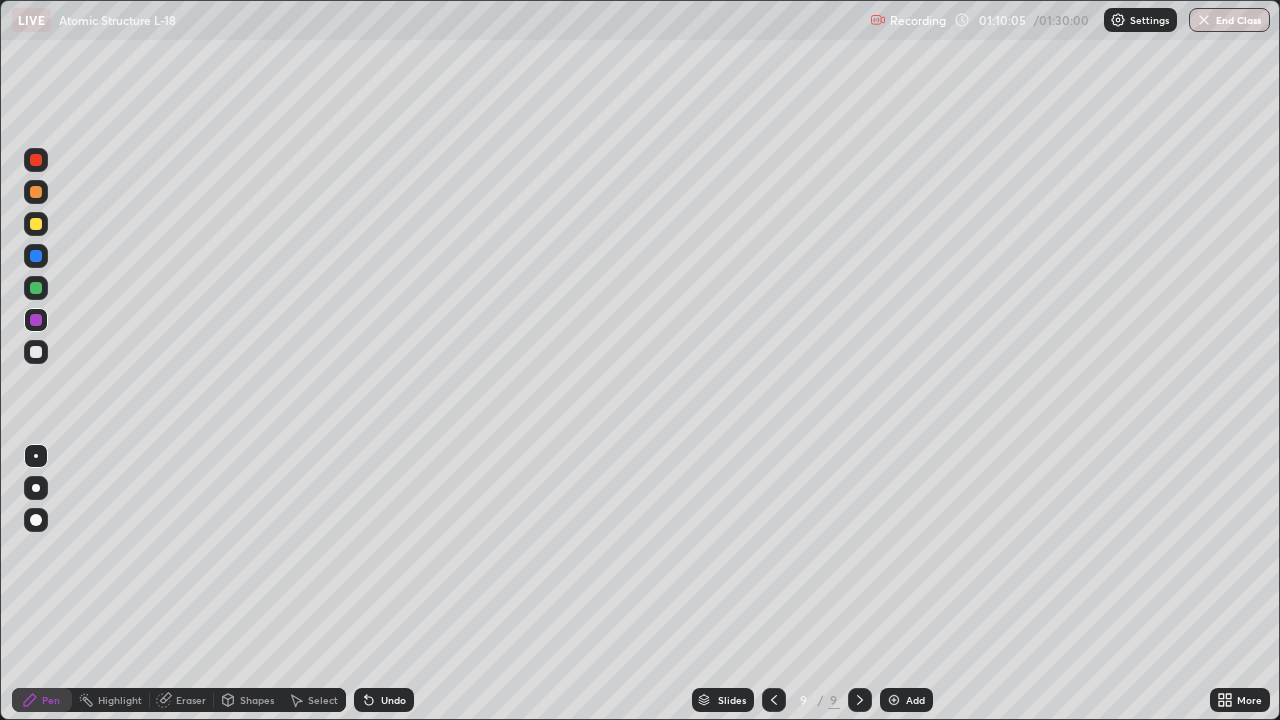 click at bounding box center (36, 288) 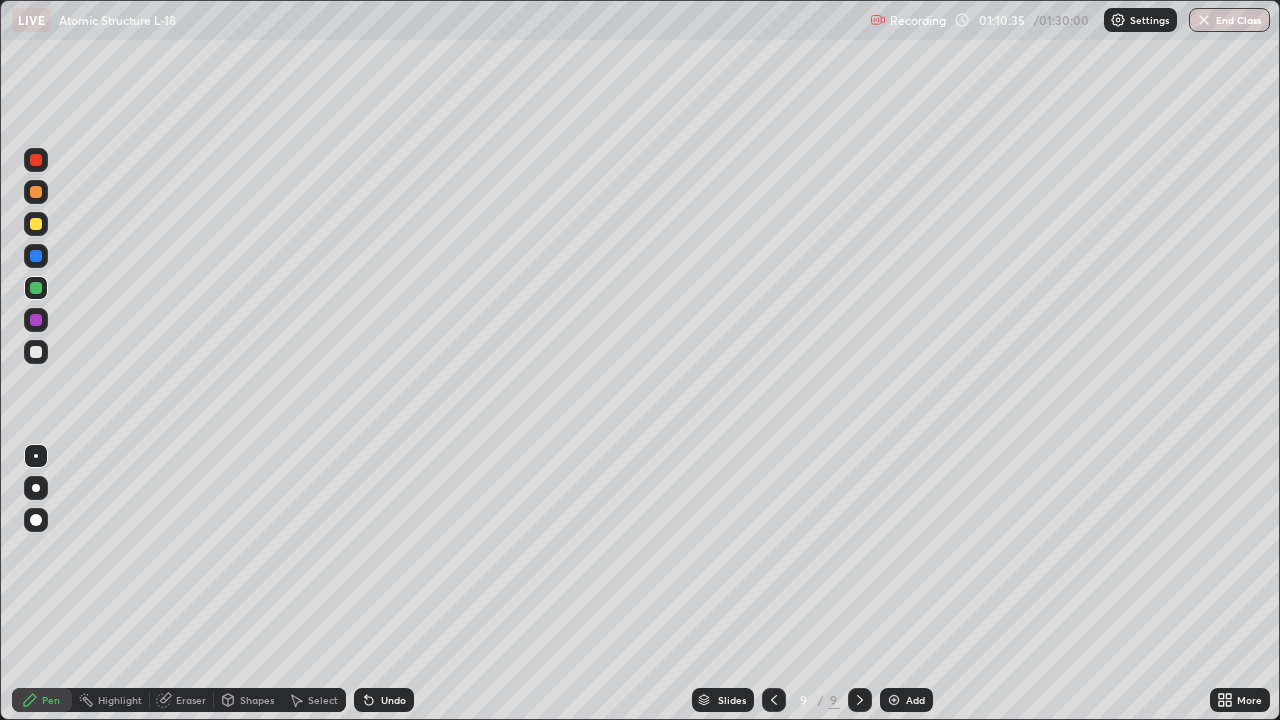 click at bounding box center (36, 320) 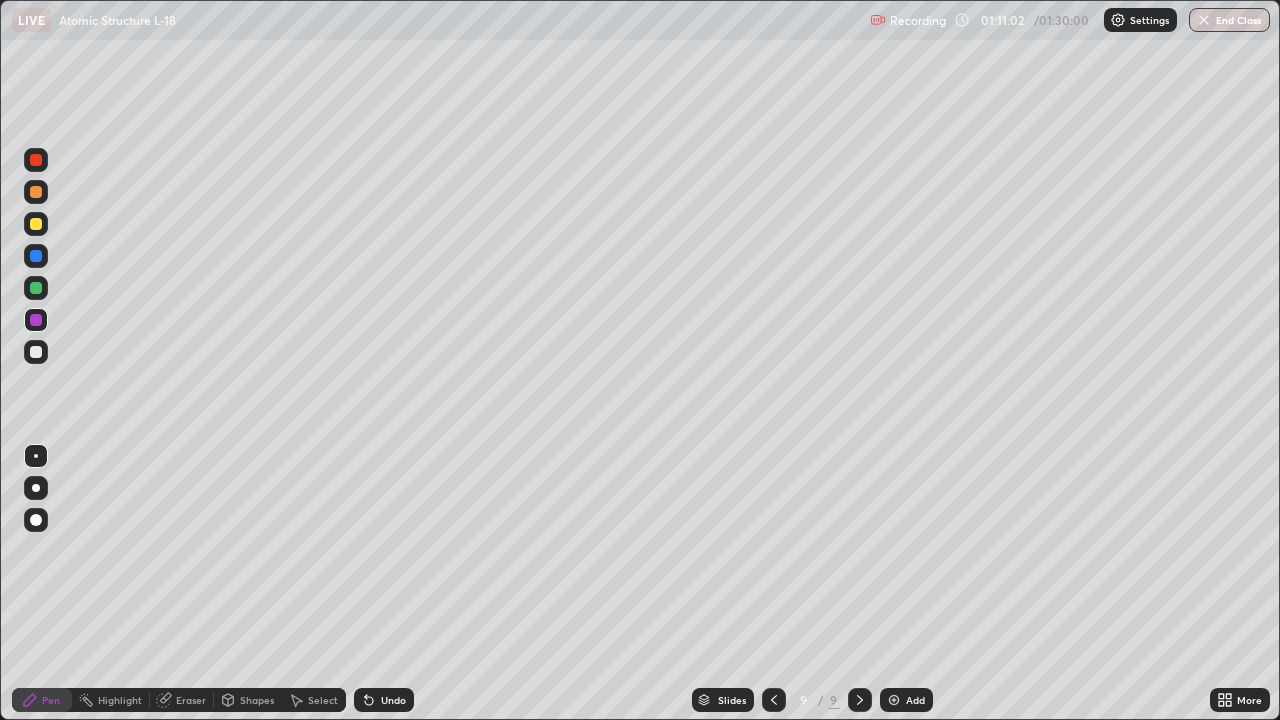 click at bounding box center (36, 352) 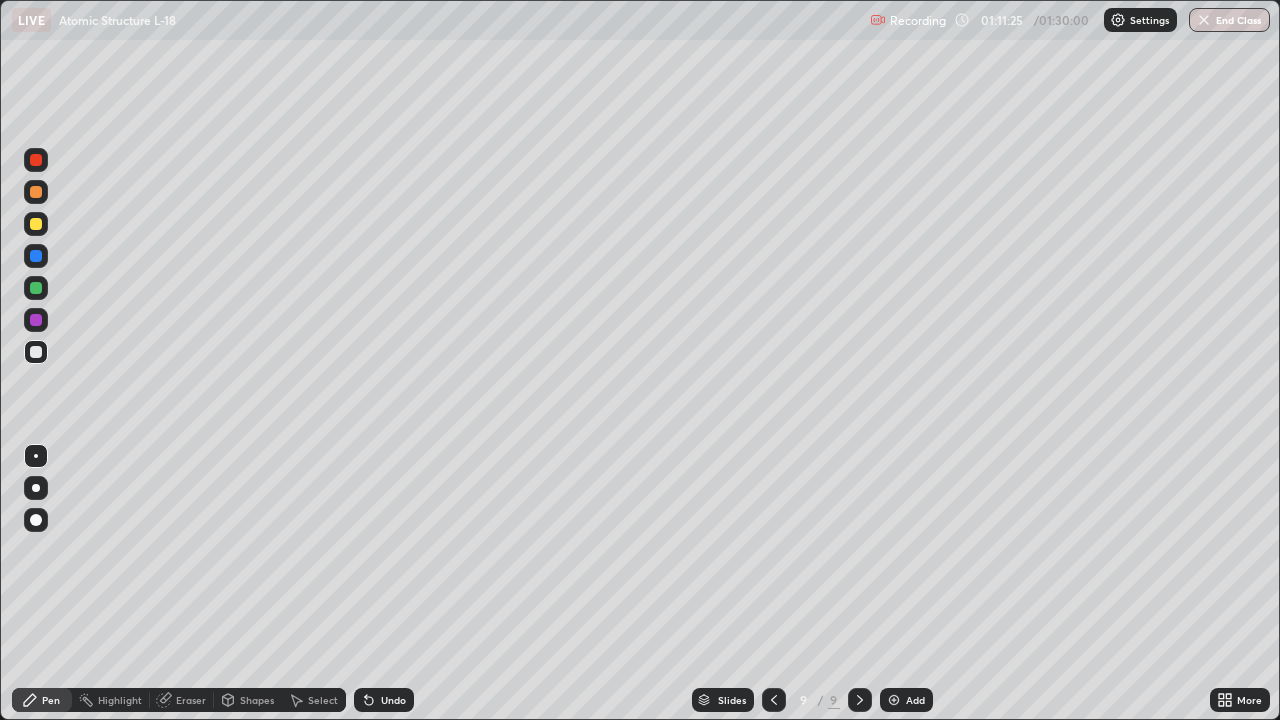 click at bounding box center [36, 256] 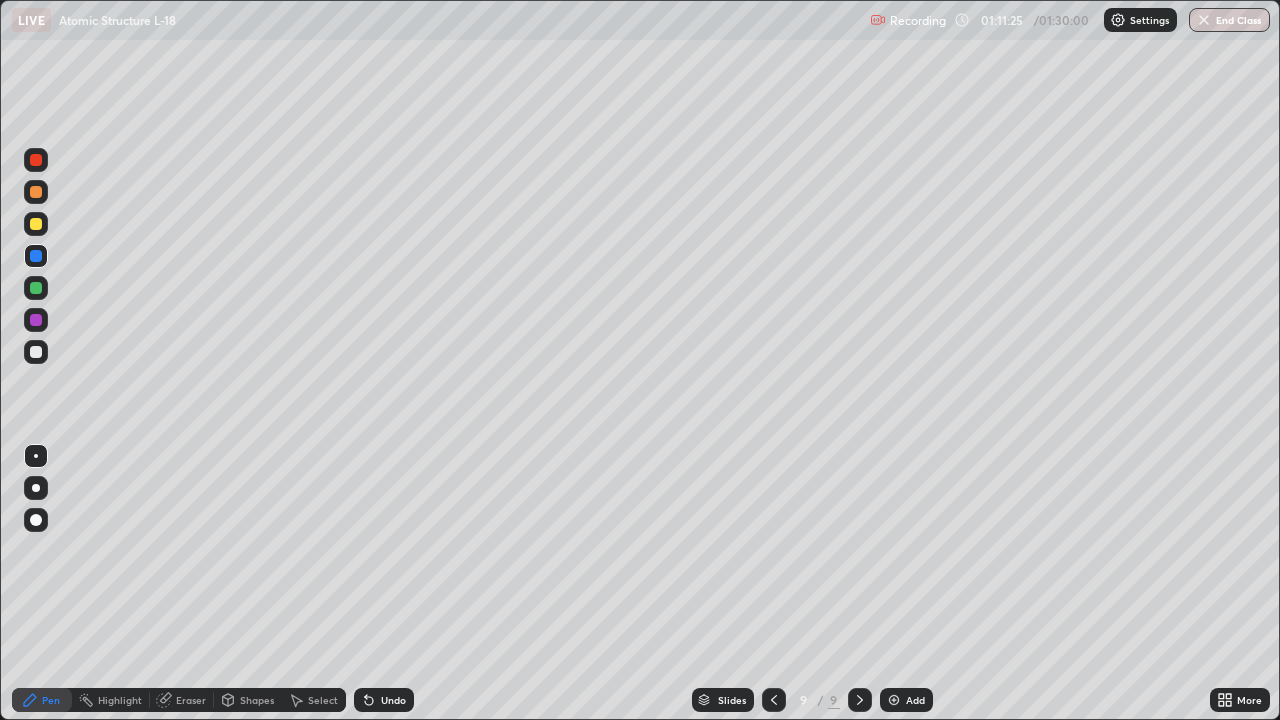 click at bounding box center (36, 224) 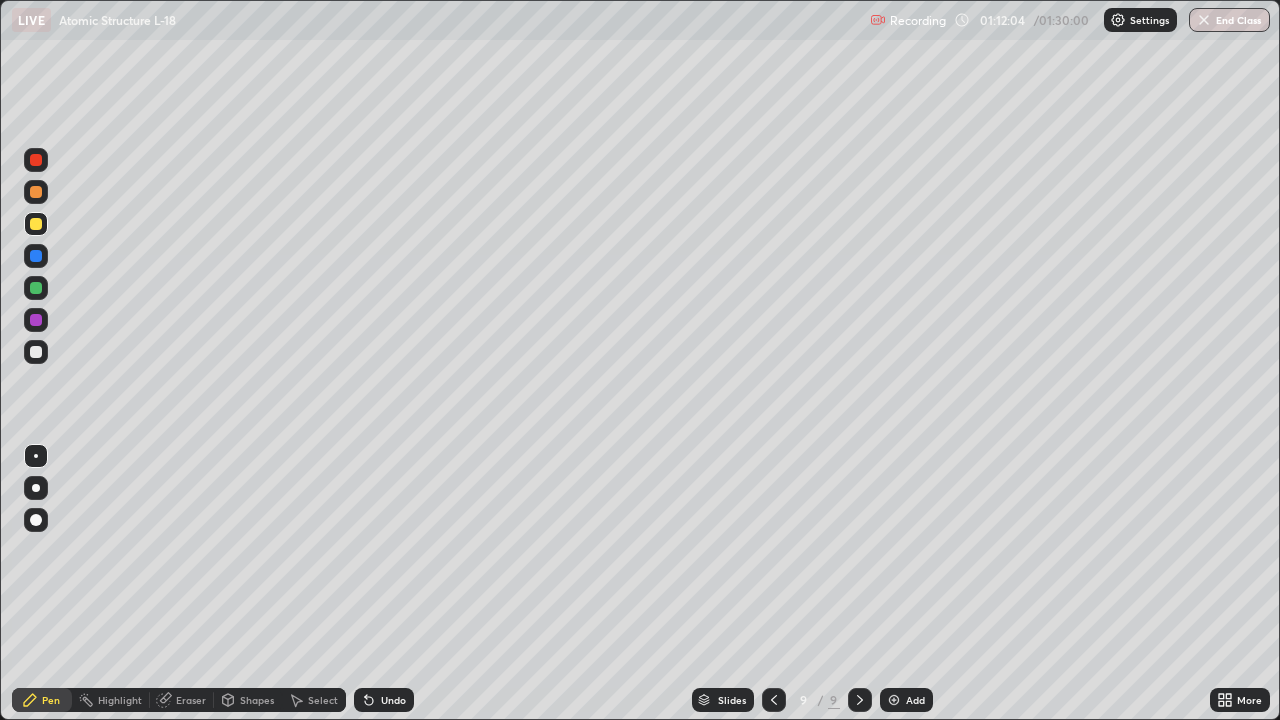 click on "Undo" at bounding box center (393, 700) 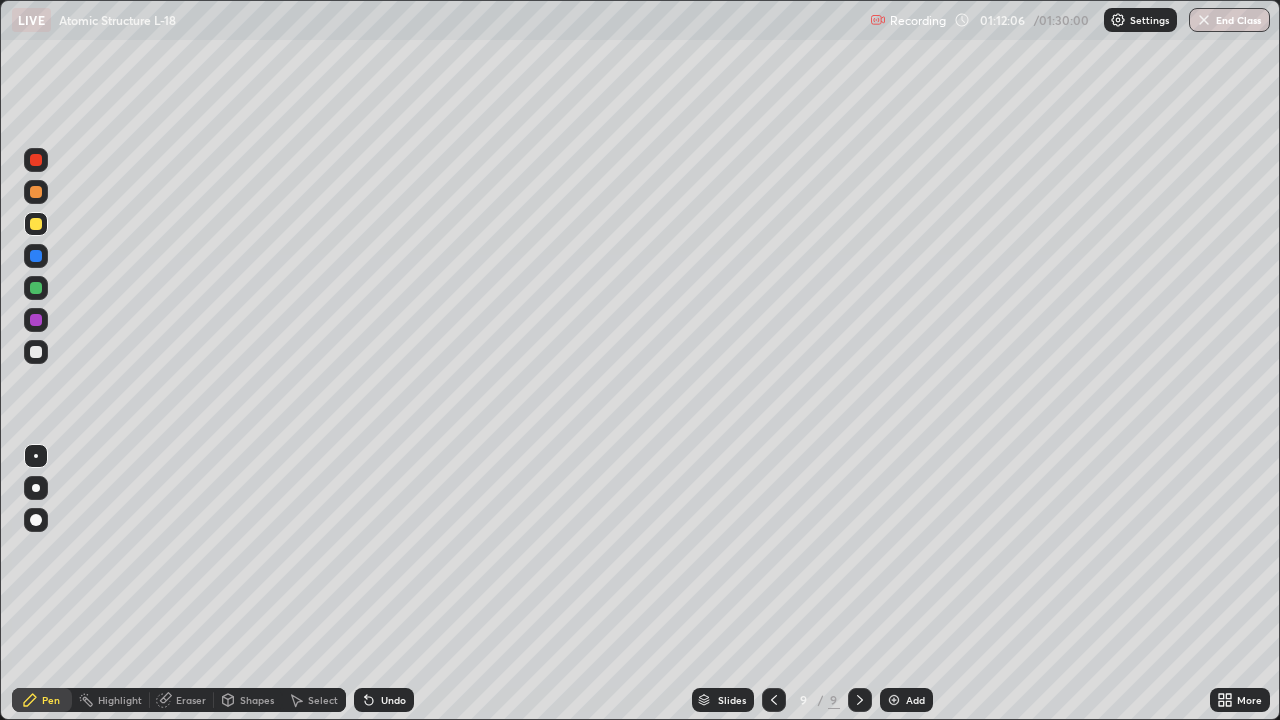 click on "Undo" at bounding box center (393, 700) 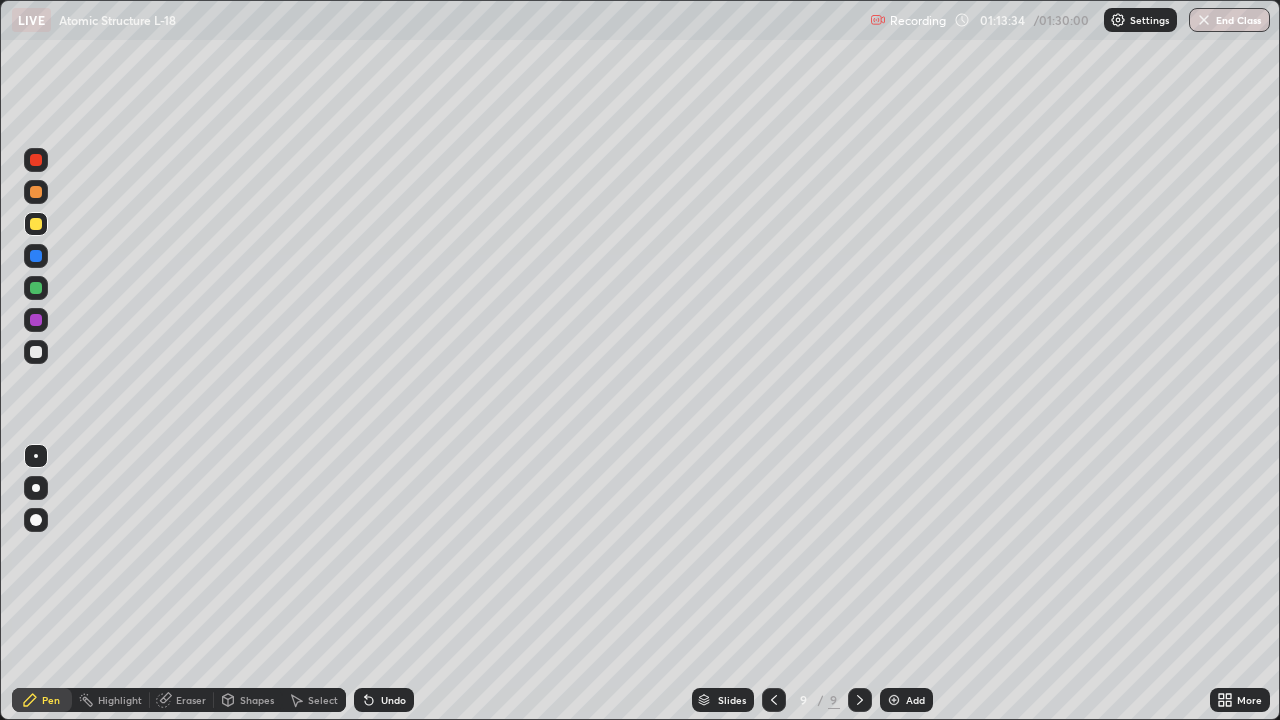 click at bounding box center (36, 320) 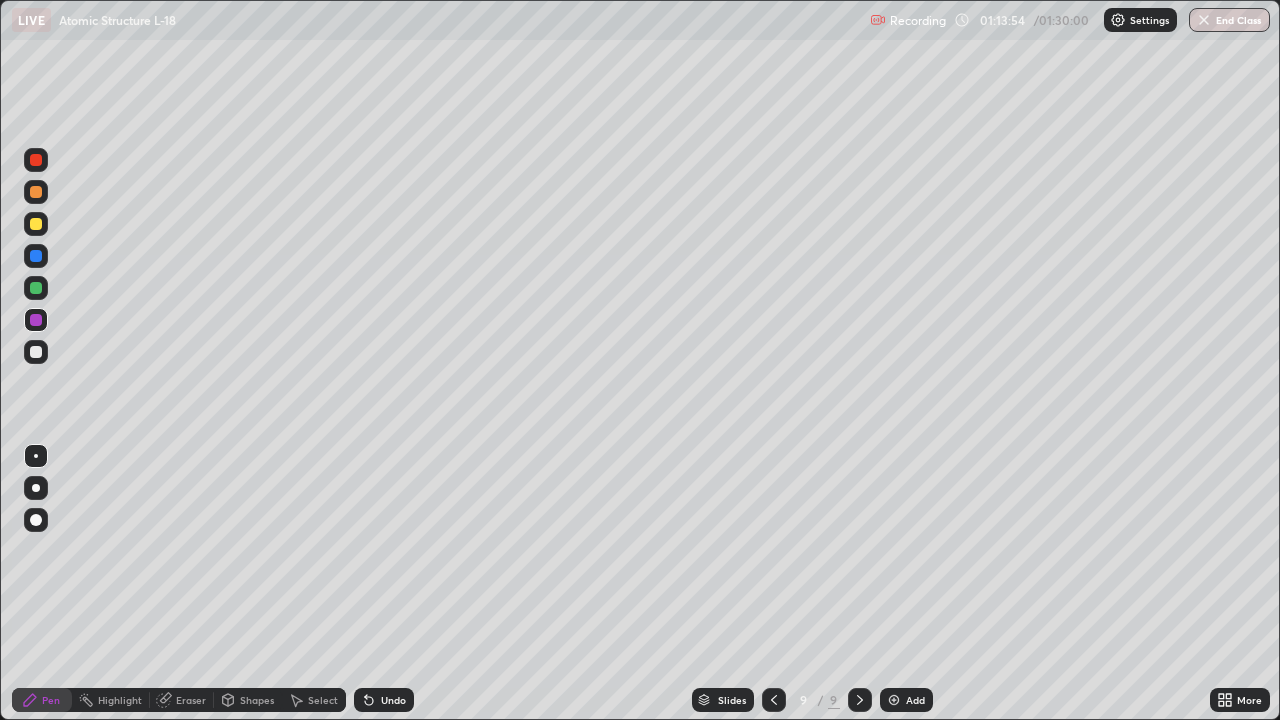 click on "Undo" at bounding box center (393, 700) 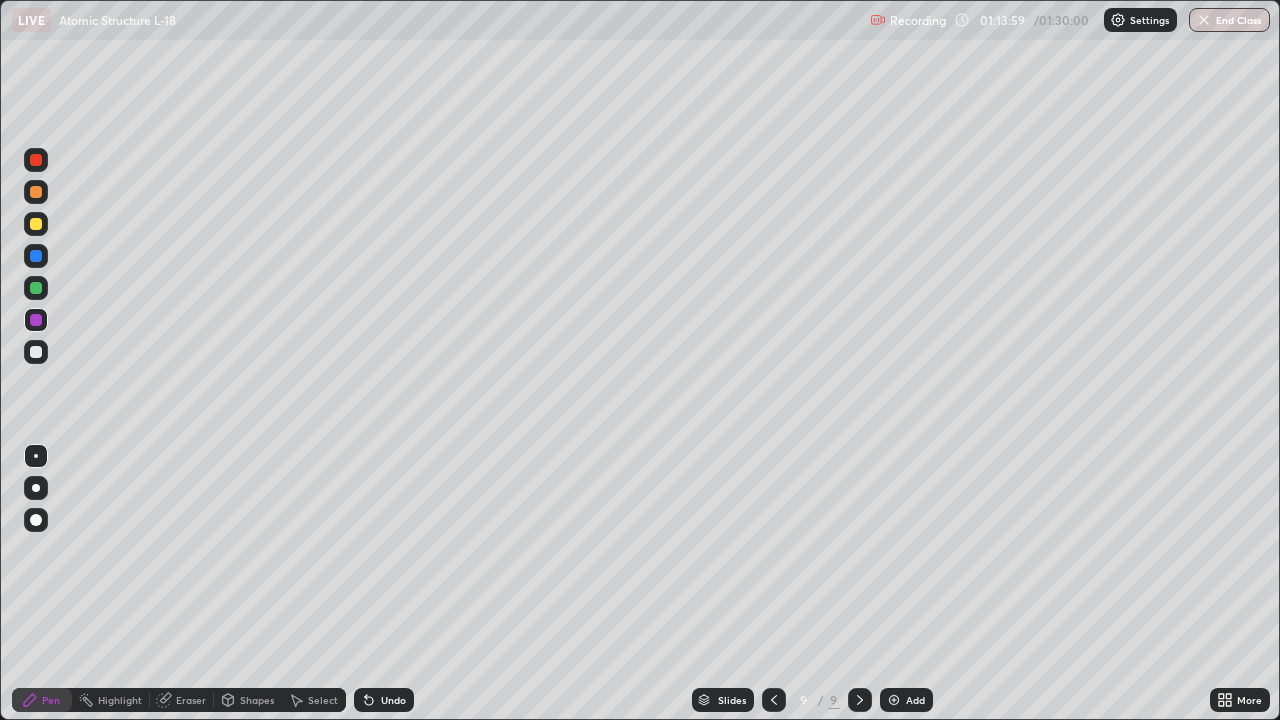 click at bounding box center (36, 288) 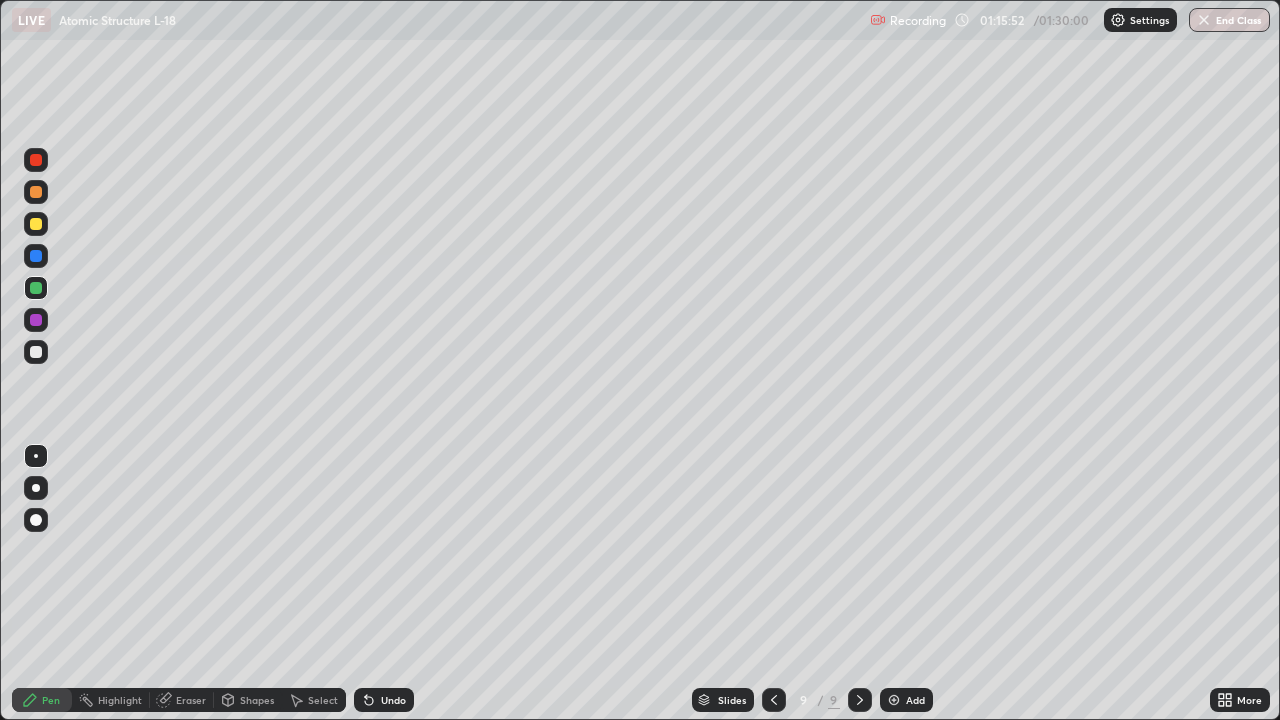 click at bounding box center [36, 352] 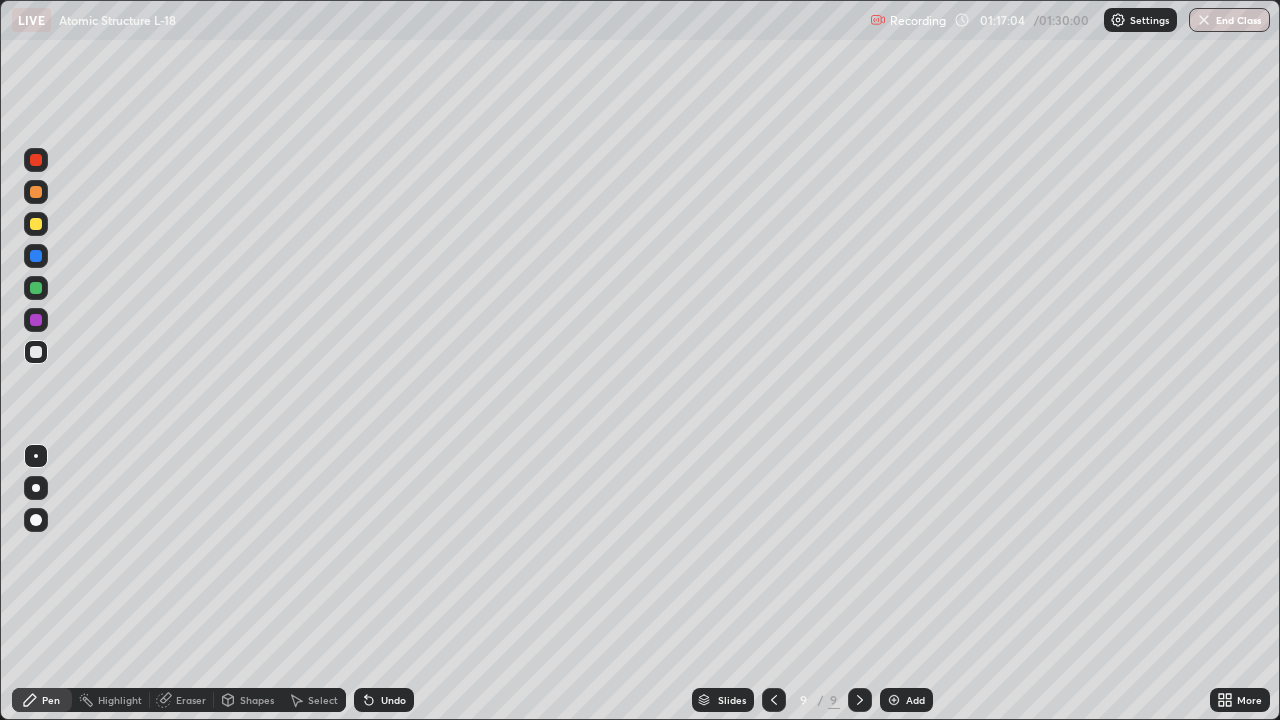 click on "Undo" at bounding box center (393, 700) 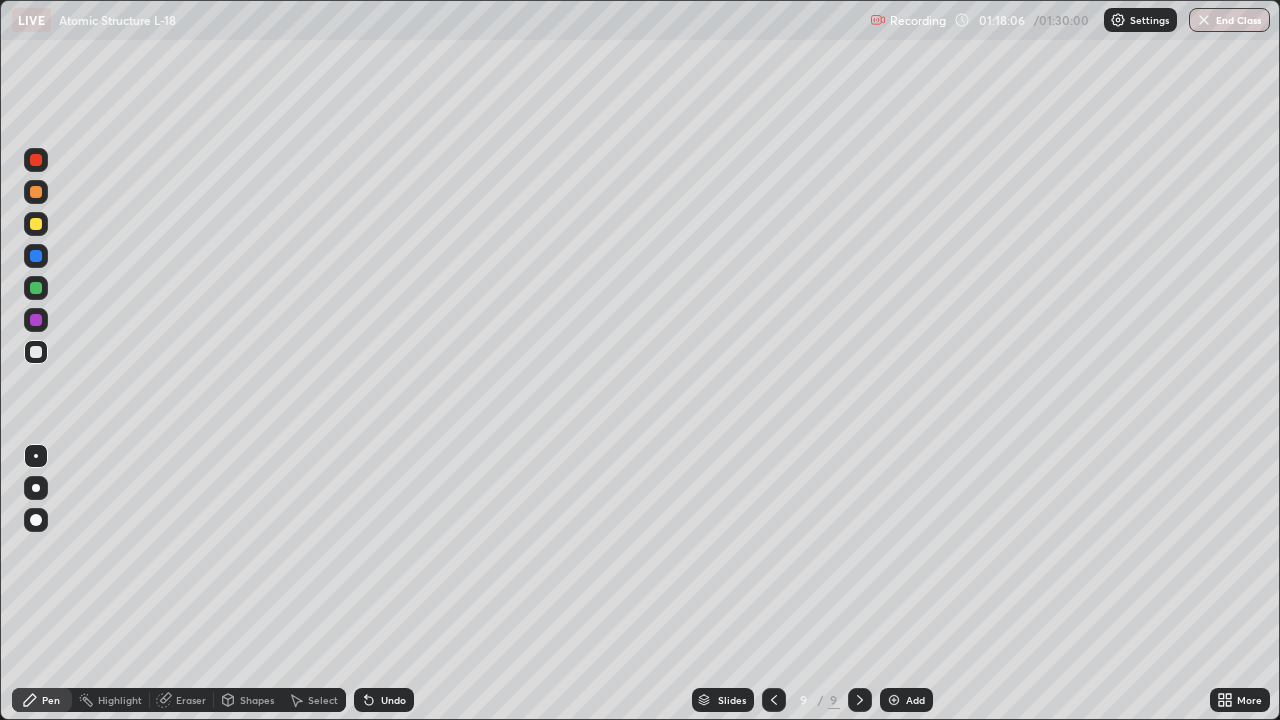 click on "Undo" at bounding box center [393, 700] 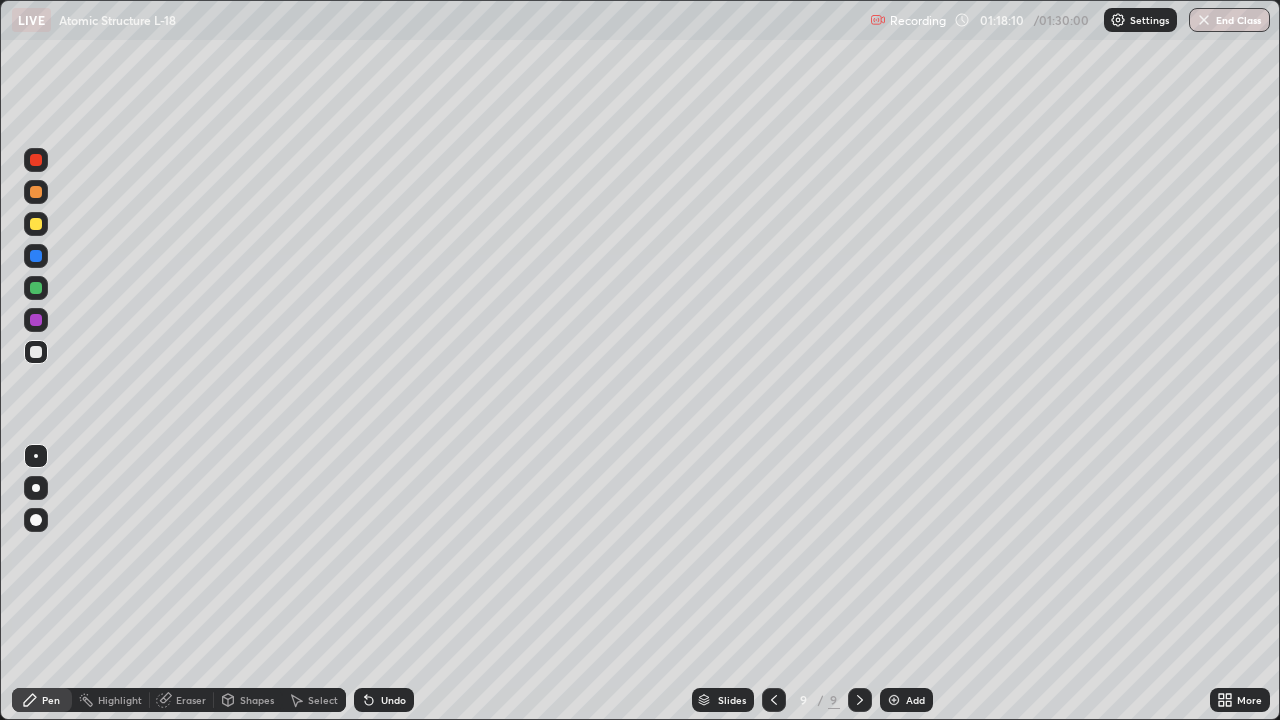 click on "Undo" at bounding box center [393, 700] 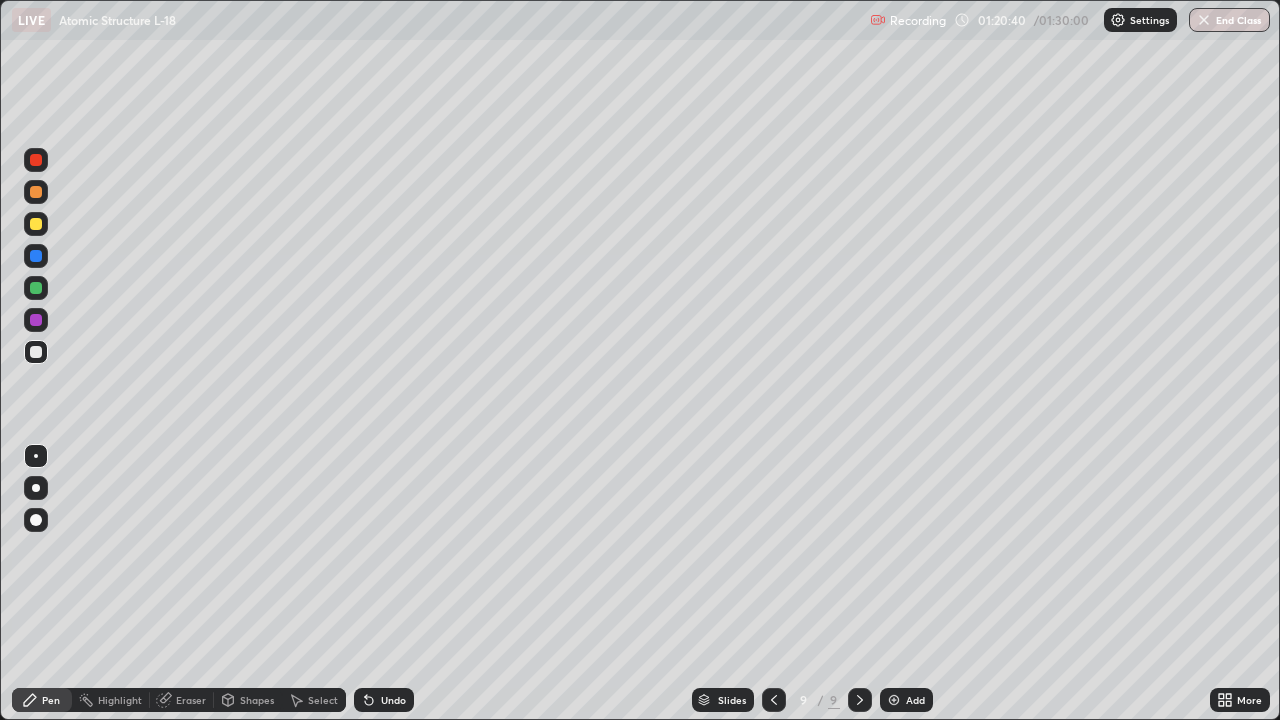 click on "Add" at bounding box center [906, 700] 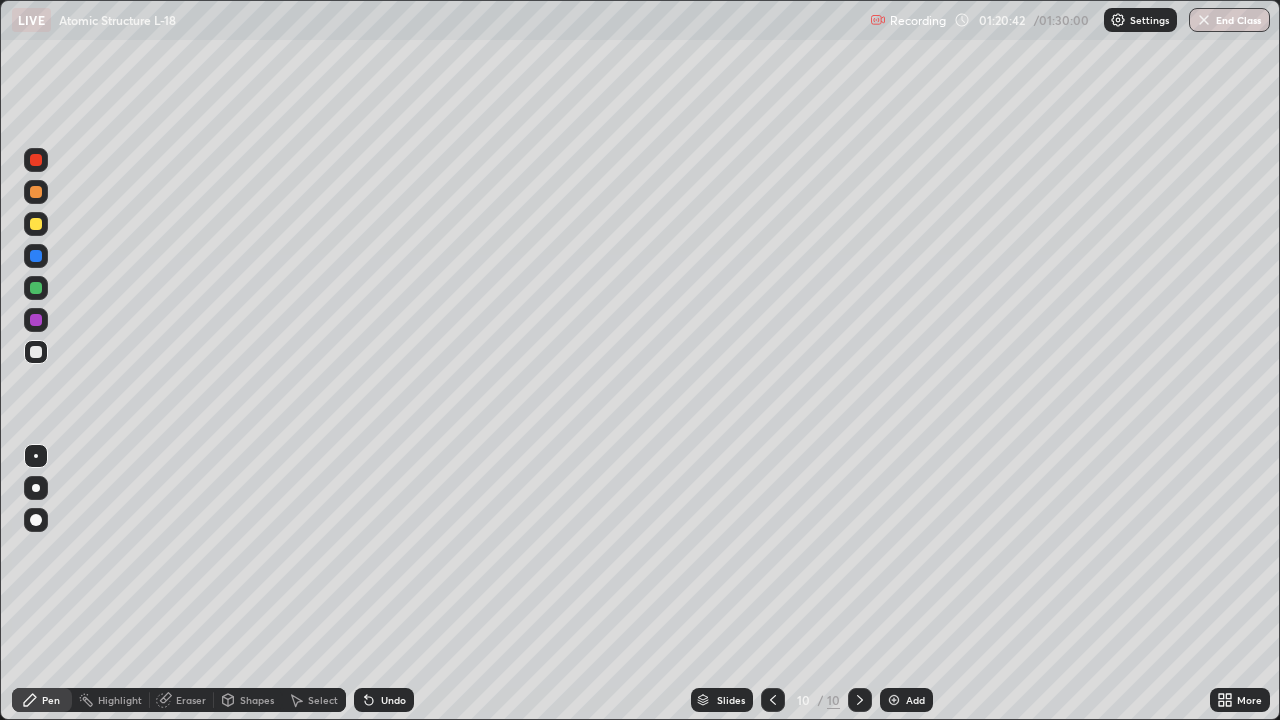 click at bounding box center (36, 160) 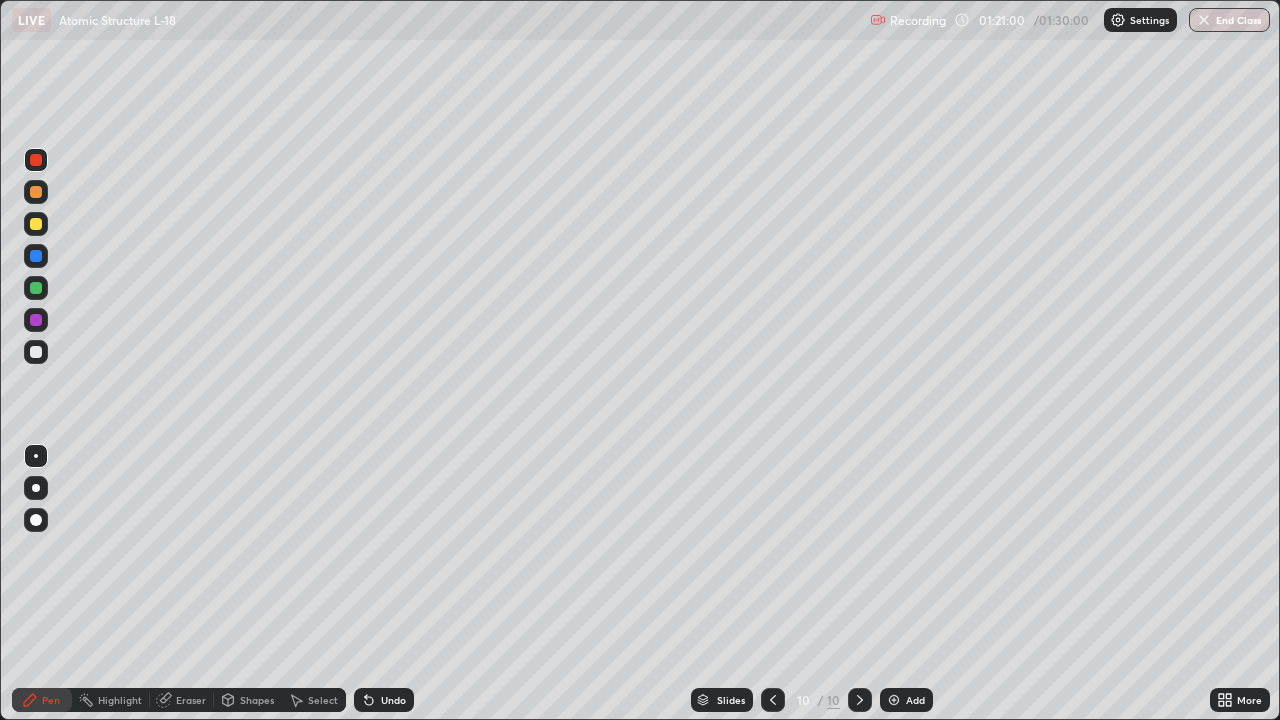 click at bounding box center (36, 352) 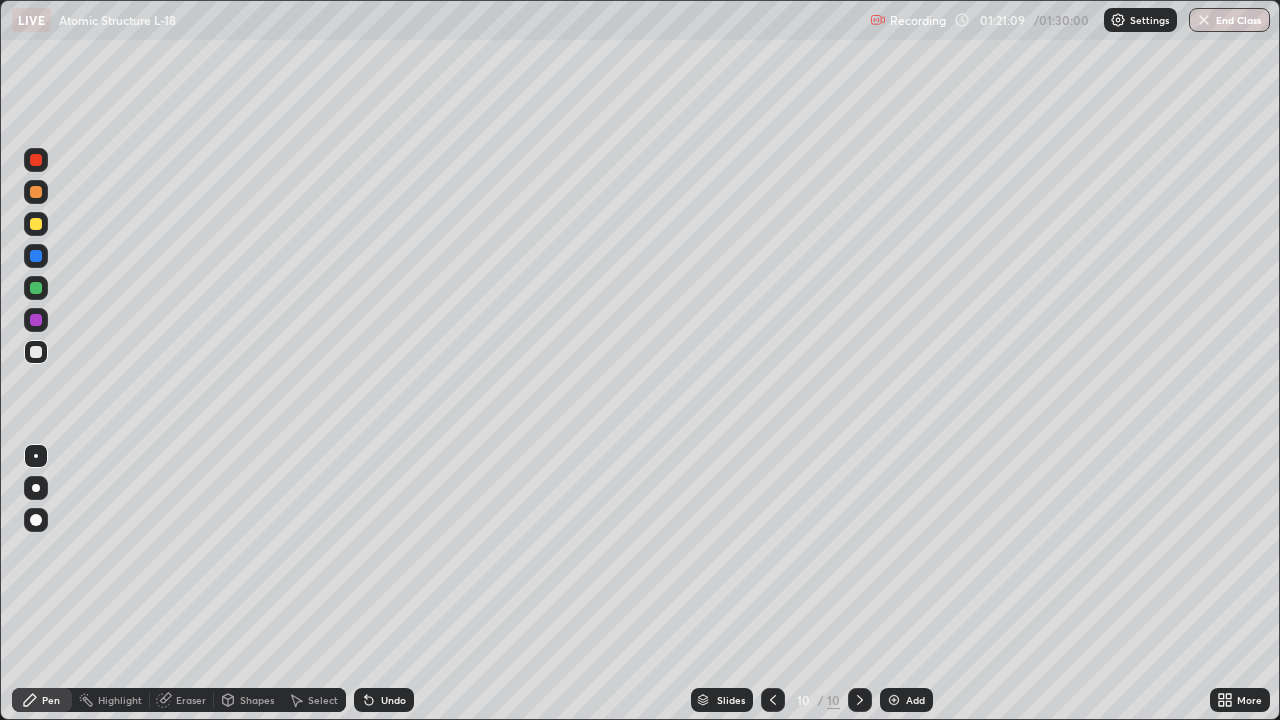 click at bounding box center (36, 288) 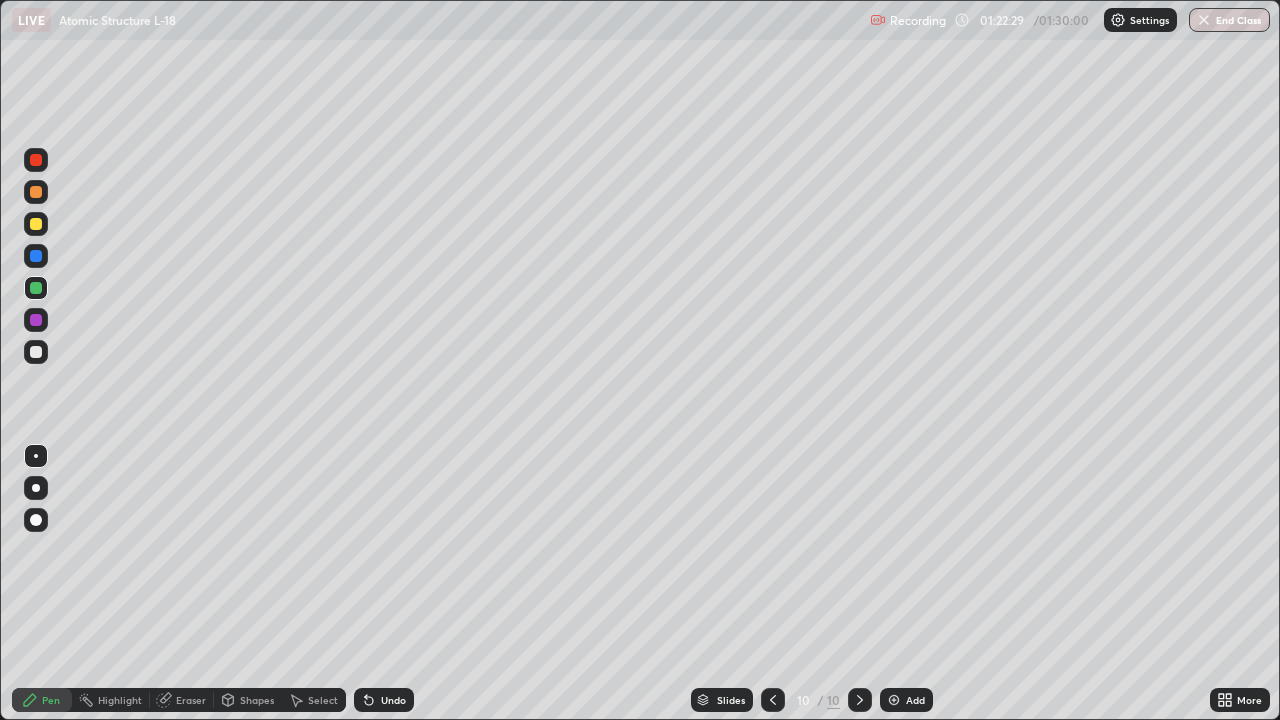 click at bounding box center [36, 352] 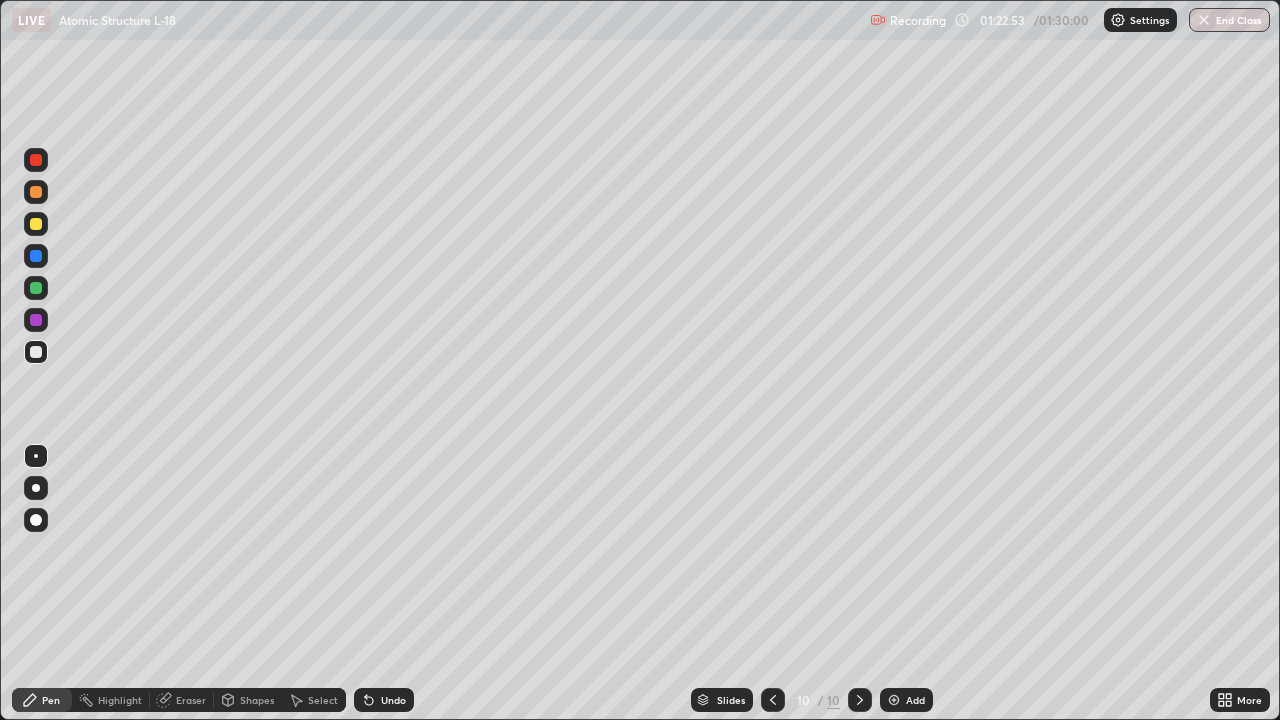 click at bounding box center (36, 320) 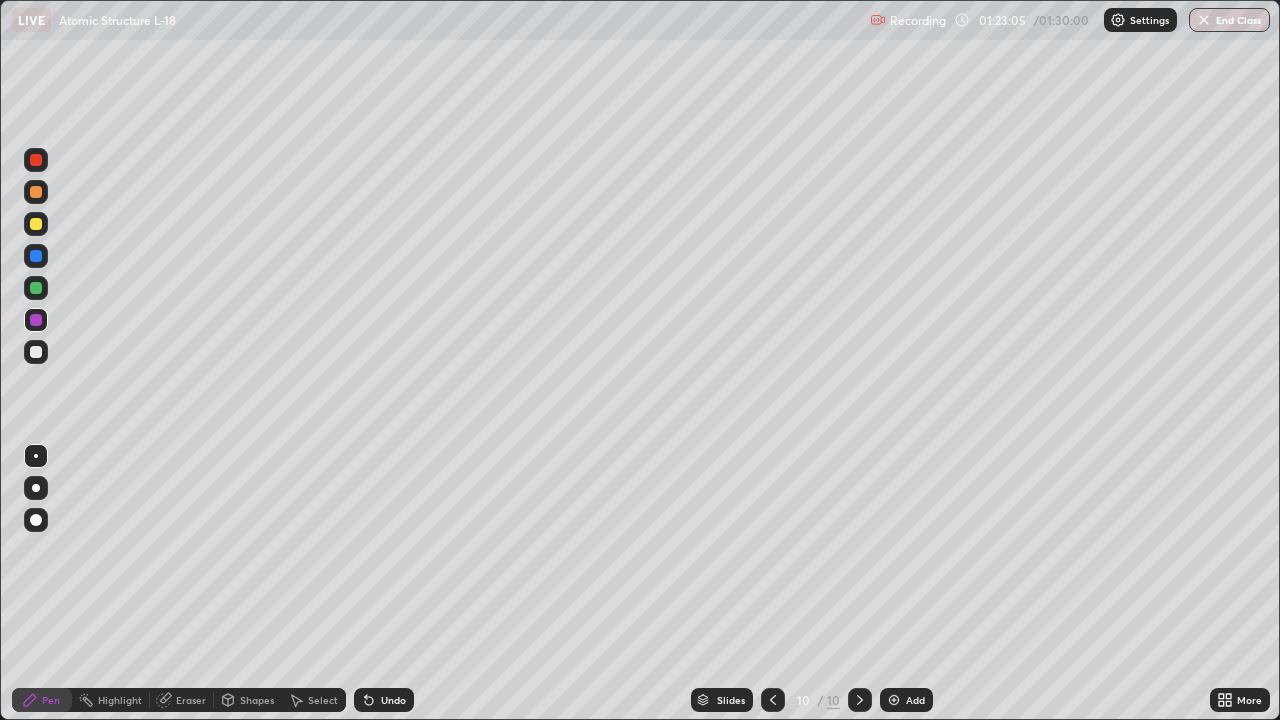 click on "Undo" at bounding box center [393, 700] 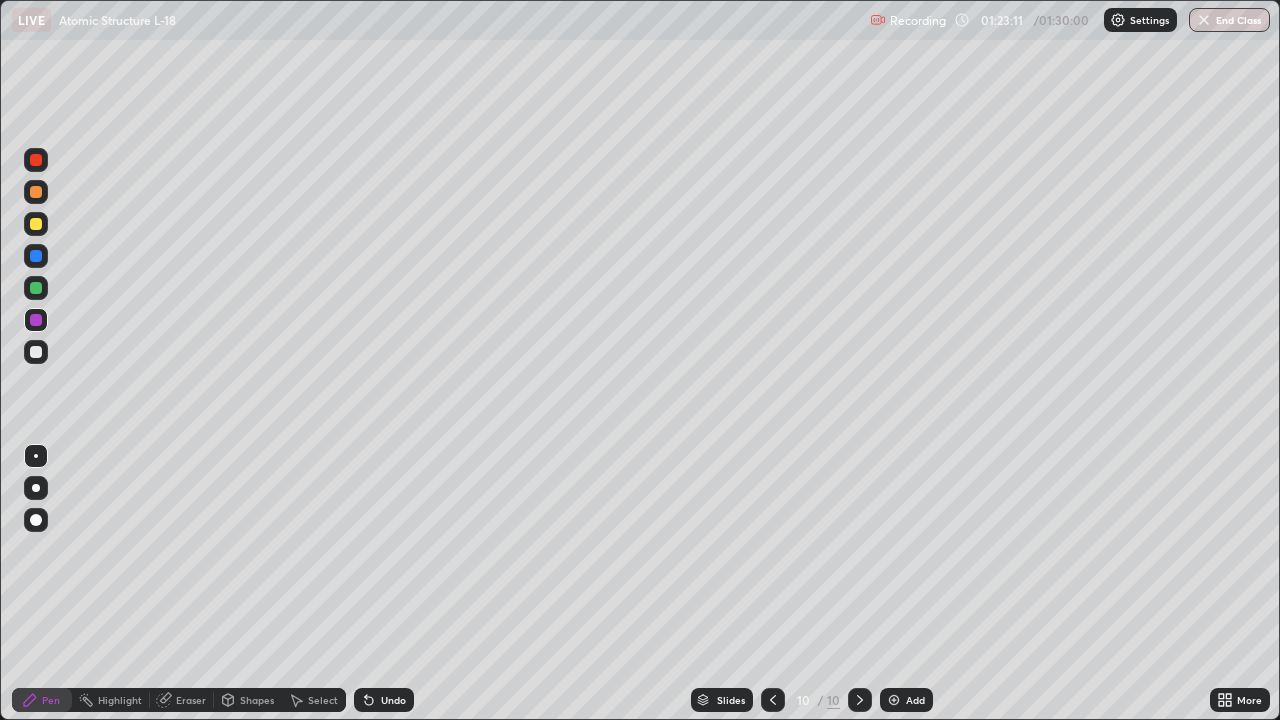 click at bounding box center (36, 288) 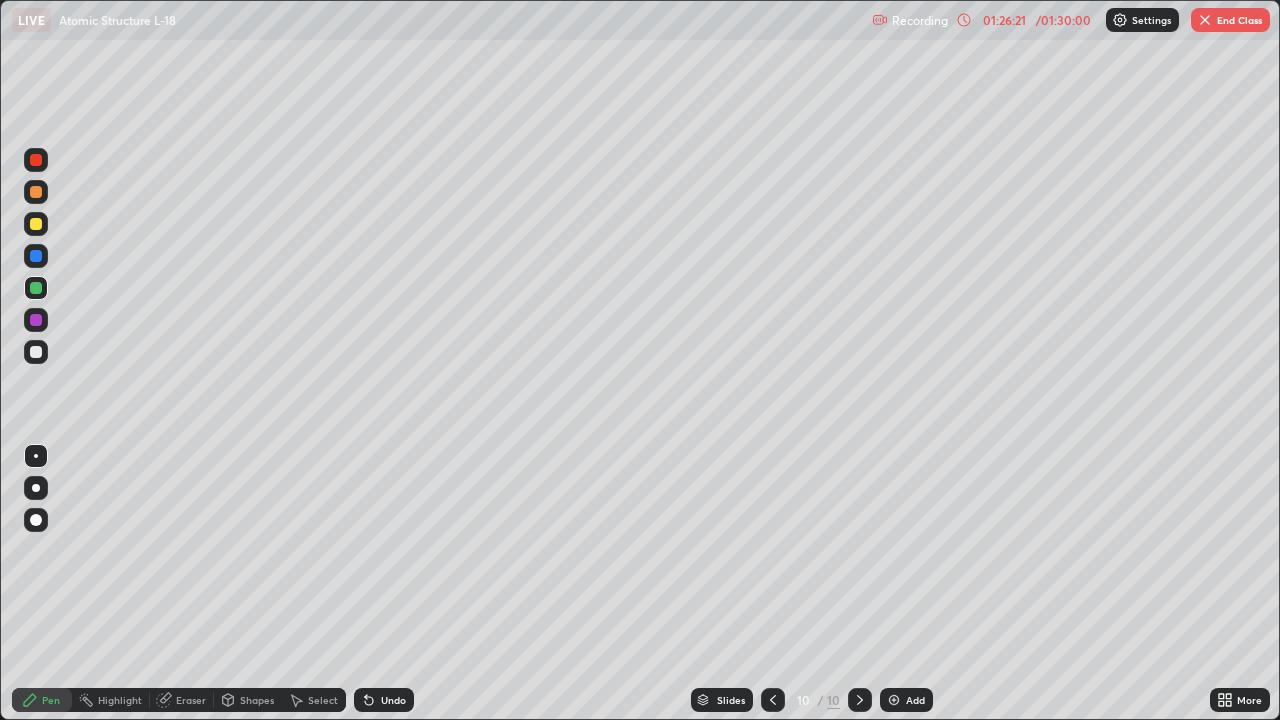 click at bounding box center (36, 256) 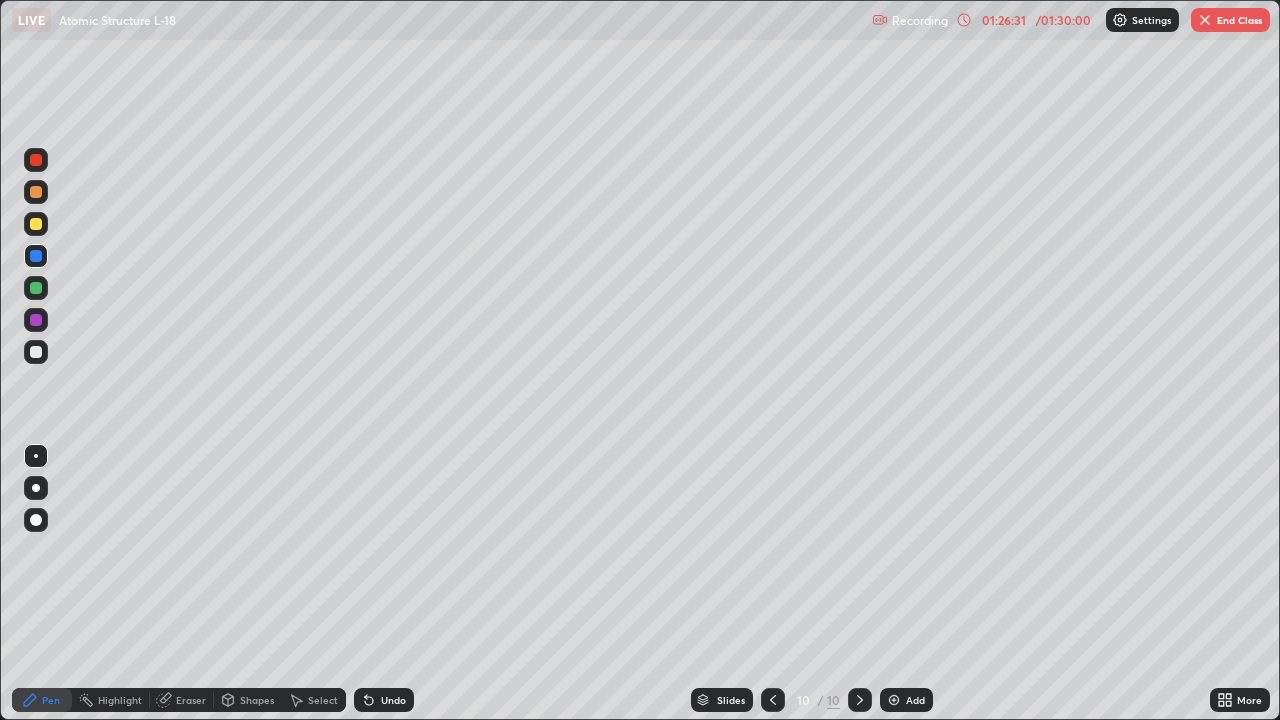 click at bounding box center [36, 288] 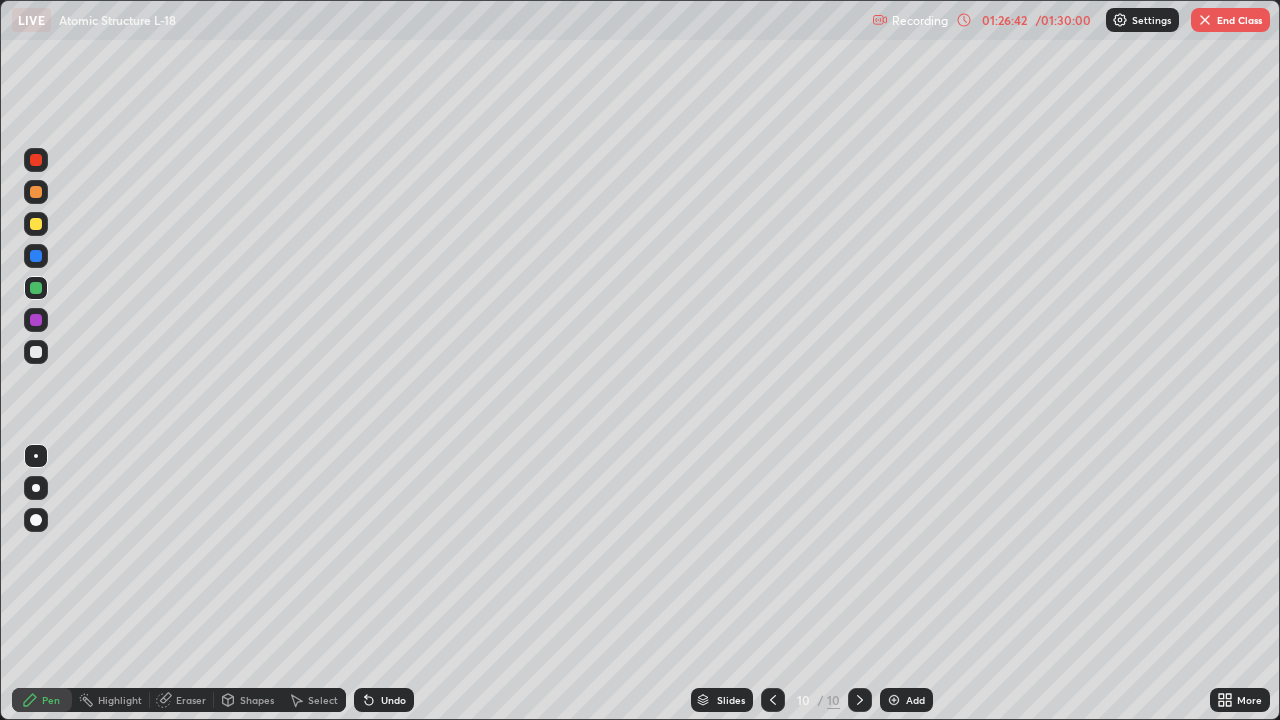 click at bounding box center (36, 320) 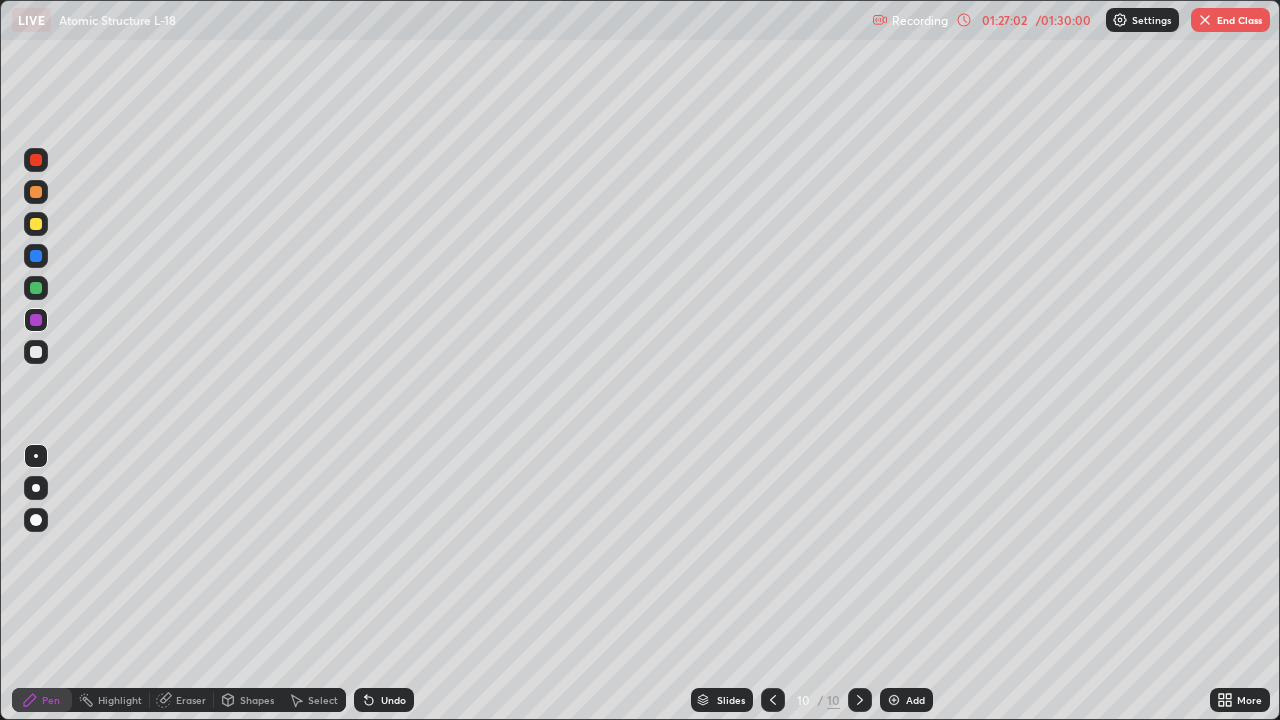 click at bounding box center [36, 256] 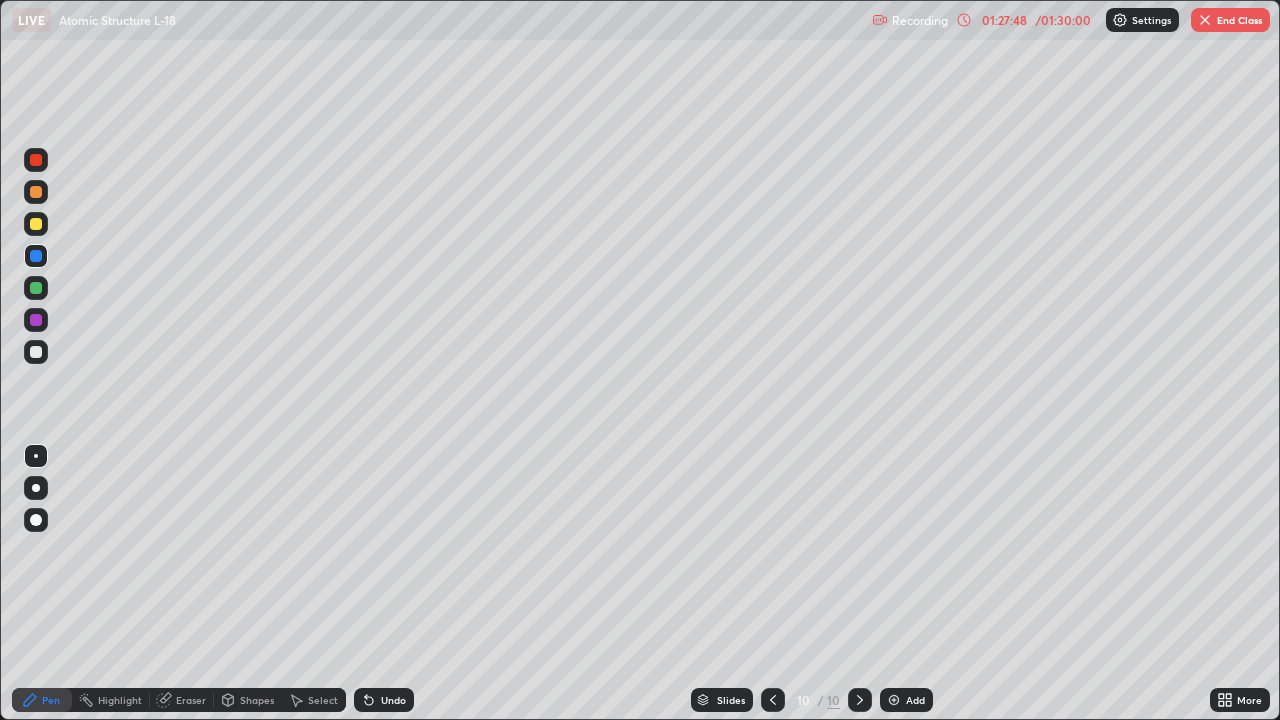 click at bounding box center [36, 192] 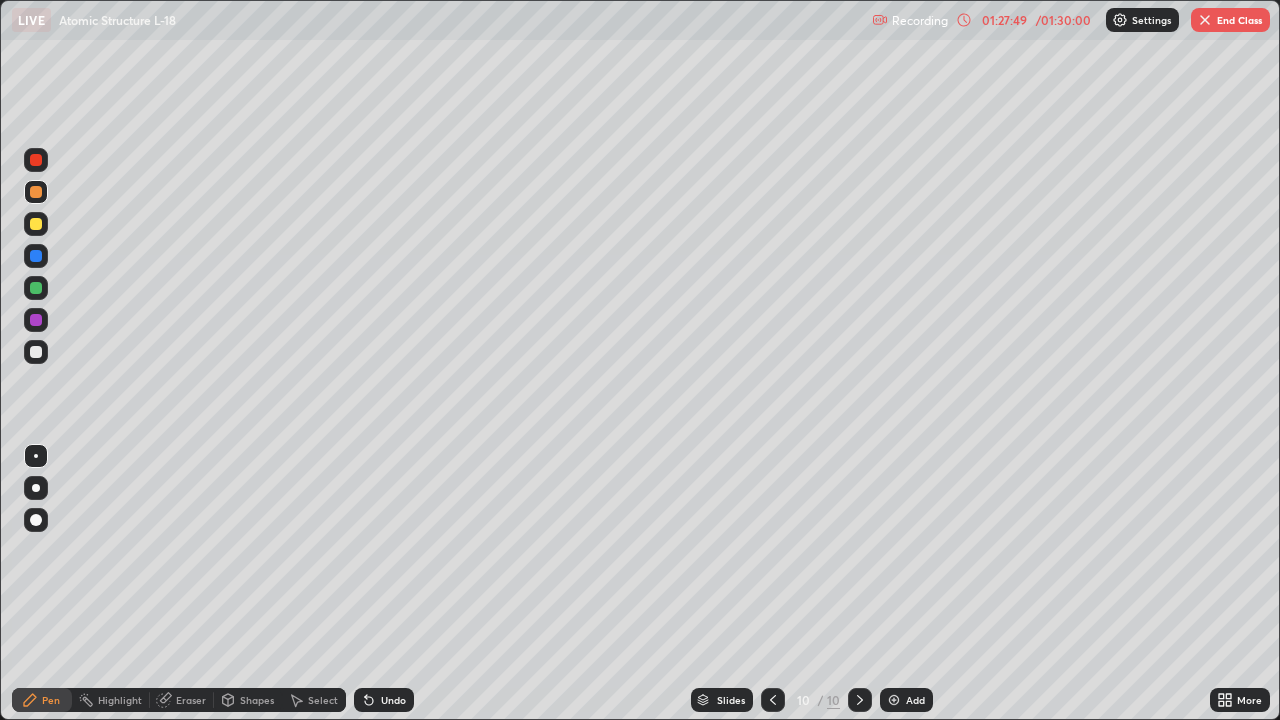 click at bounding box center (36, 160) 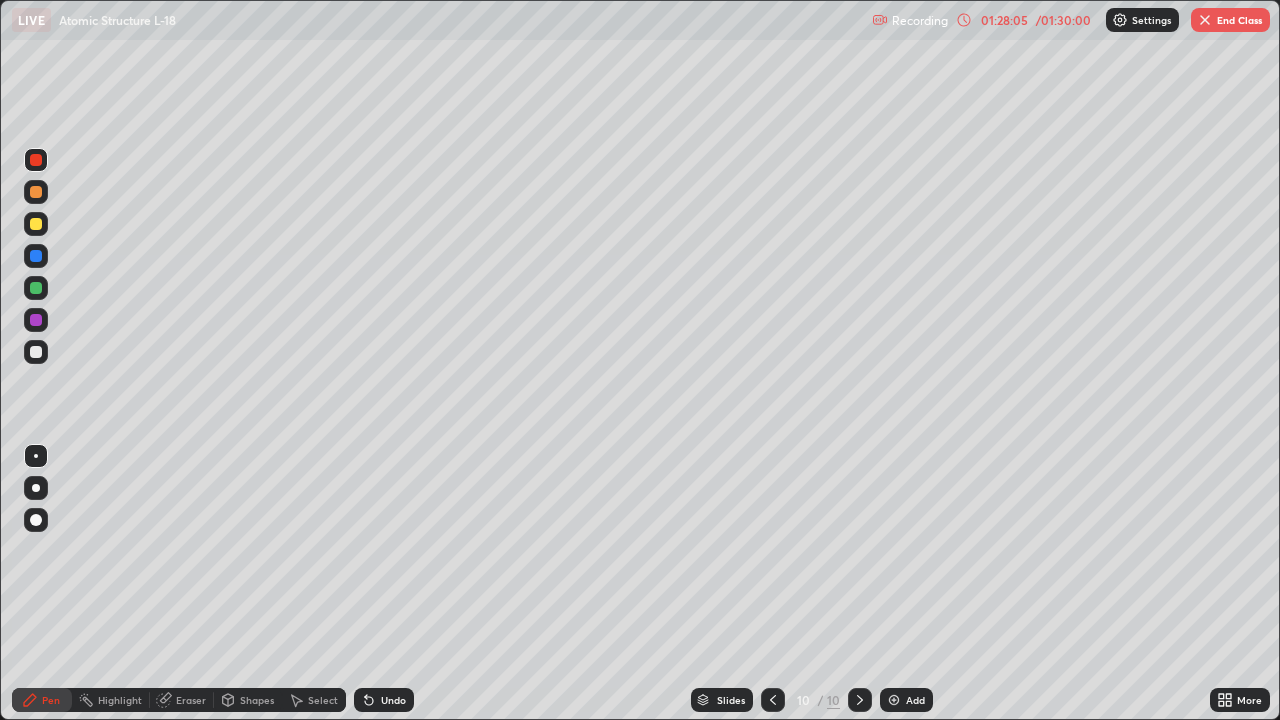 click on "Undo" at bounding box center (393, 700) 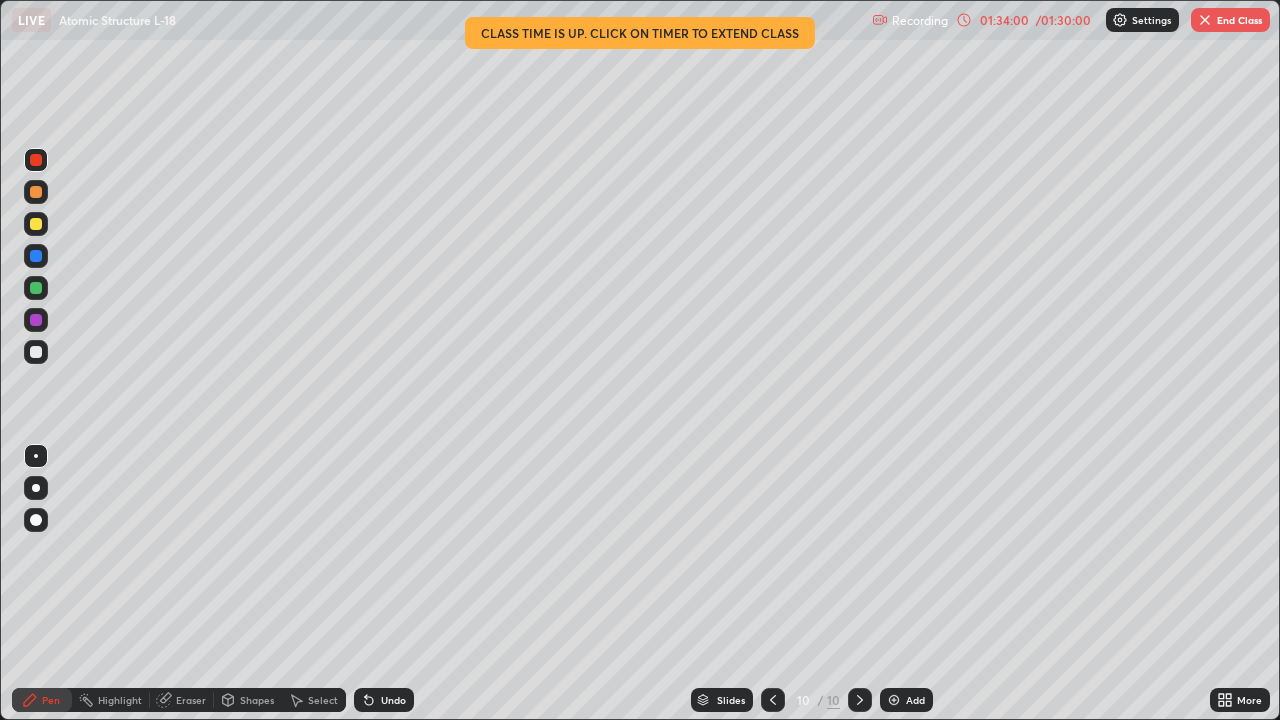 click on "End Class" at bounding box center (1230, 20) 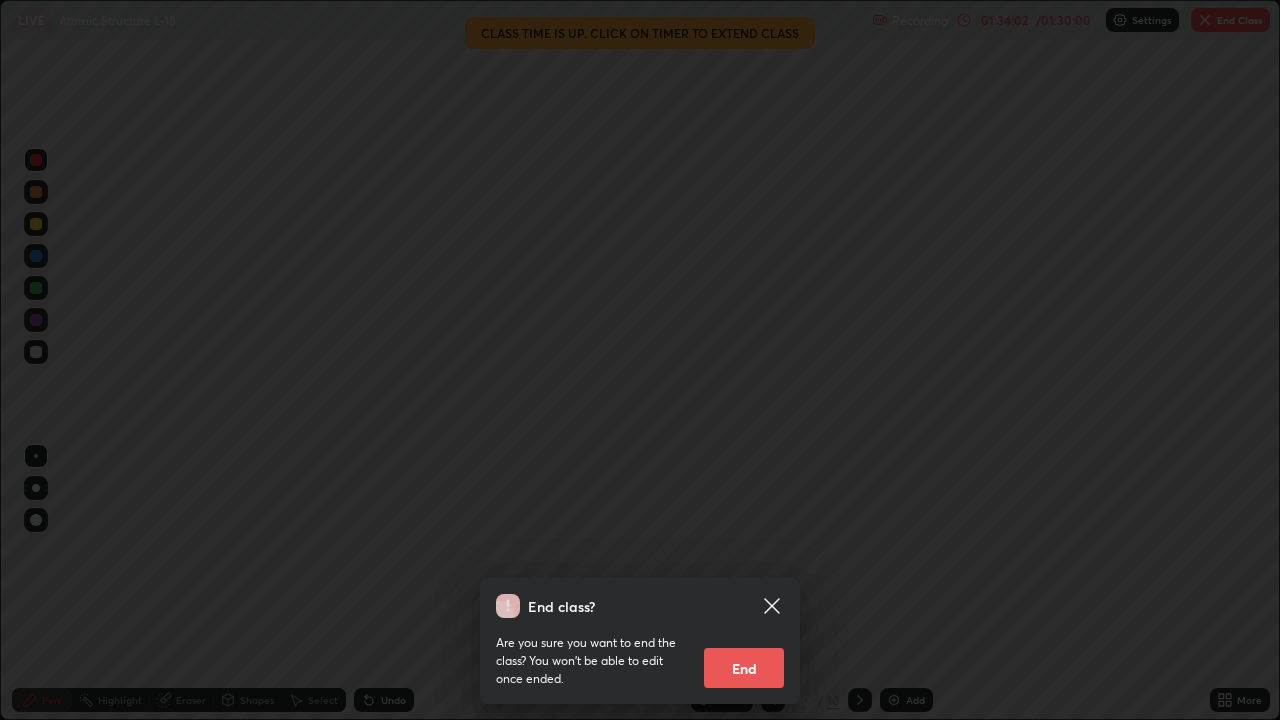 click on "End" at bounding box center [744, 668] 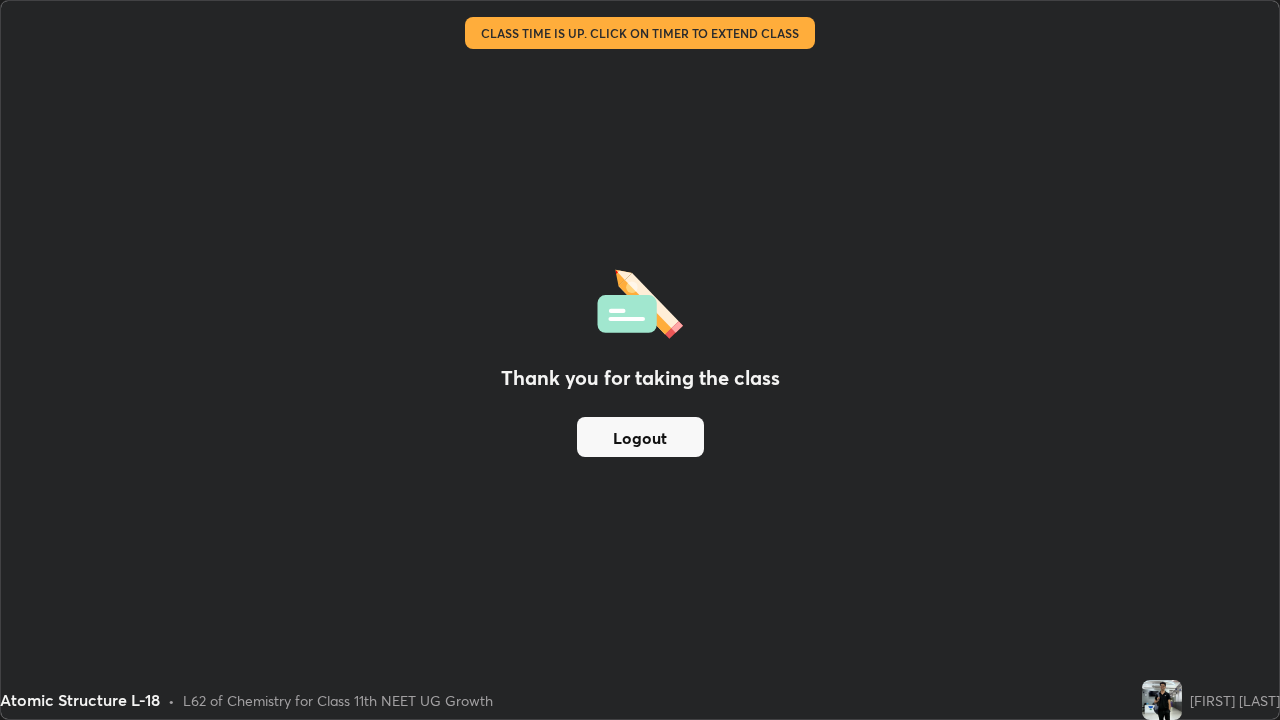 click on "Logout" at bounding box center [640, 437] 